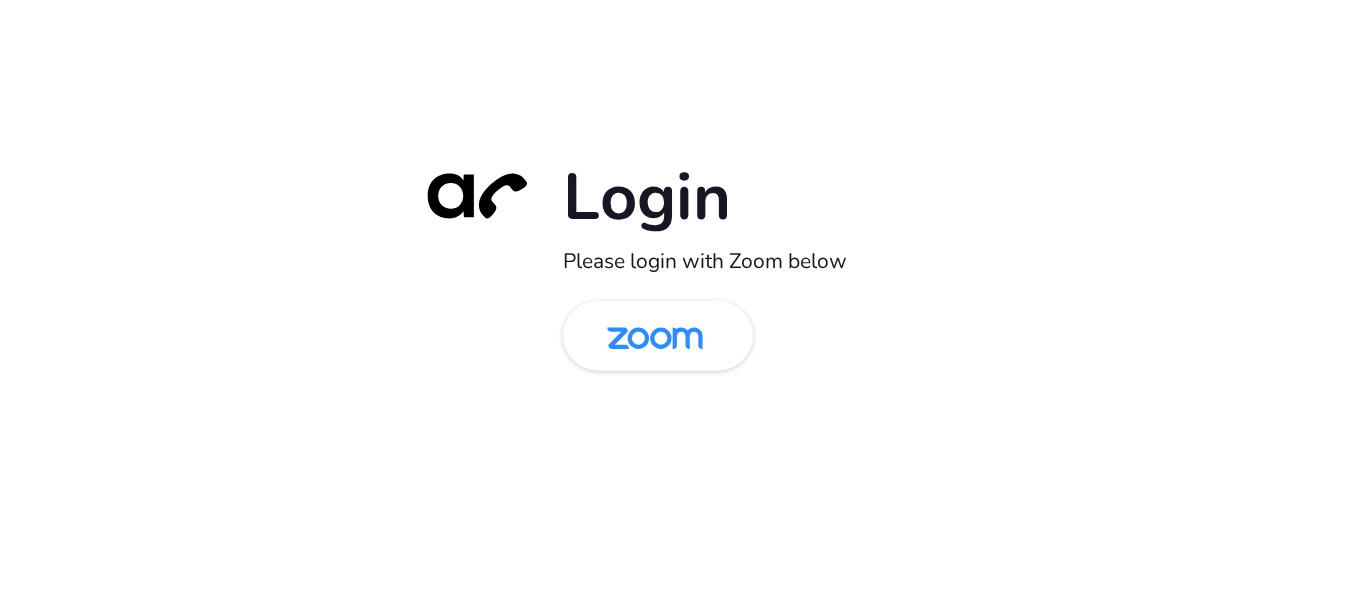 scroll, scrollTop: 0, scrollLeft: 0, axis: both 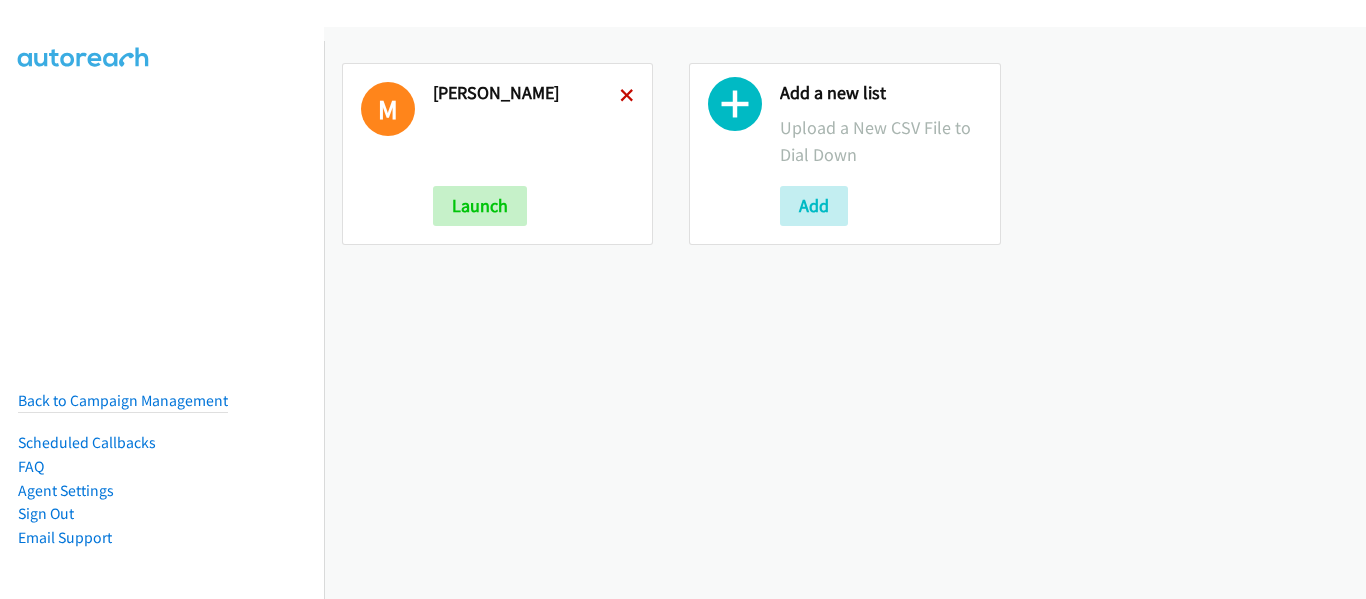 click at bounding box center (627, 97) 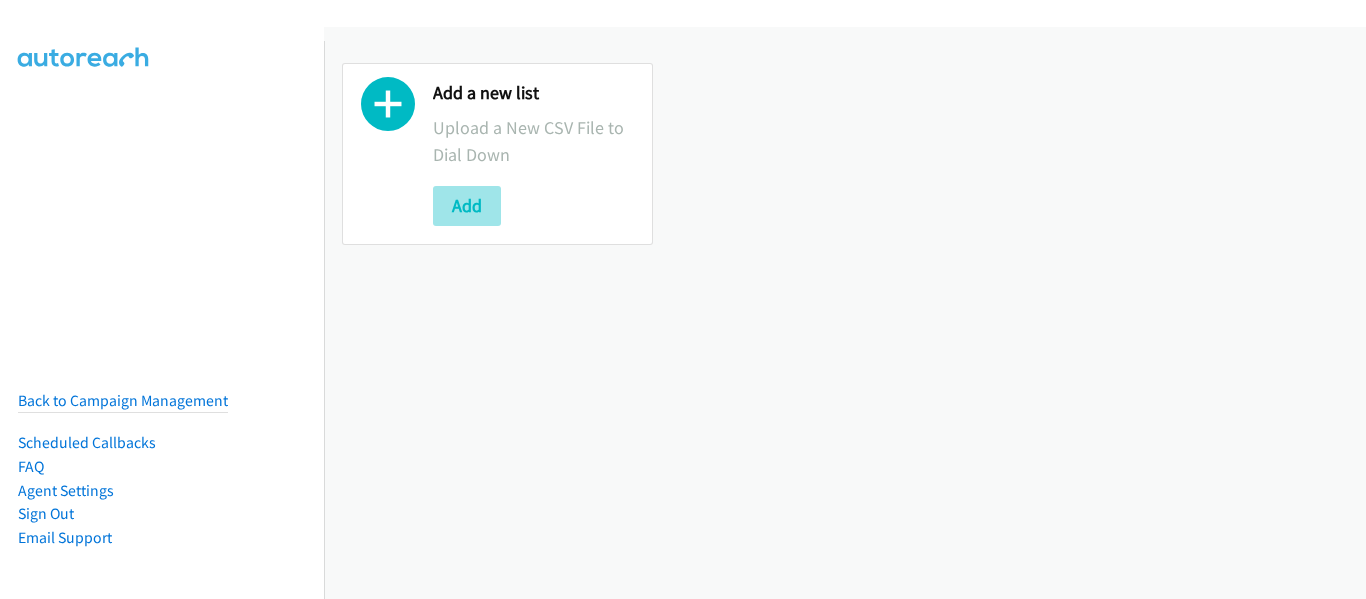 scroll, scrollTop: 0, scrollLeft: 0, axis: both 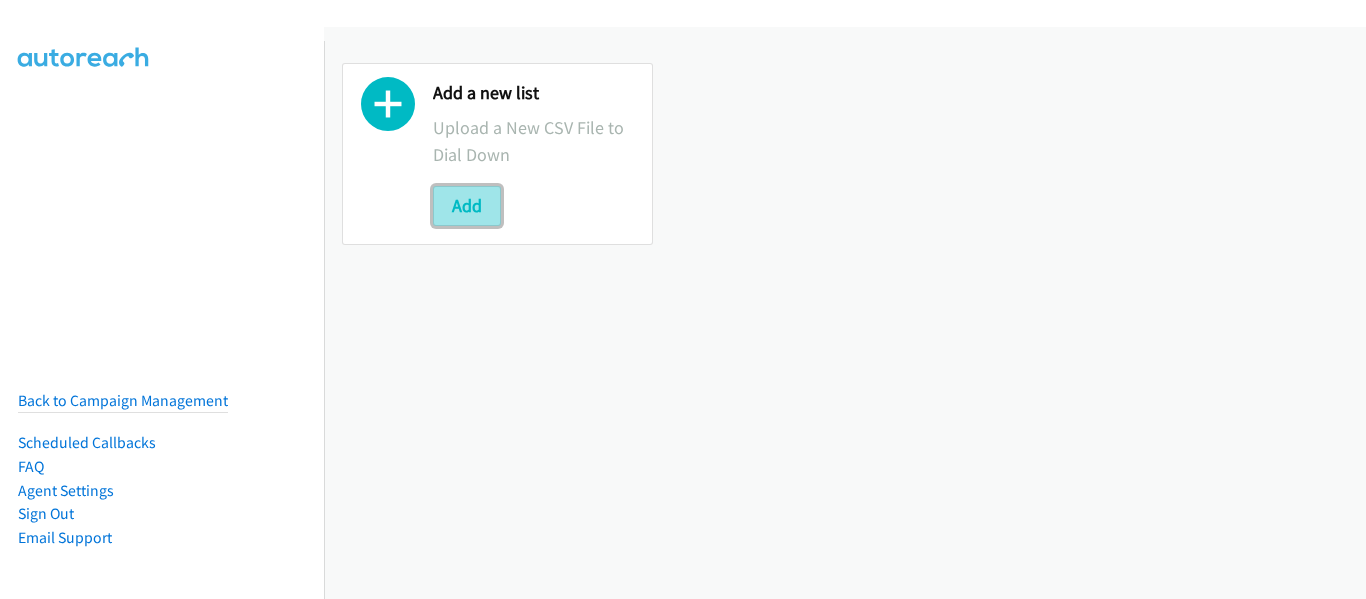 click on "Add" at bounding box center (467, 206) 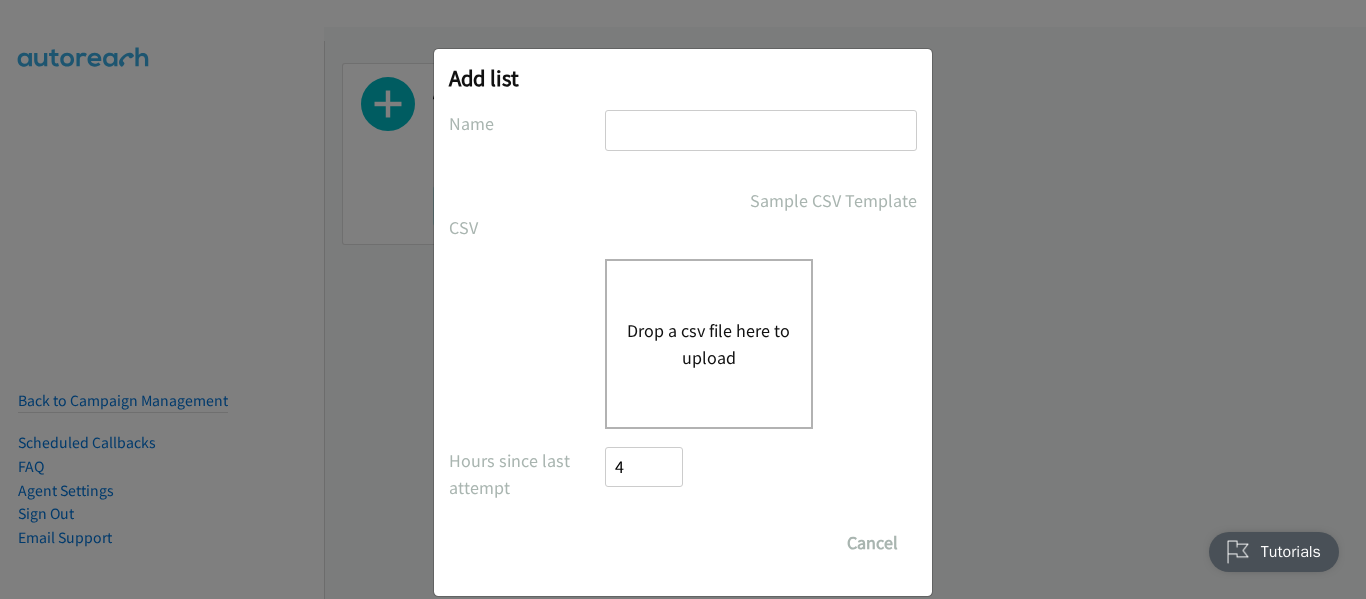 scroll, scrollTop: 0, scrollLeft: 0, axis: both 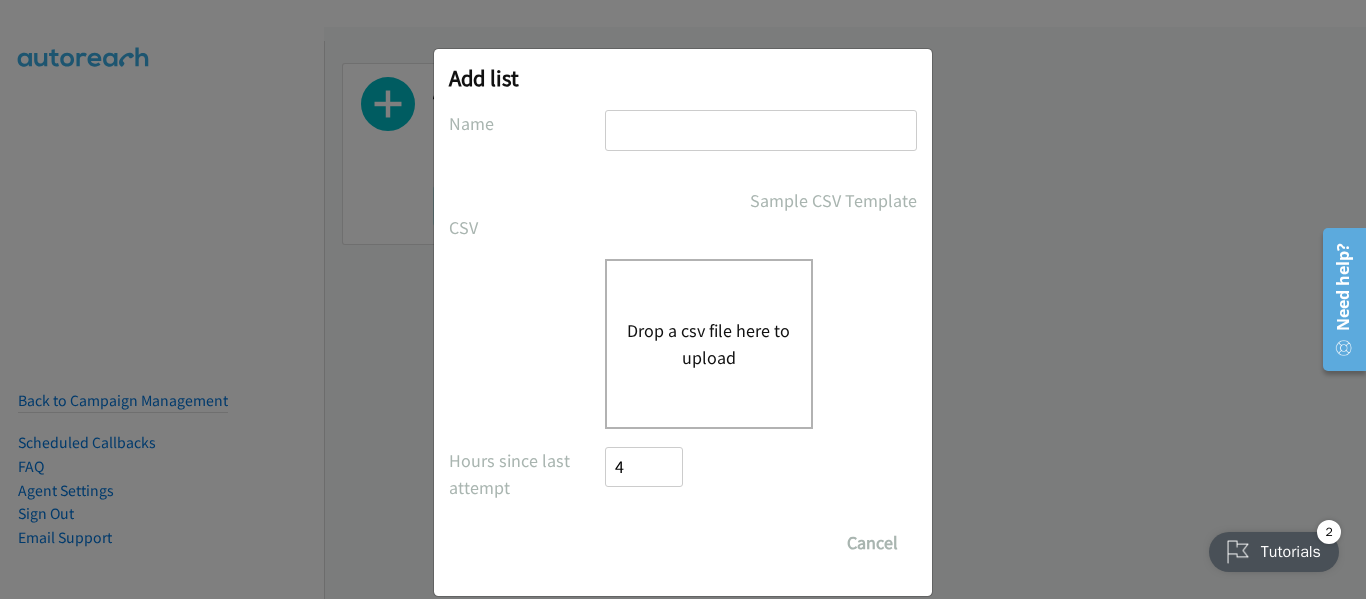 type on "morning" 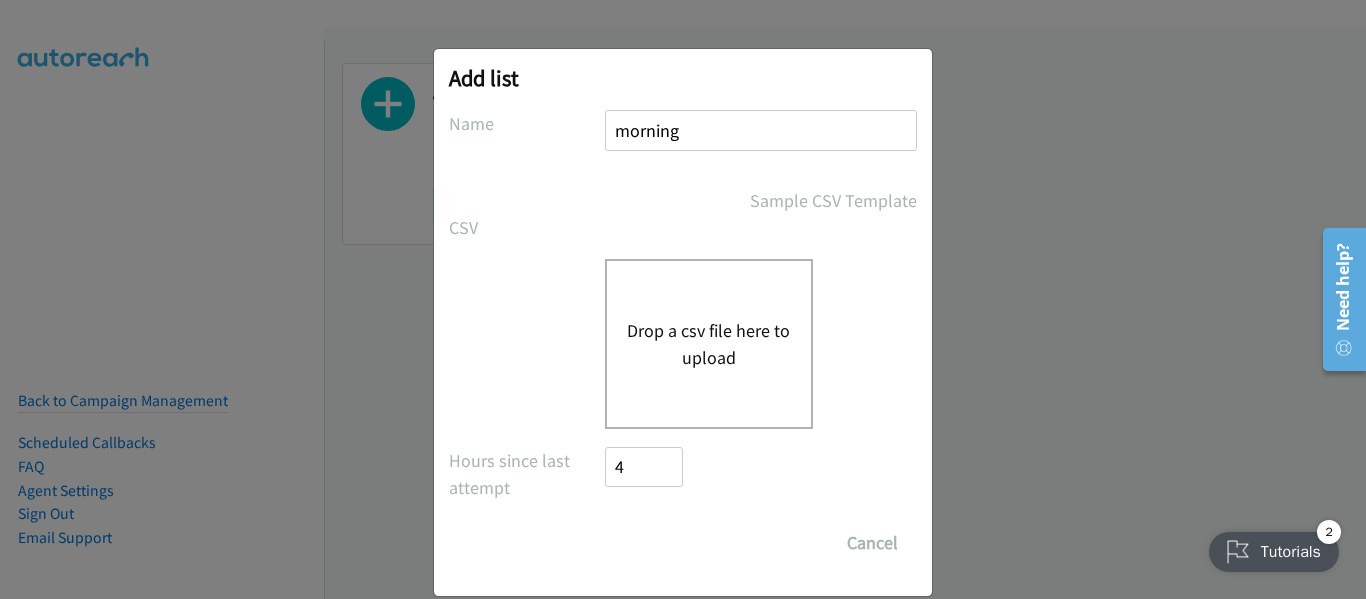 click on "Drop a csv file here to upload" at bounding box center (709, 344) 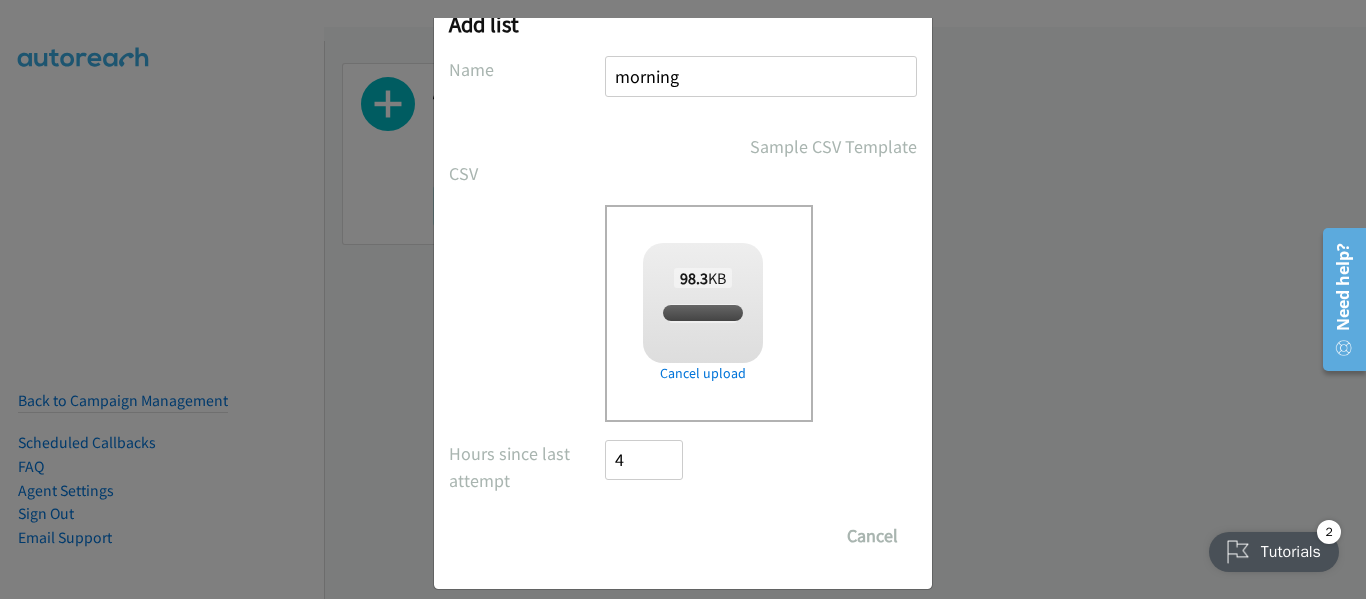 scroll, scrollTop: 75, scrollLeft: 0, axis: vertical 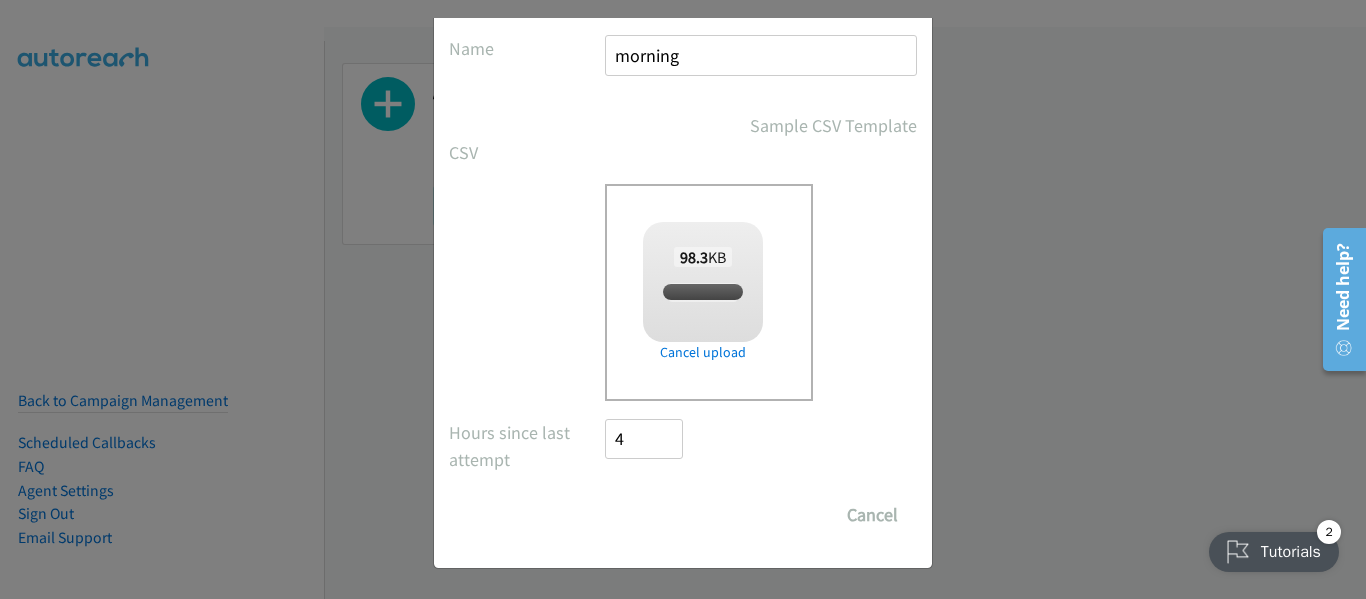 checkbox on "true" 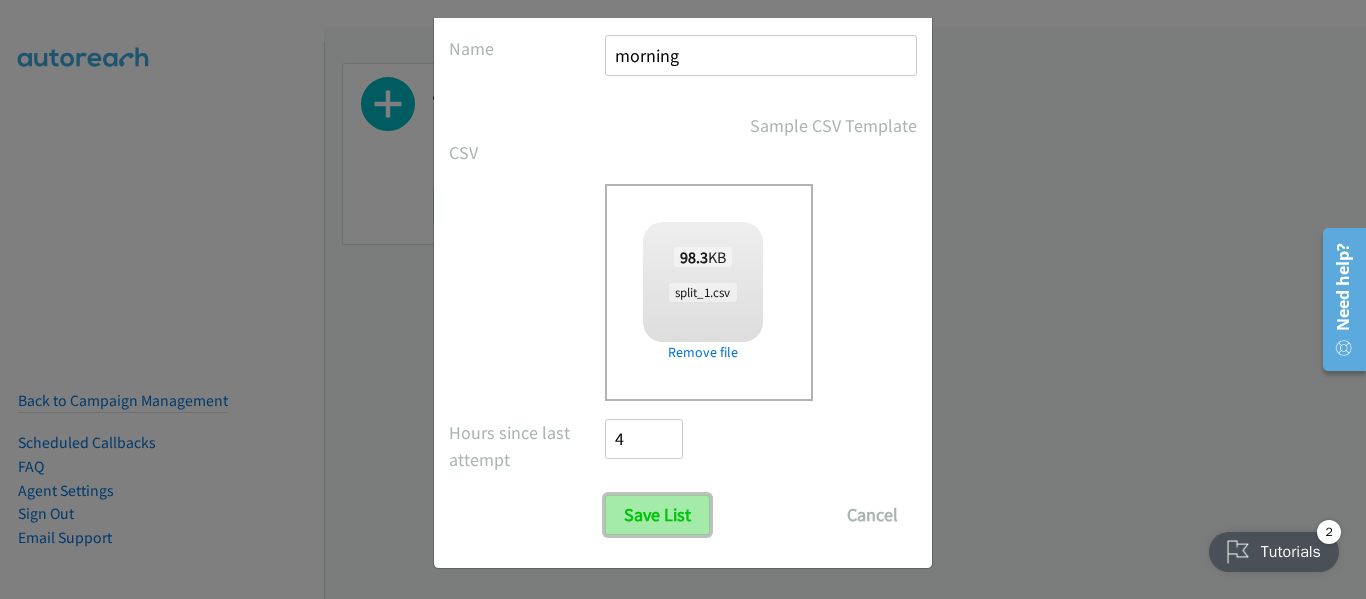 click on "Save List" at bounding box center (657, 515) 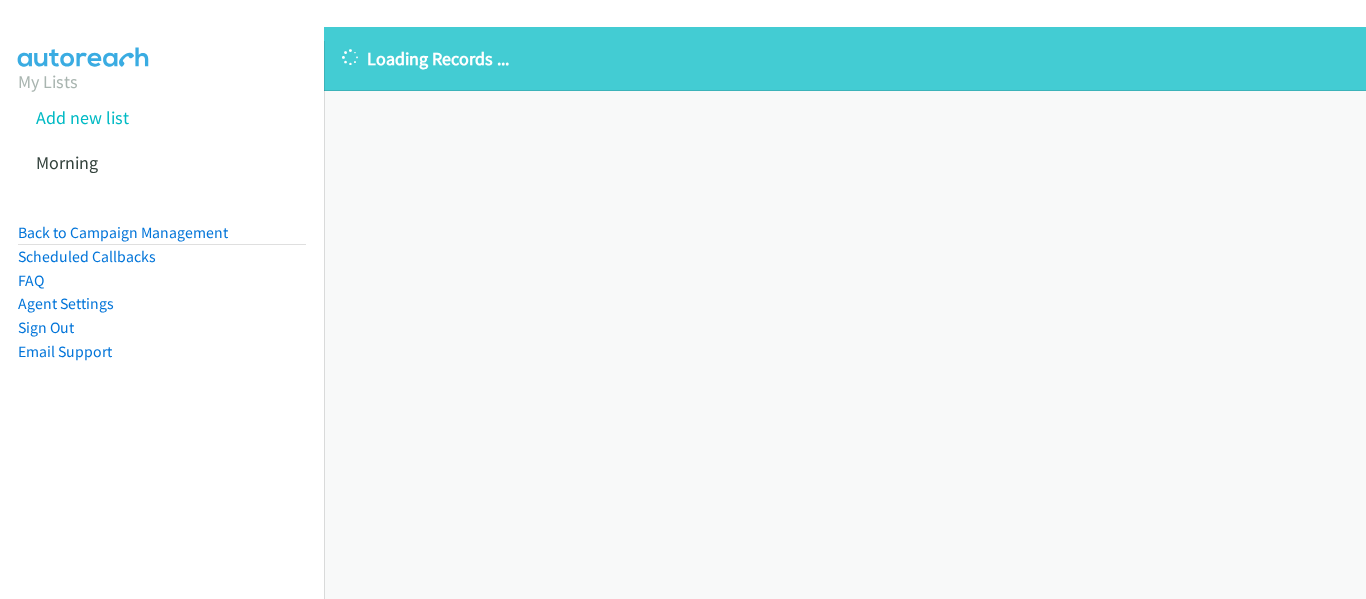 scroll, scrollTop: 0, scrollLeft: 0, axis: both 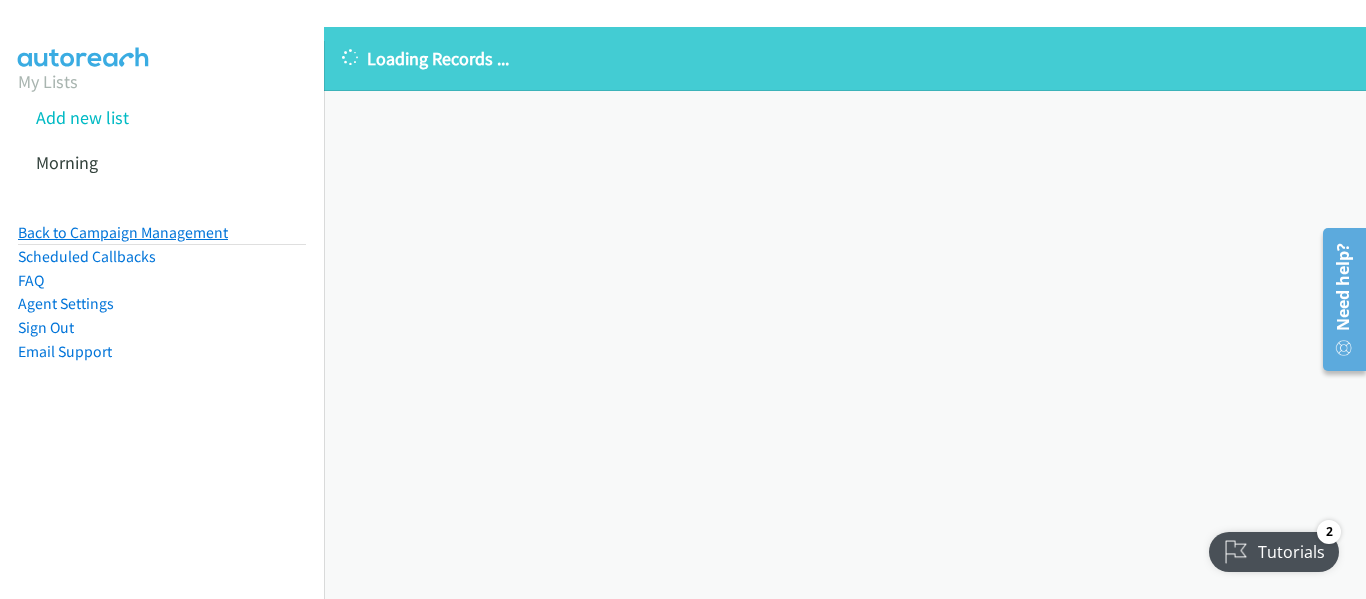click on "Back to Campaign Management" at bounding box center (123, 232) 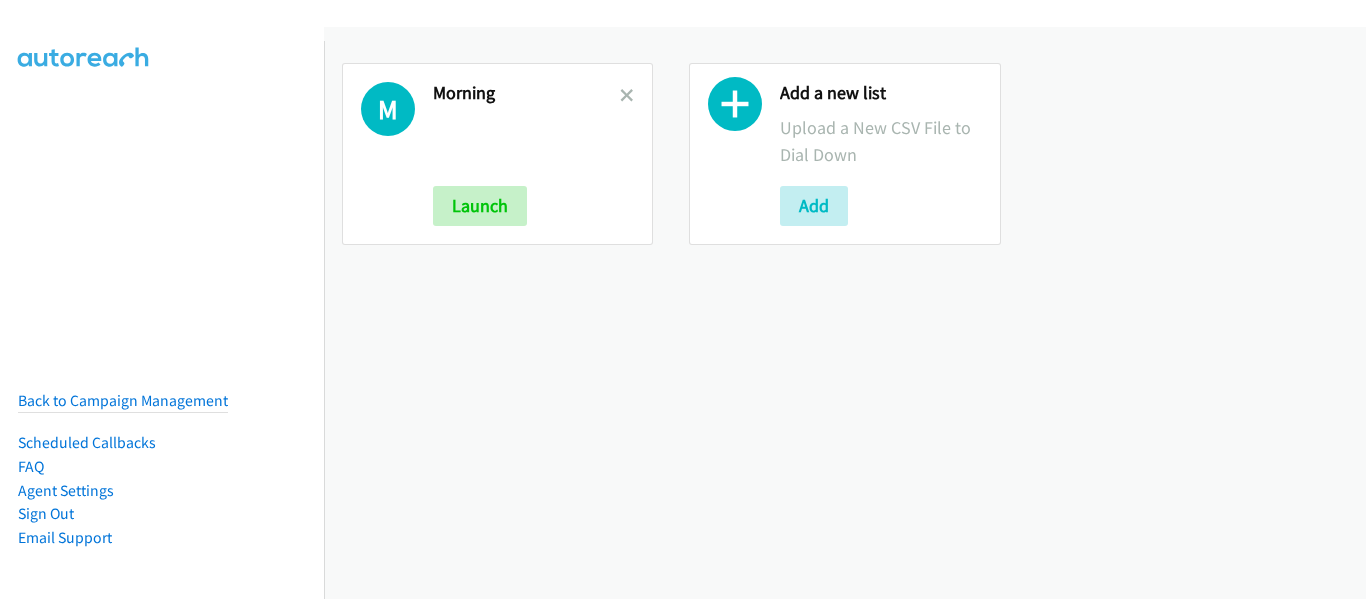 scroll, scrollTop: 0, scrollLeft: 0, axis: both 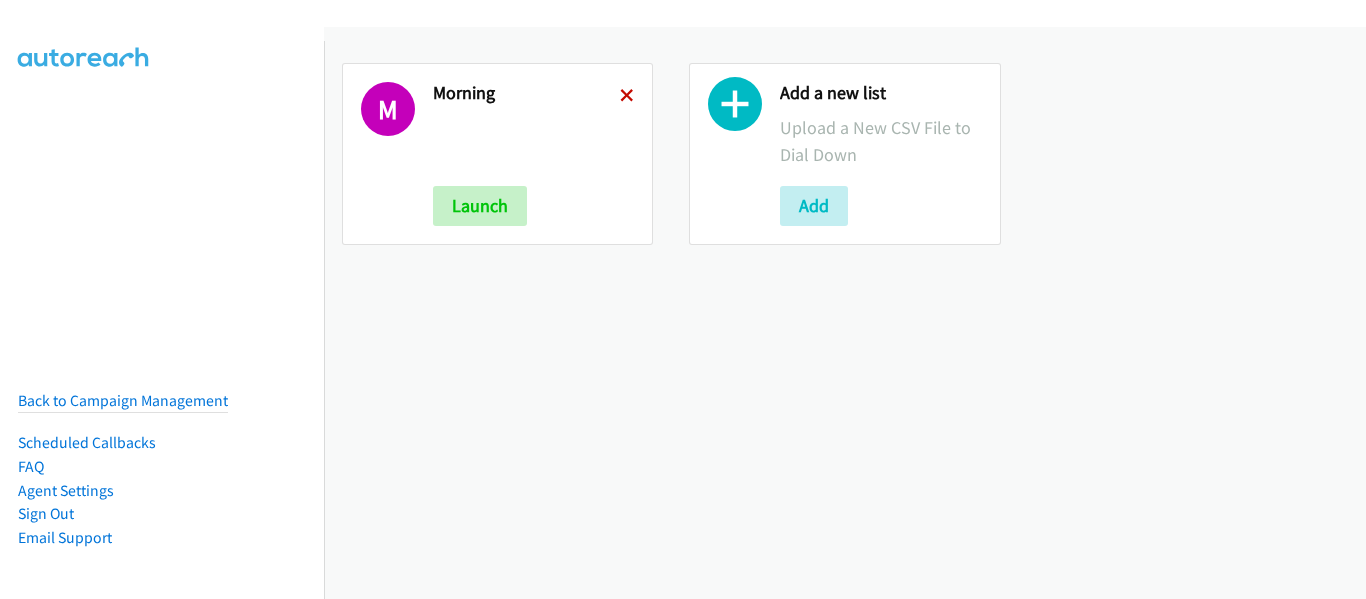 click at bounding box center [627, 97] 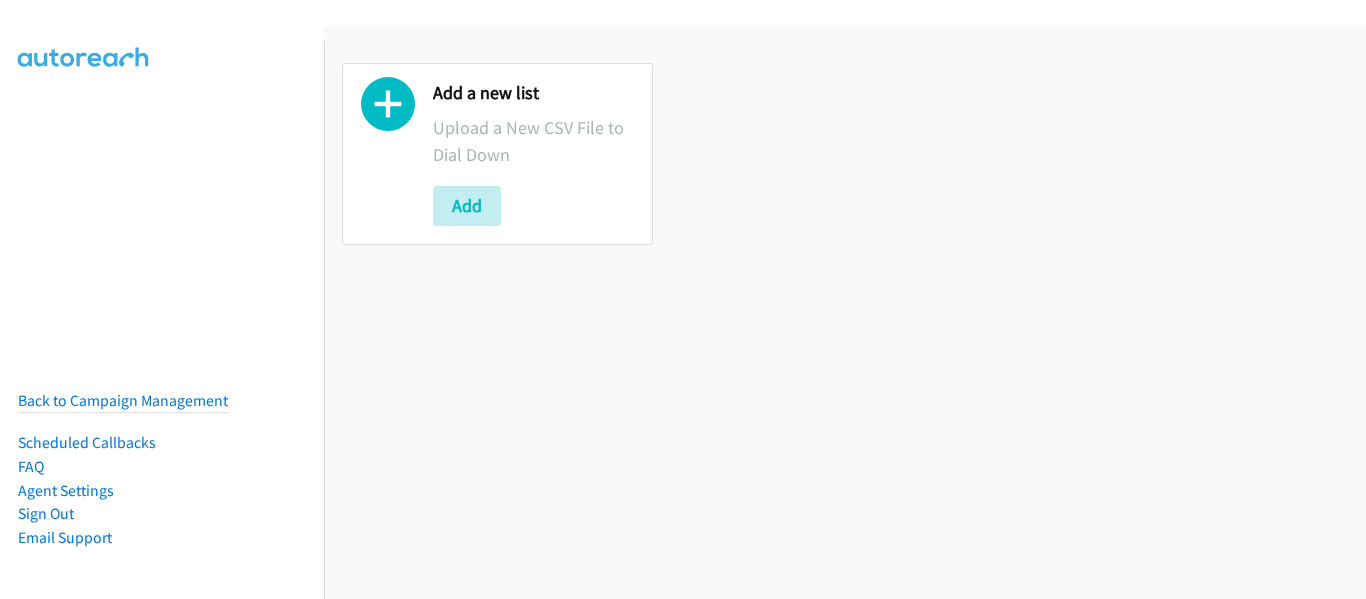 scroll, scrollTop: 0, scrollLeft: 0, axis: both 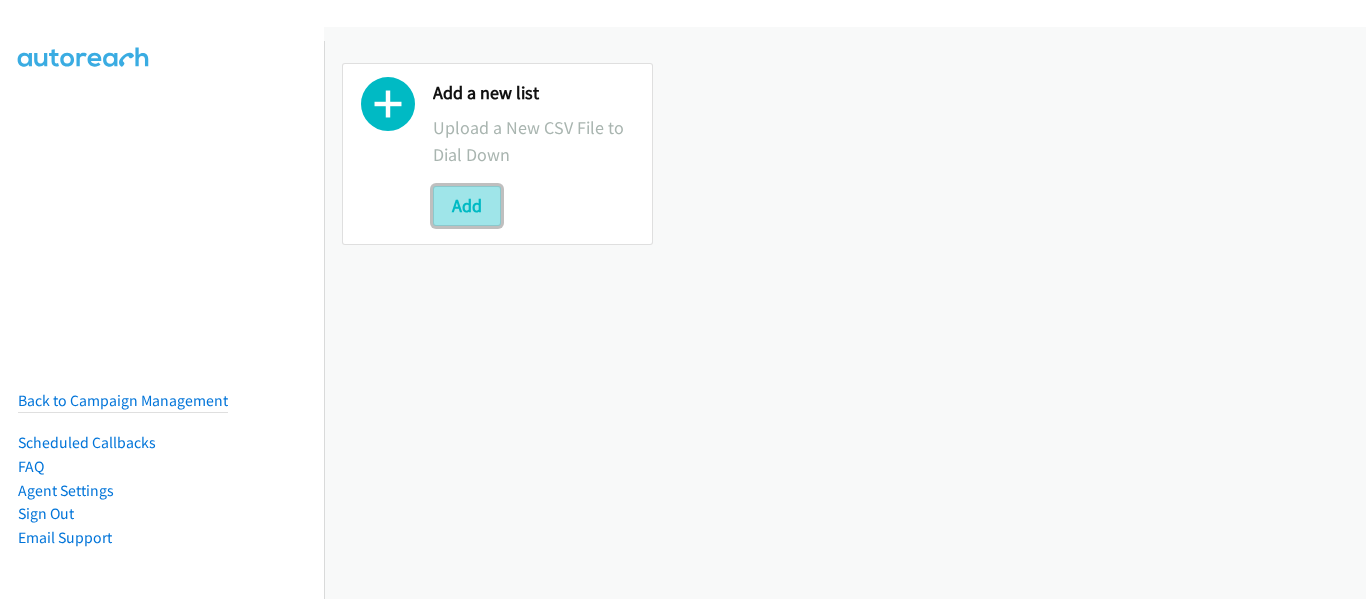 click on "Add" at bounding box center [467, 206] 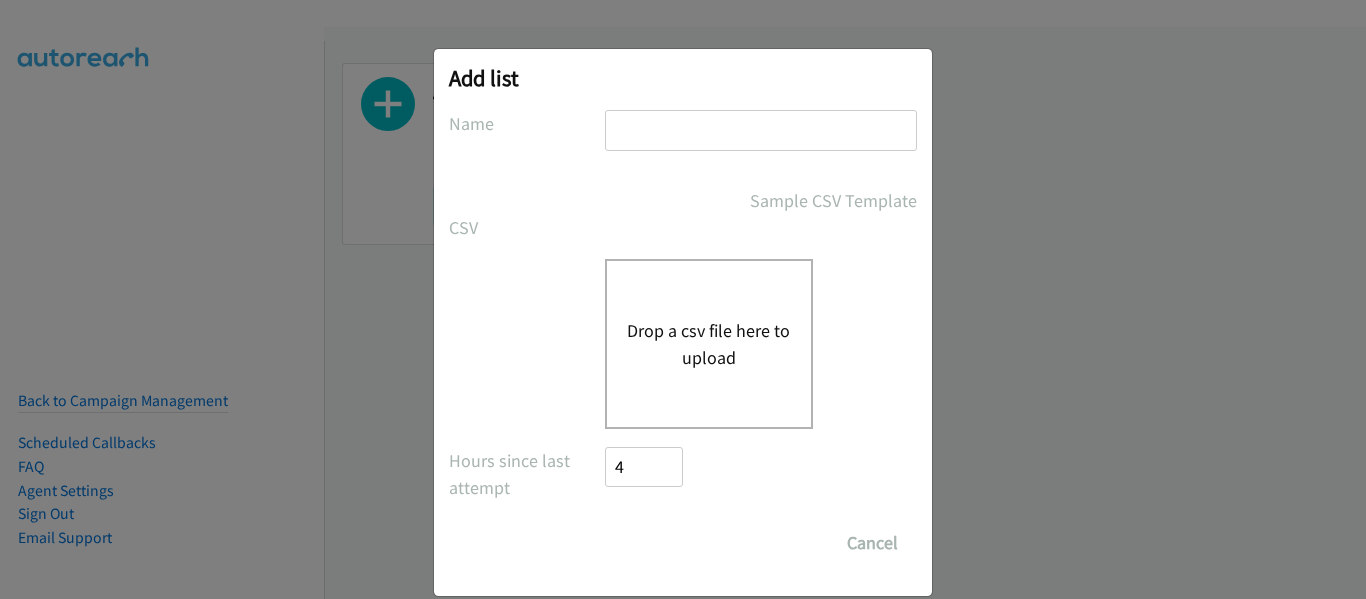 drag, startPoint x: 625, startPoint y: 126, endPoint x: 658, endPoint y: 134, distance: 33.955853 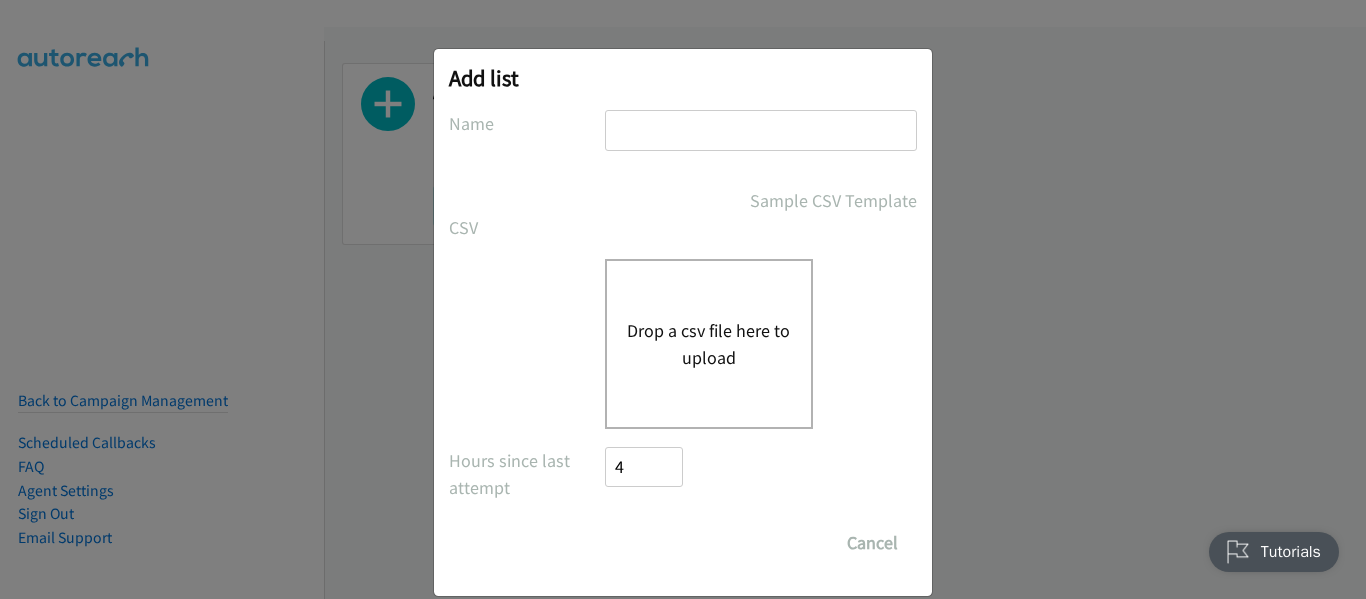 scroll, scrollTop: 0, scrollLeft: 0, axis: both 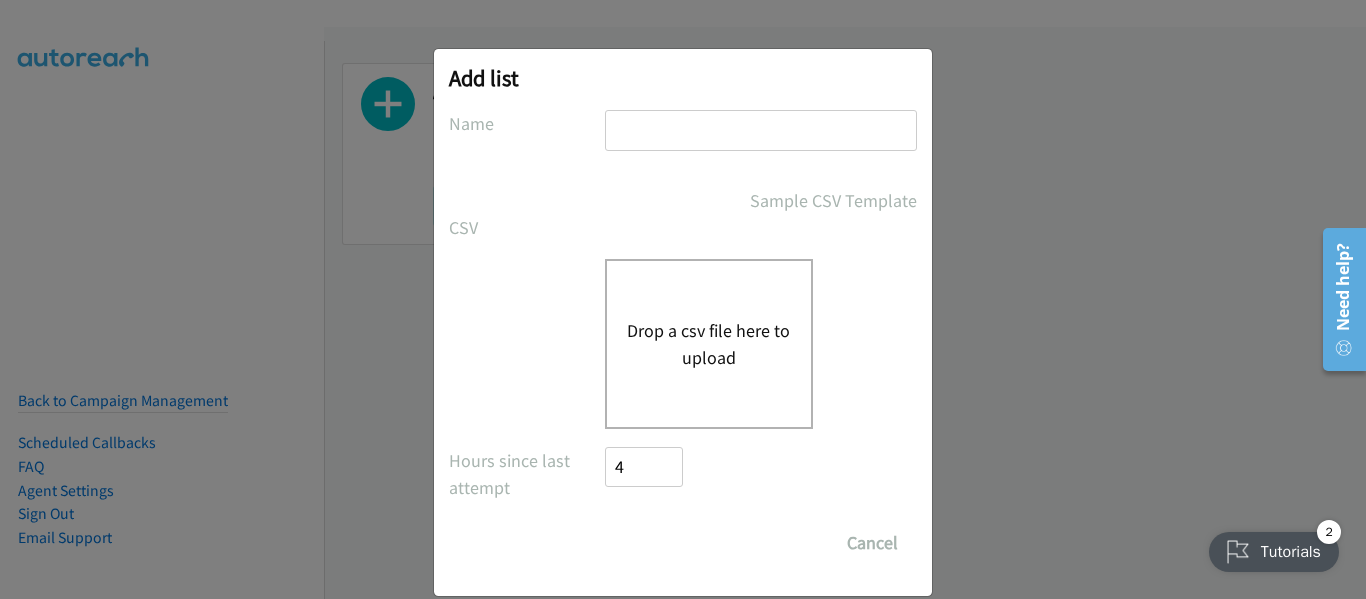 type on "morning" 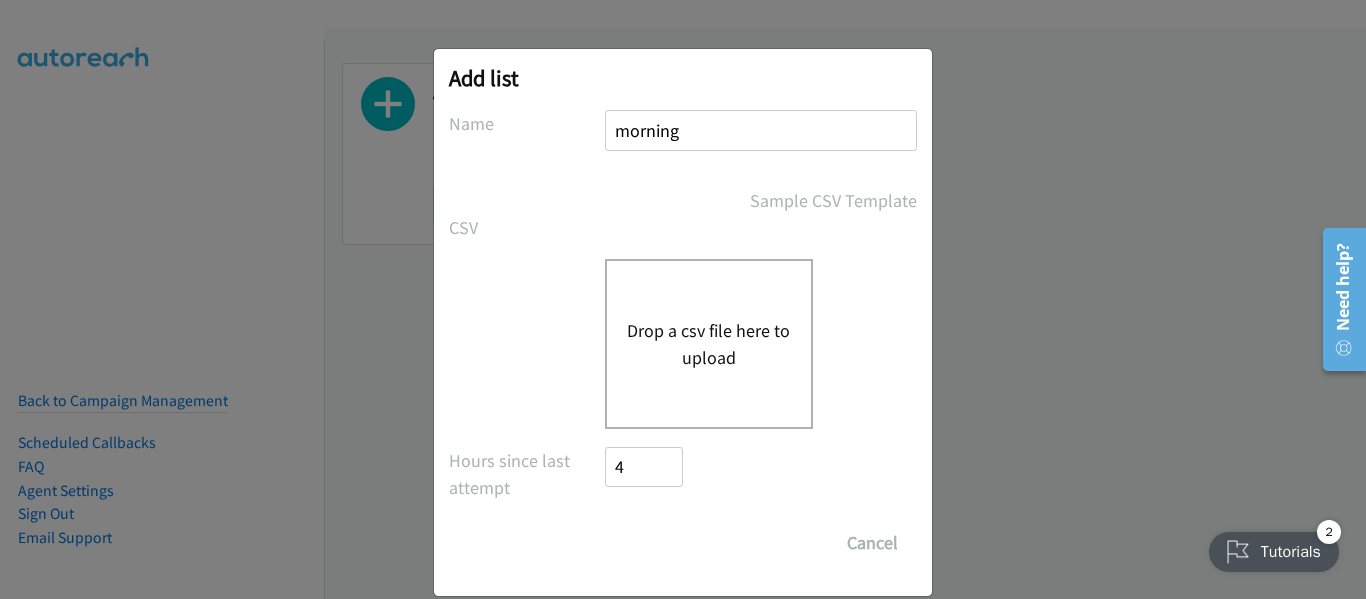 click on "Drop a csv file here to upload" at bounding box center [709, 344] 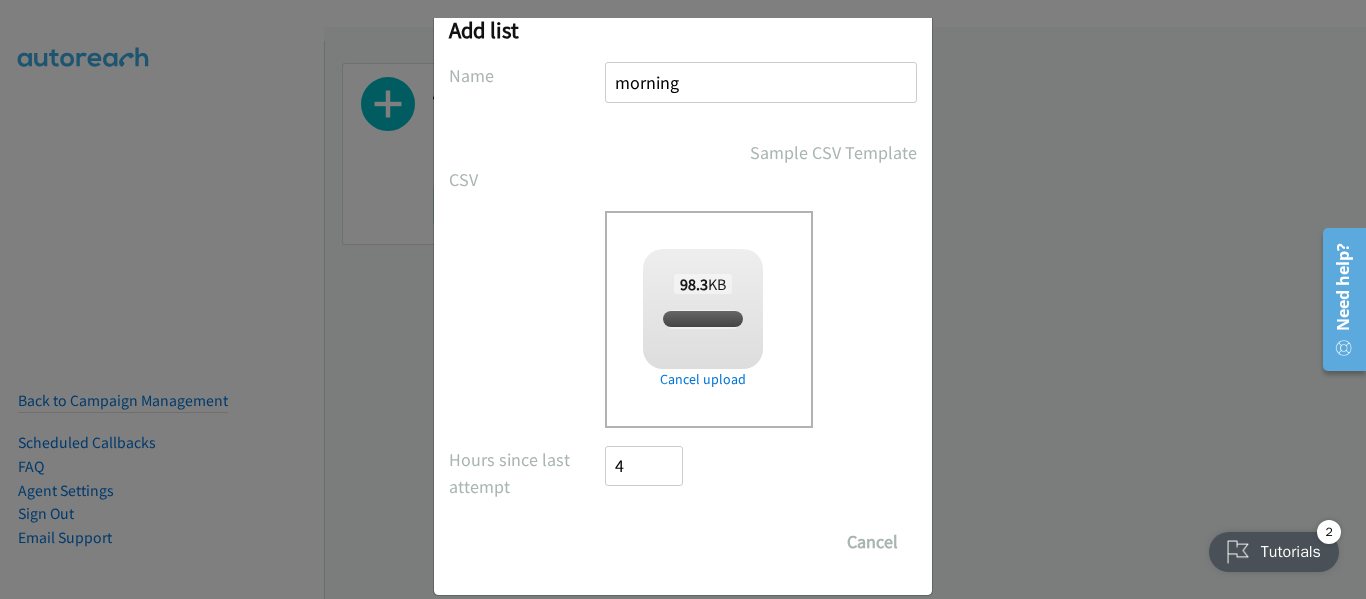 scroll, scrollTop: 75, scrollLeft: 0, axis: vertical 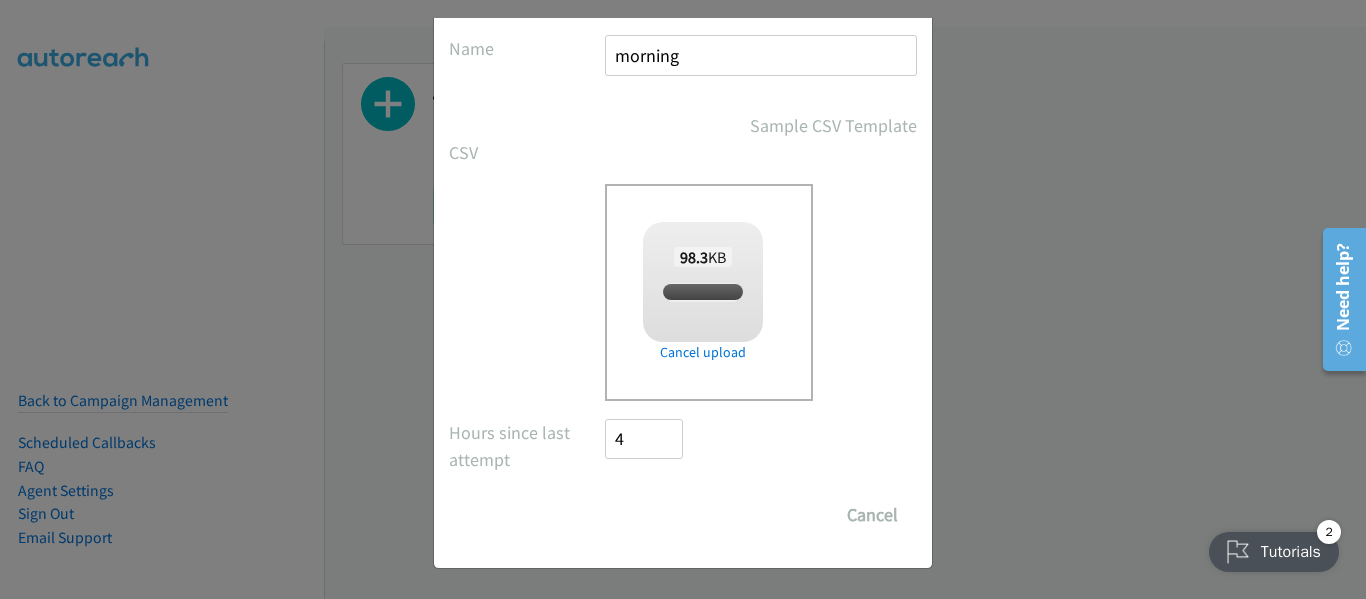 checkbox on "true" 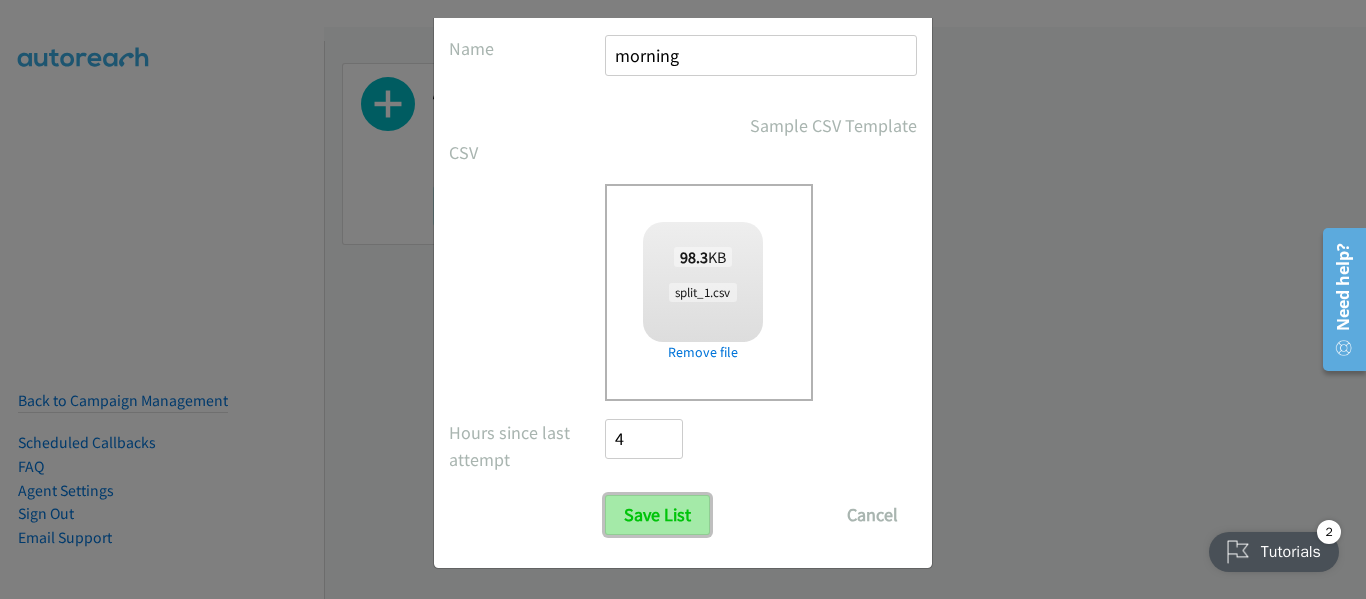 click on "Save List" at bounding box center [657, 515] 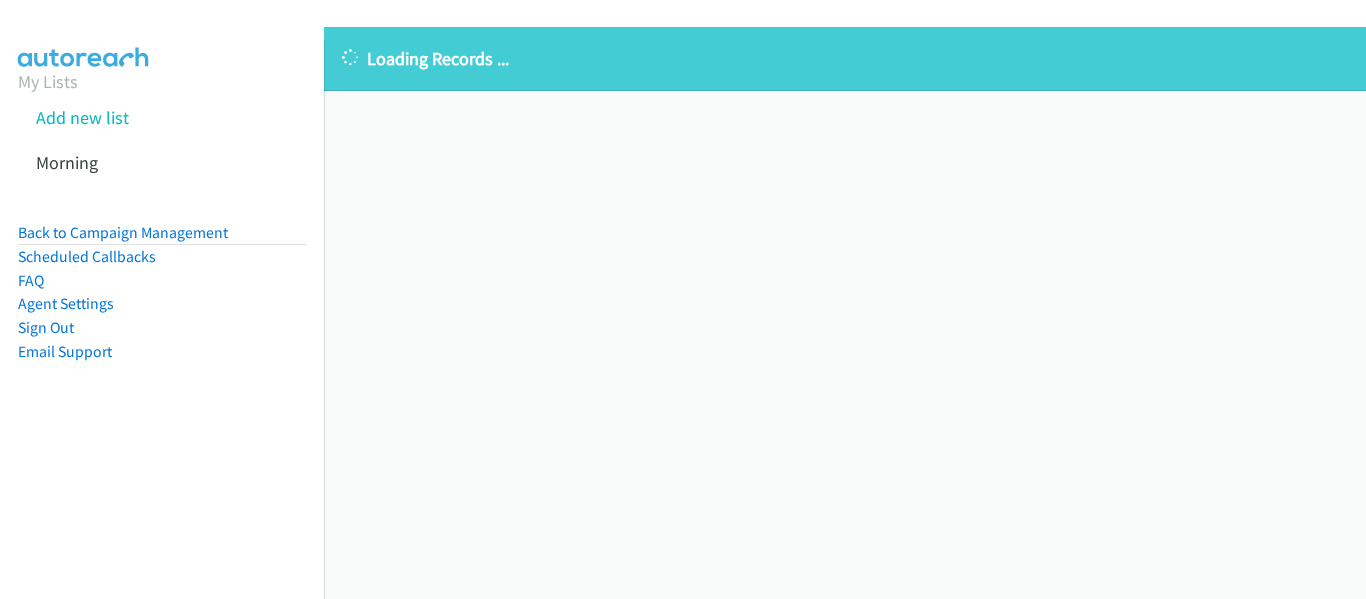 scroll, scrollTop: 0, scrollLeft: 0, axis: both 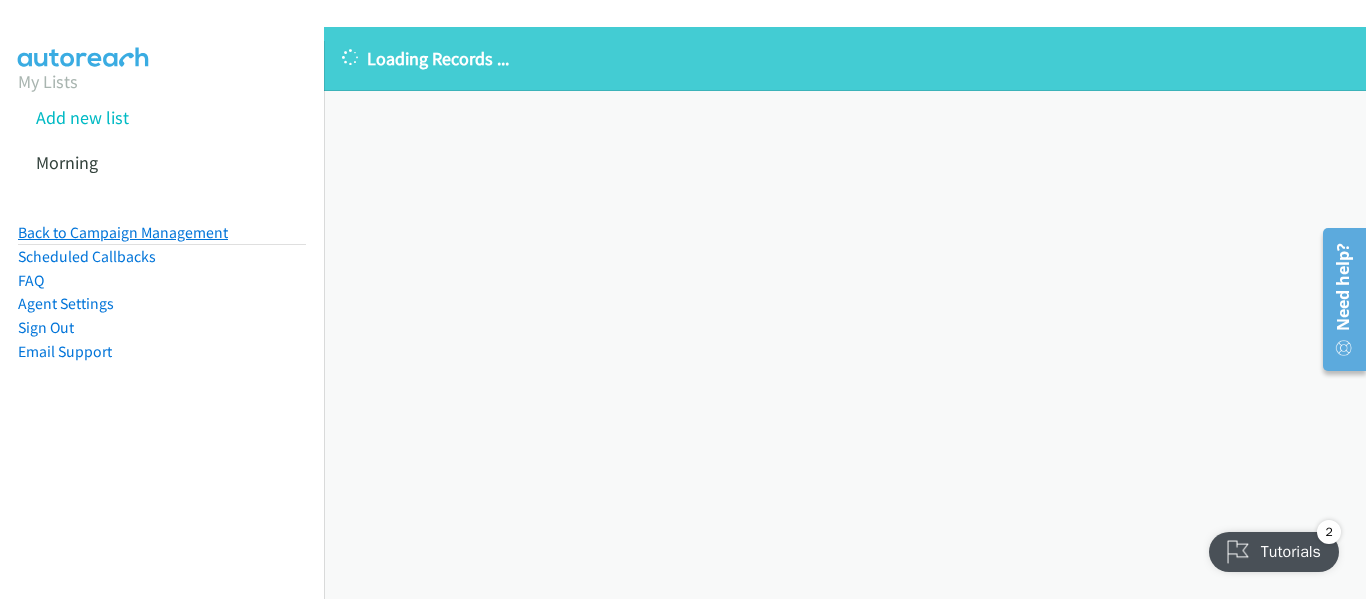 click on "Back to Campaign Management" at bounding box center (123, 232) 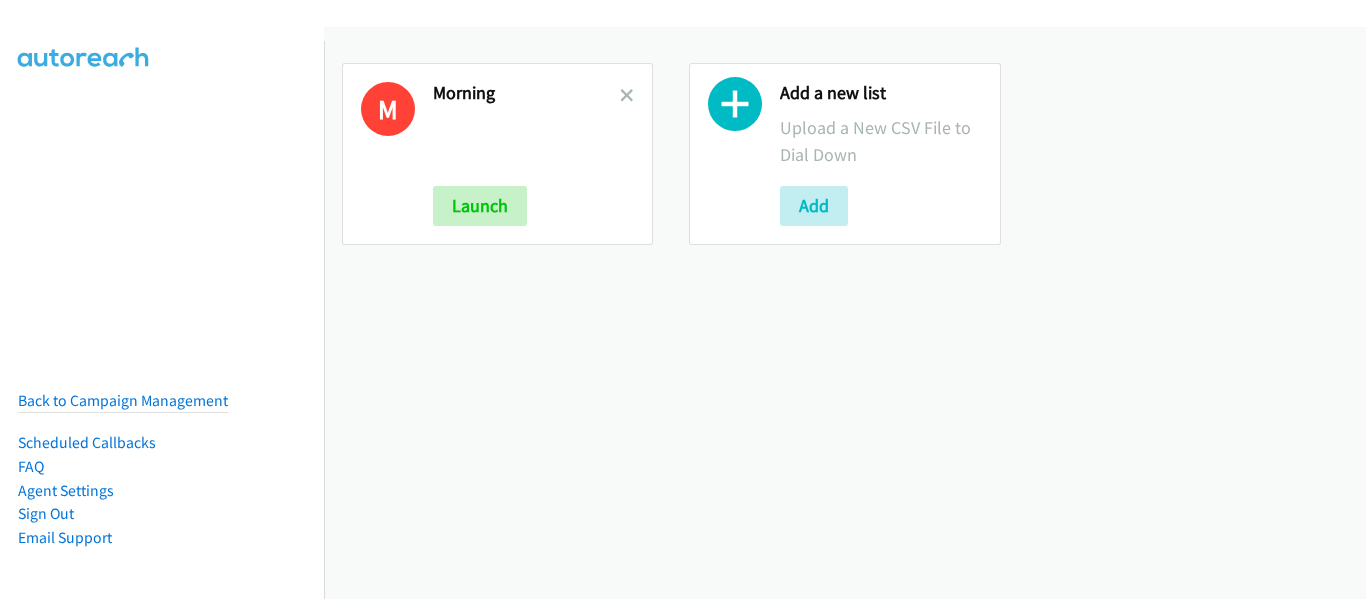 scroll, scrollTop: 0, scrollLeft: 0, axis: both 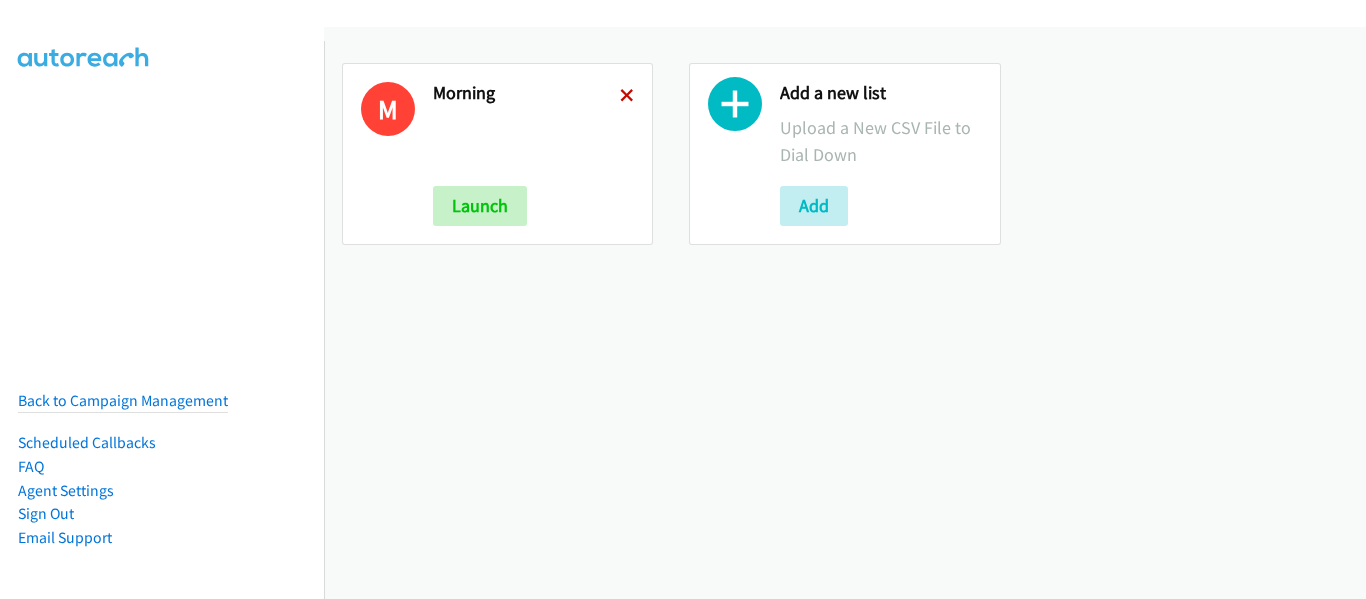 click at bounding box center (627, 97) 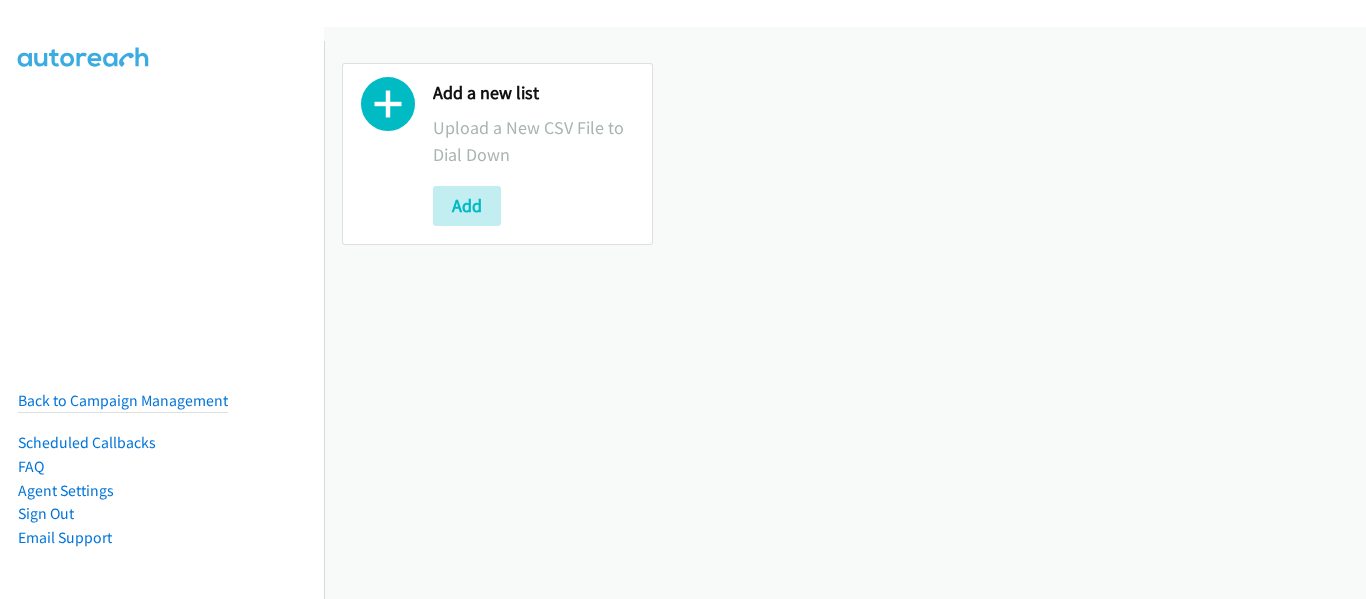 scroll, scrollTop: 0, scrollLeft: 0, axis: both 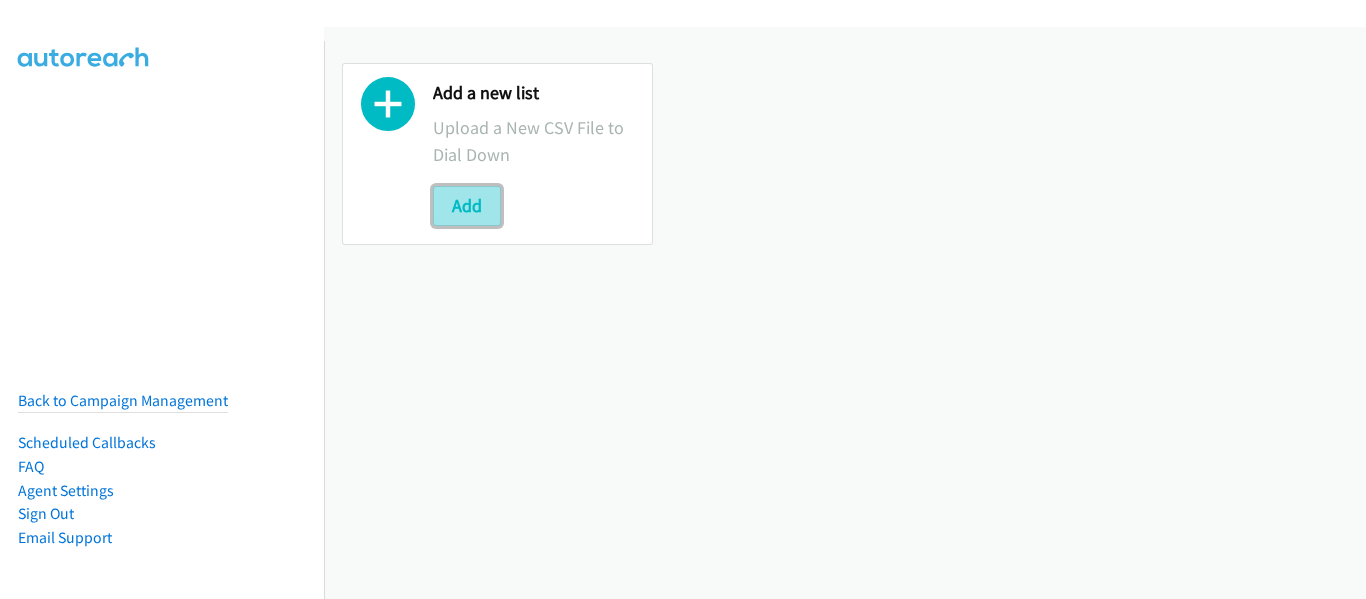 click on "Add" at bounding box center [467, 206] 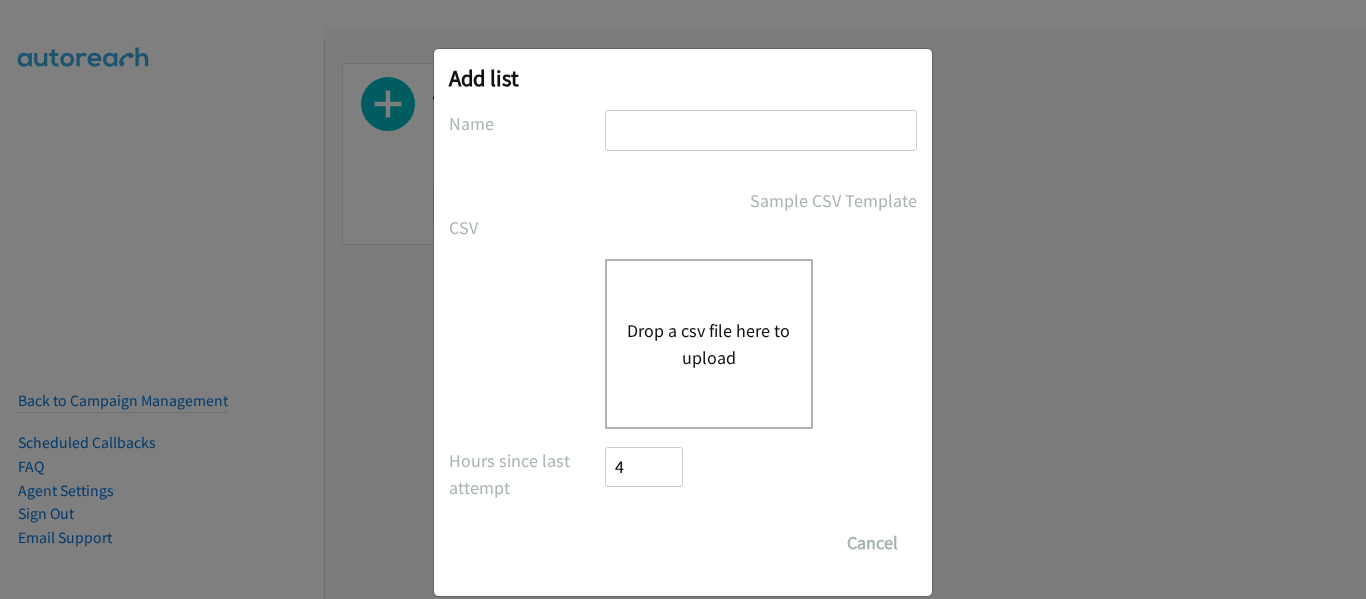 click at bounding box center (761, 130) 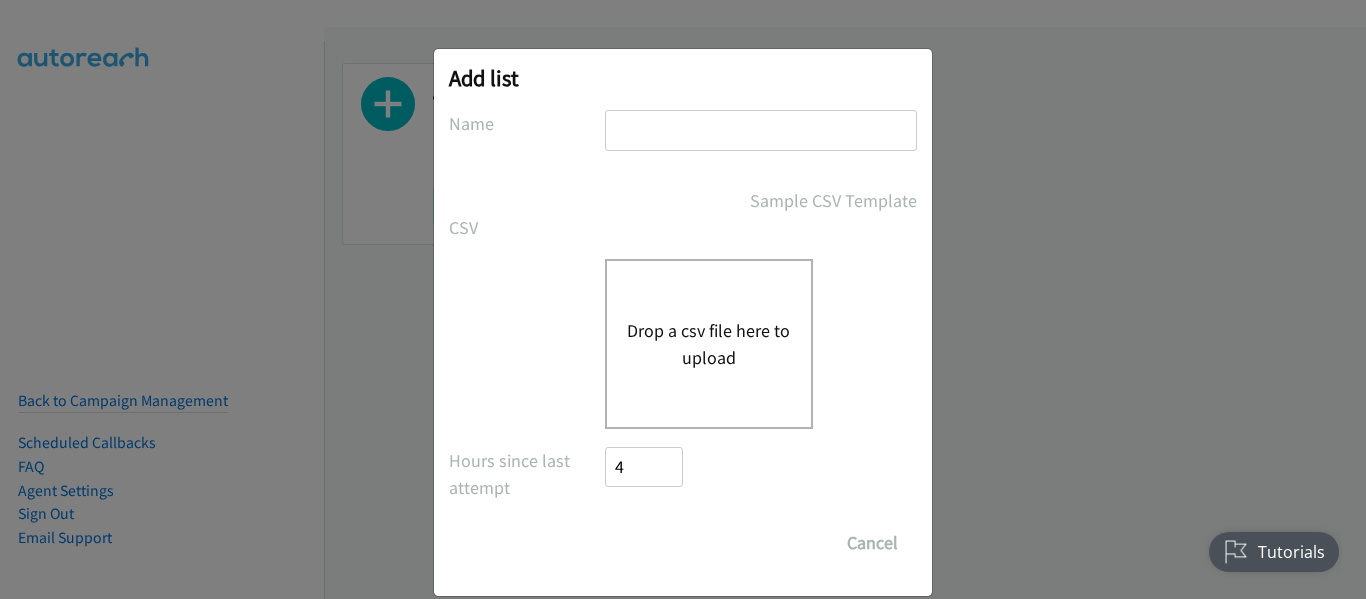 scroll, scrollTop: 0, scrollLeft: 0, axis: both 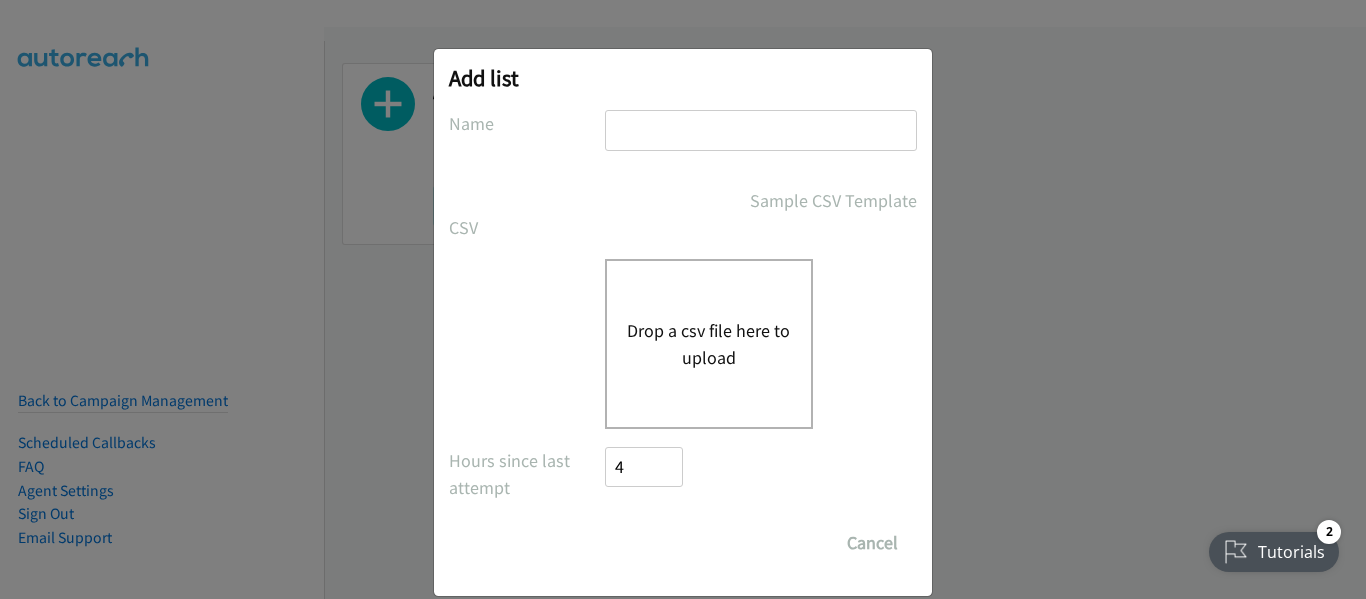 type on "[PERSON_NAME]" 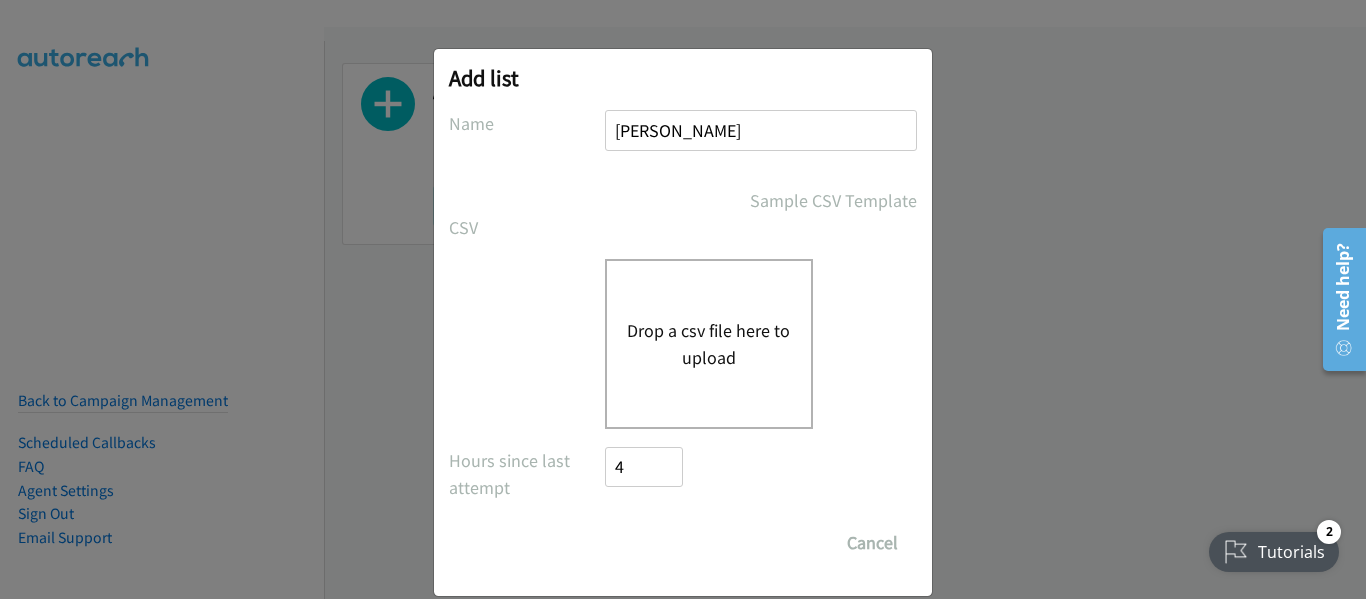 click on "Drop a csv file here to upload" at bounding box center [709, 344] 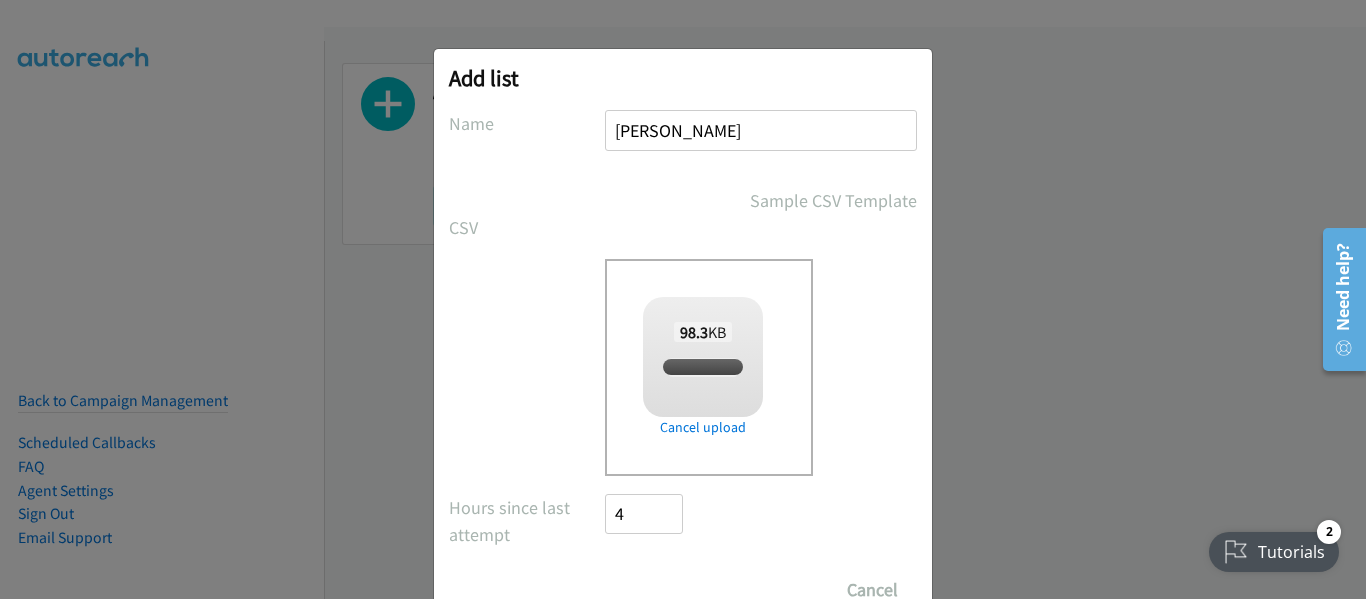 checkbox on "true" 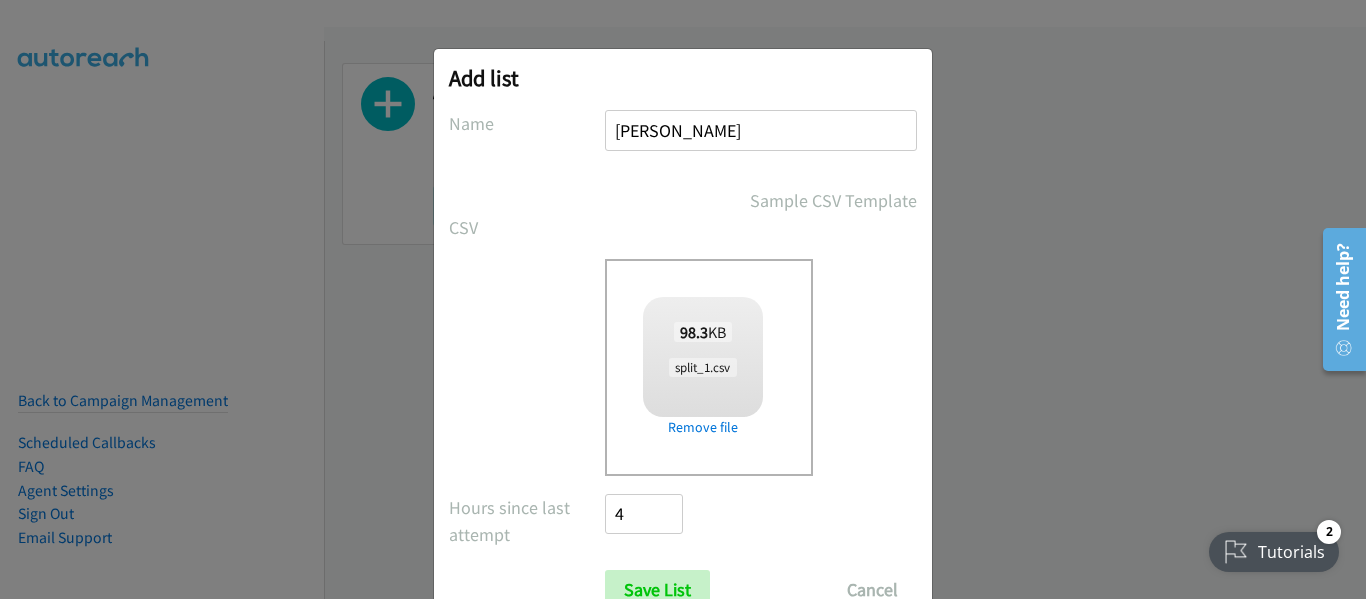 scroll, scrollTop: 75, scrollLeft: 0, axis: vertical 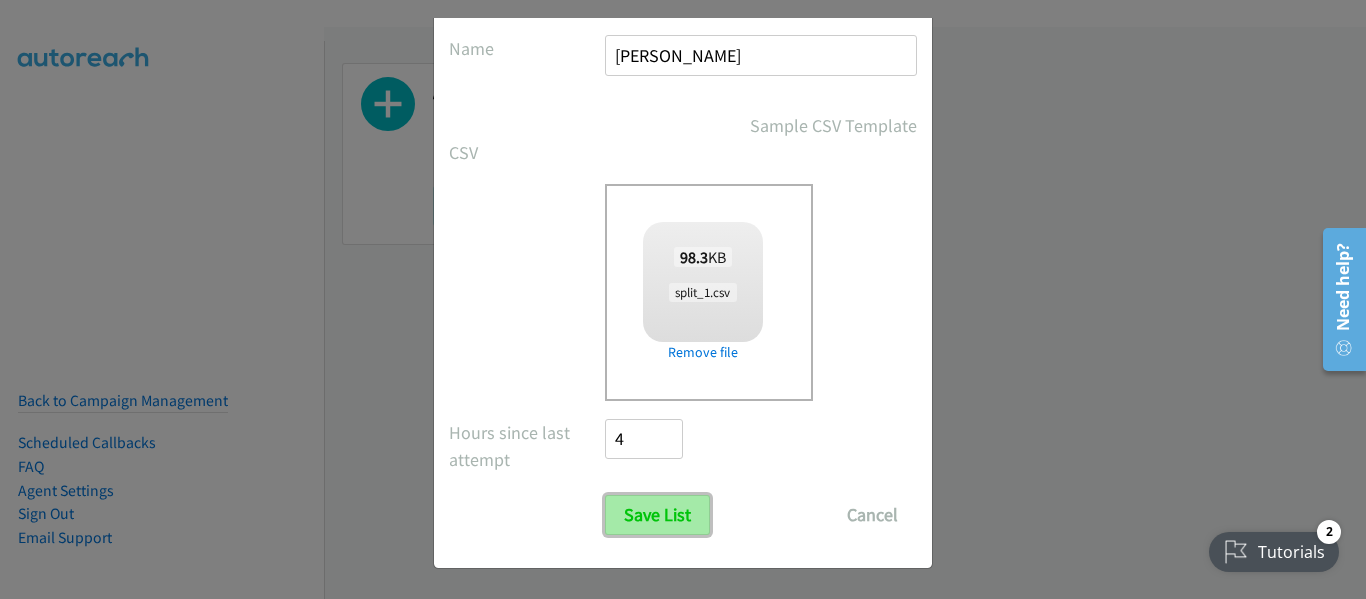click on "Save List" at bounding box center [657, 515] 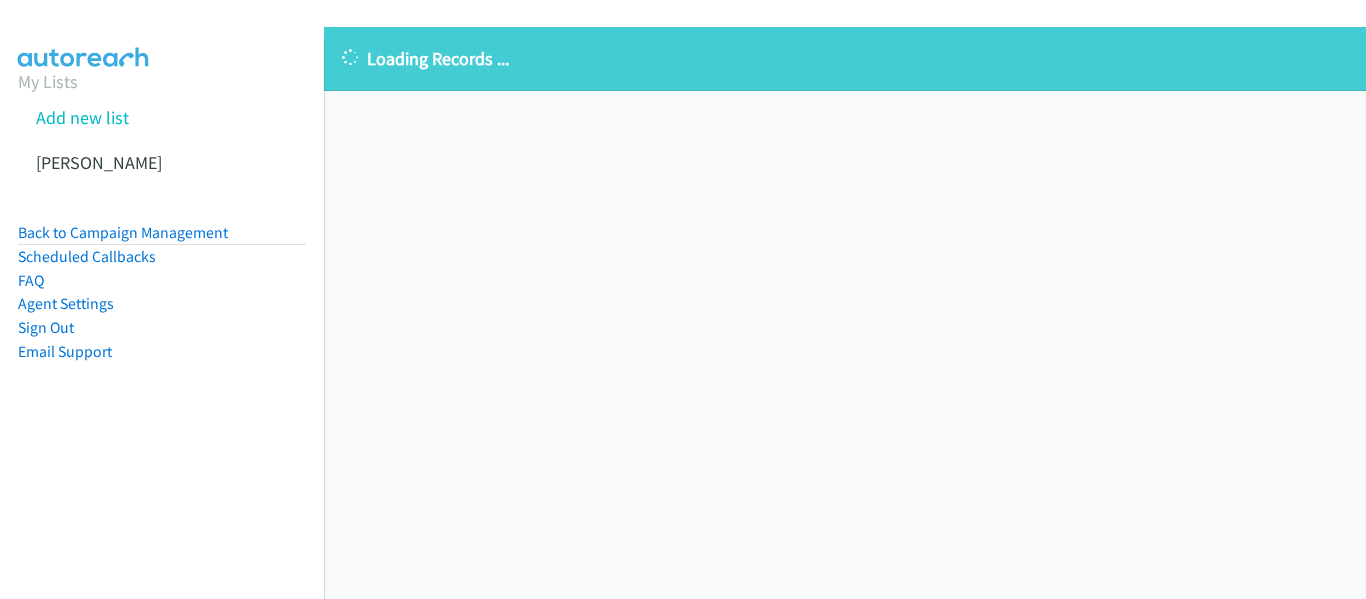scroll, scrollTop: 0, scrollLeft: 0, axis: both 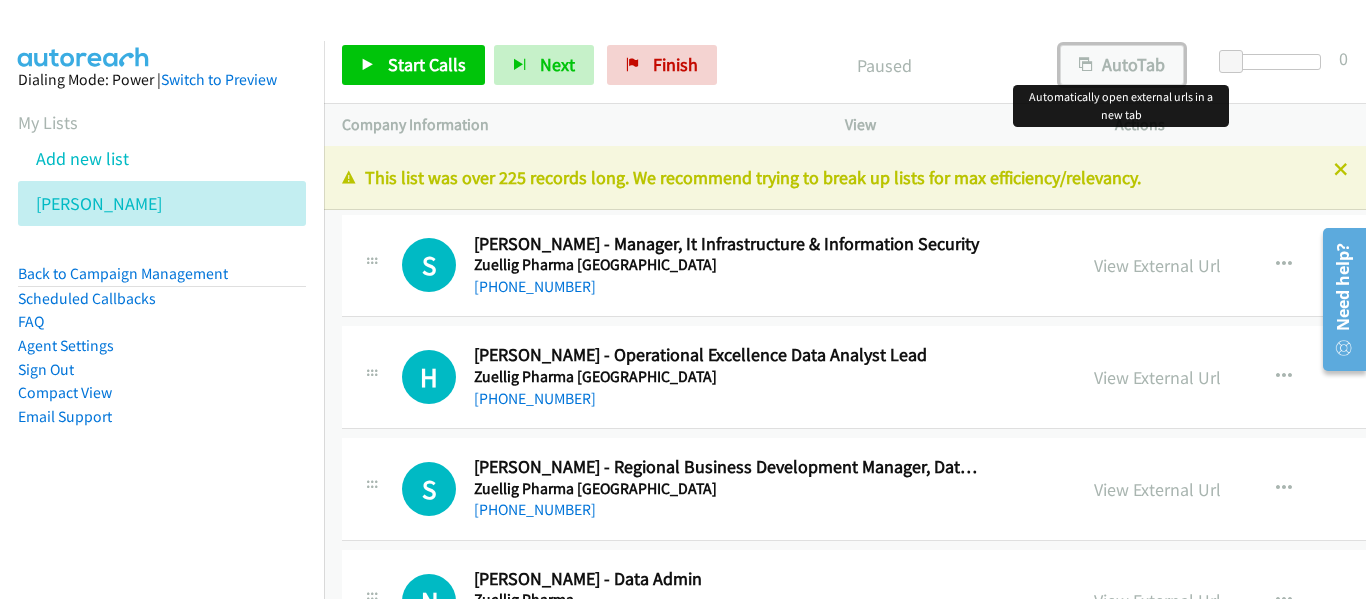 click on "AutoTab" at bounding box center [1122, 65] 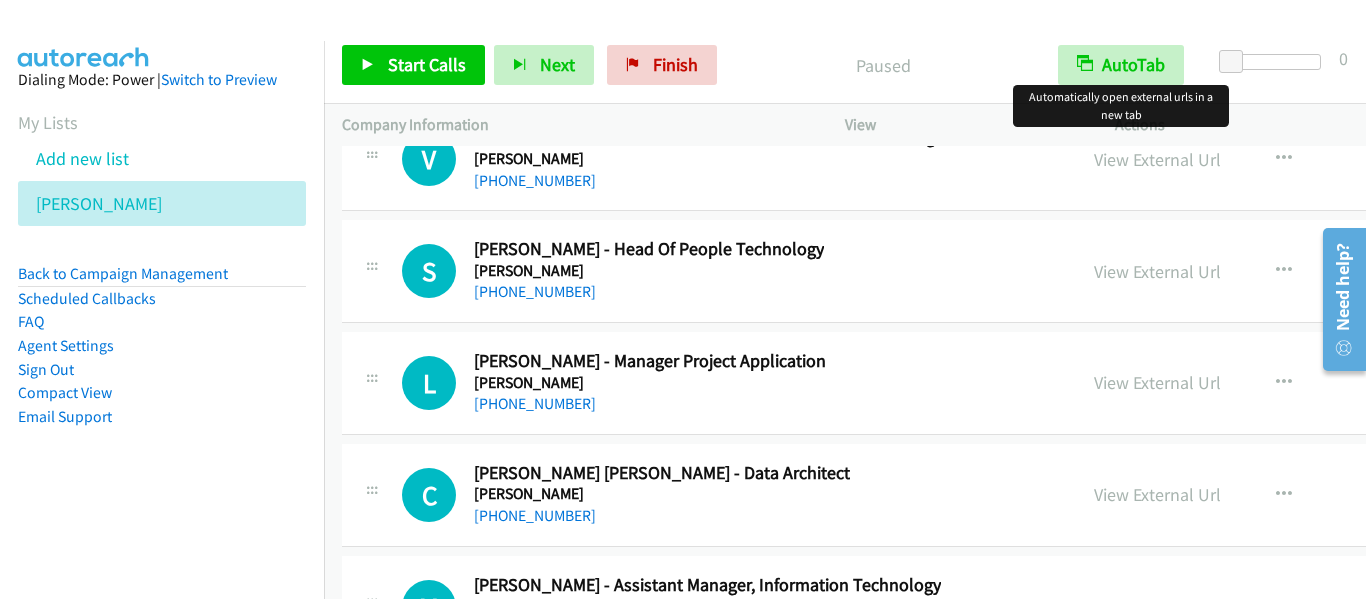 scroll, scrollTop: 51070, scrollLeft: 0, axis: vertical 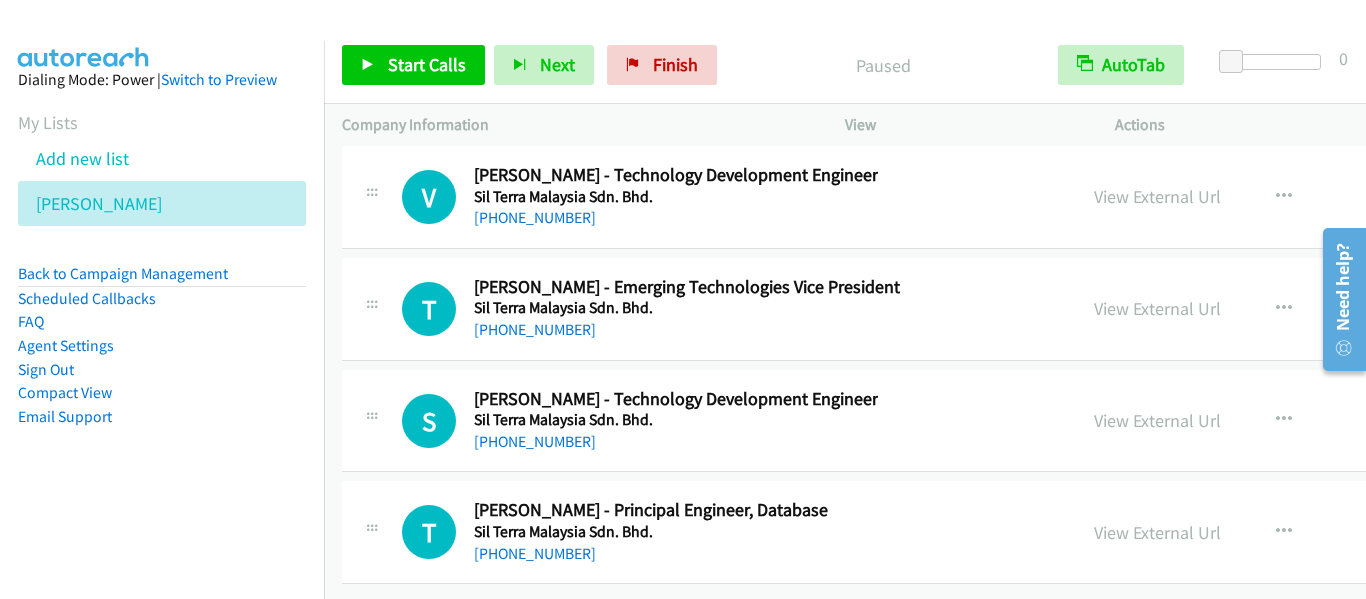 drag, startPoint x: 144, startPoint y: 491, endPoint x: 38, endPoint y: 519, distance: 109.63576 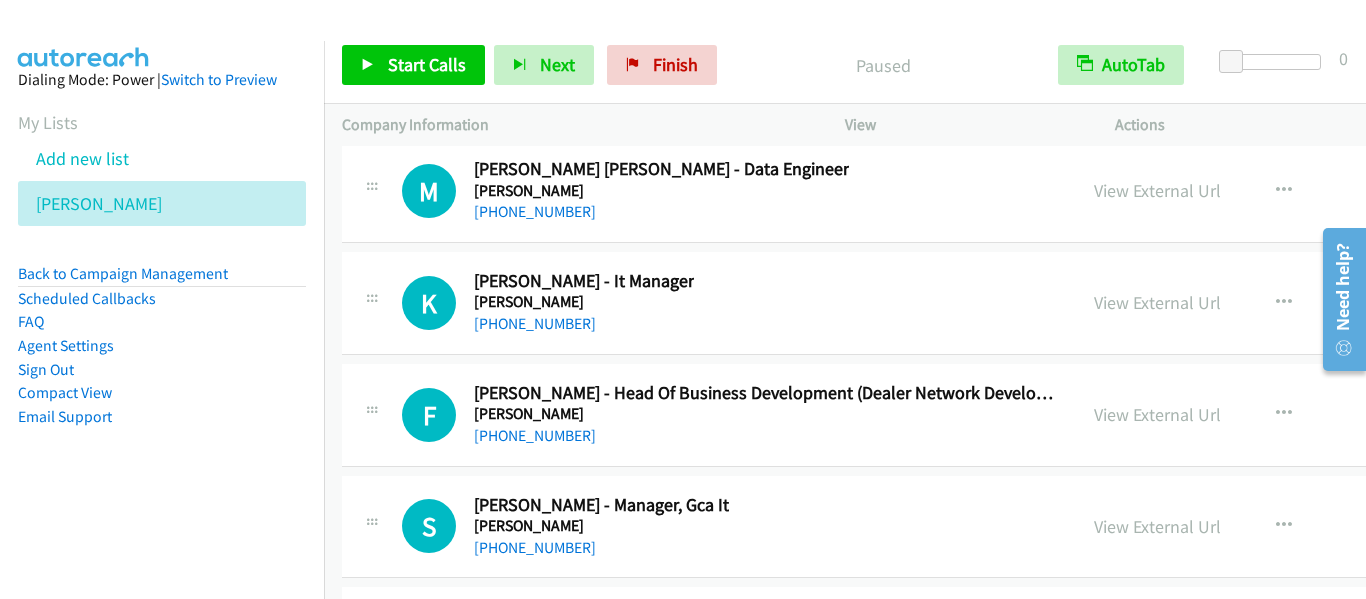 scroll, scrollTop: 49670, scrollLeft: 0, axis: vertical 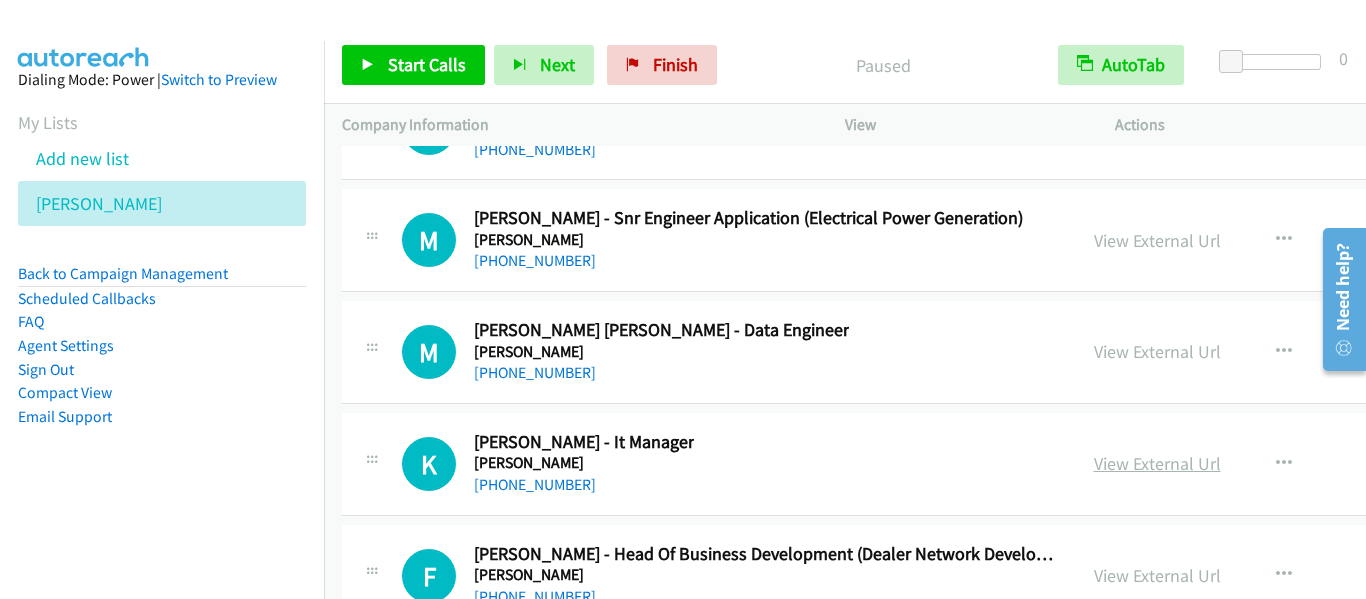click on "View External Url" at bounding box center (1157, 463) 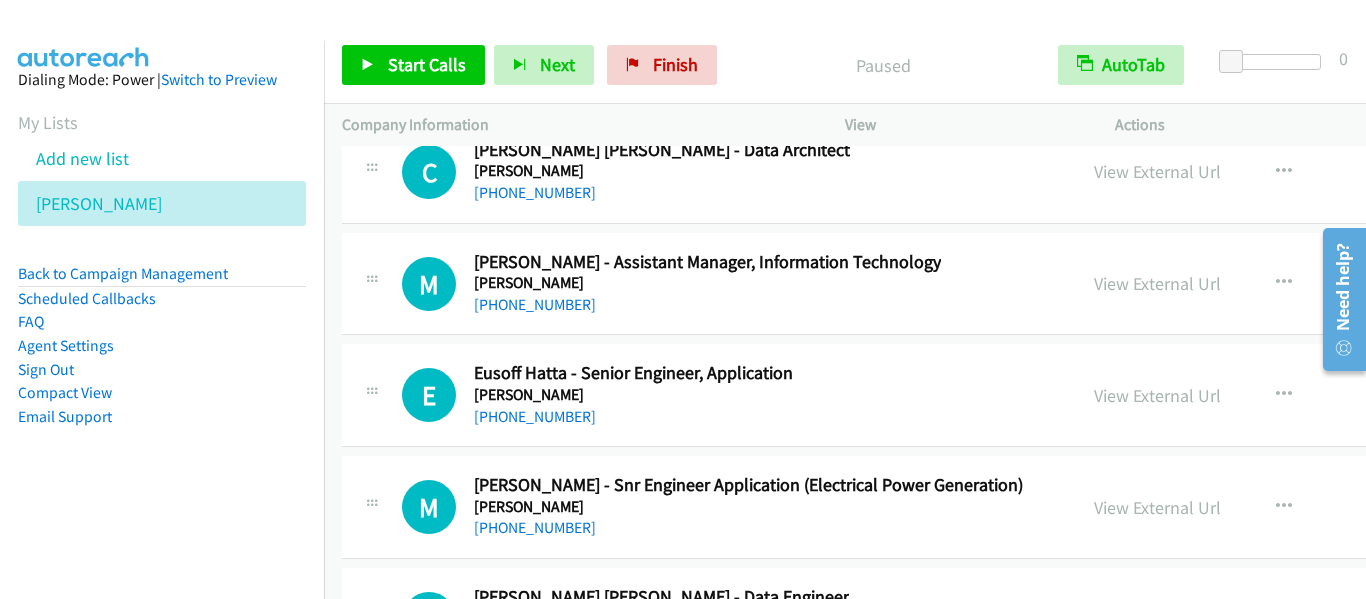 scroll, scrollTop: 49370, scrollLeft: 0, axis: vertical 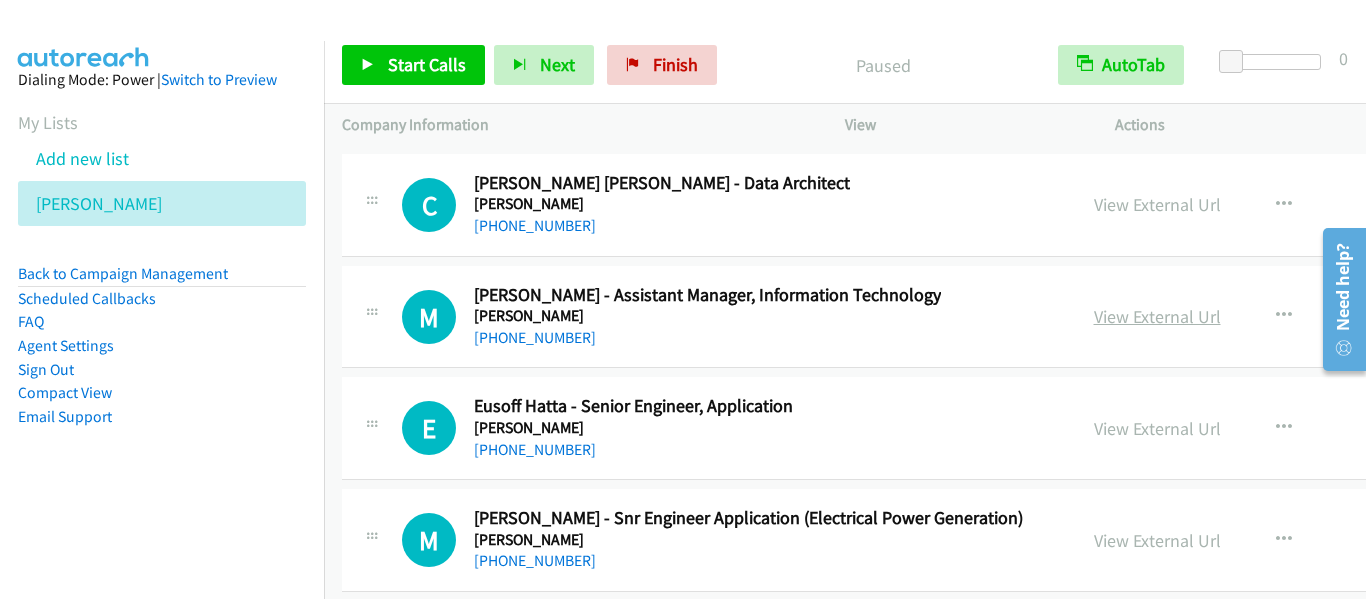 click on "View External Url" at bounding box center [1157, 316] 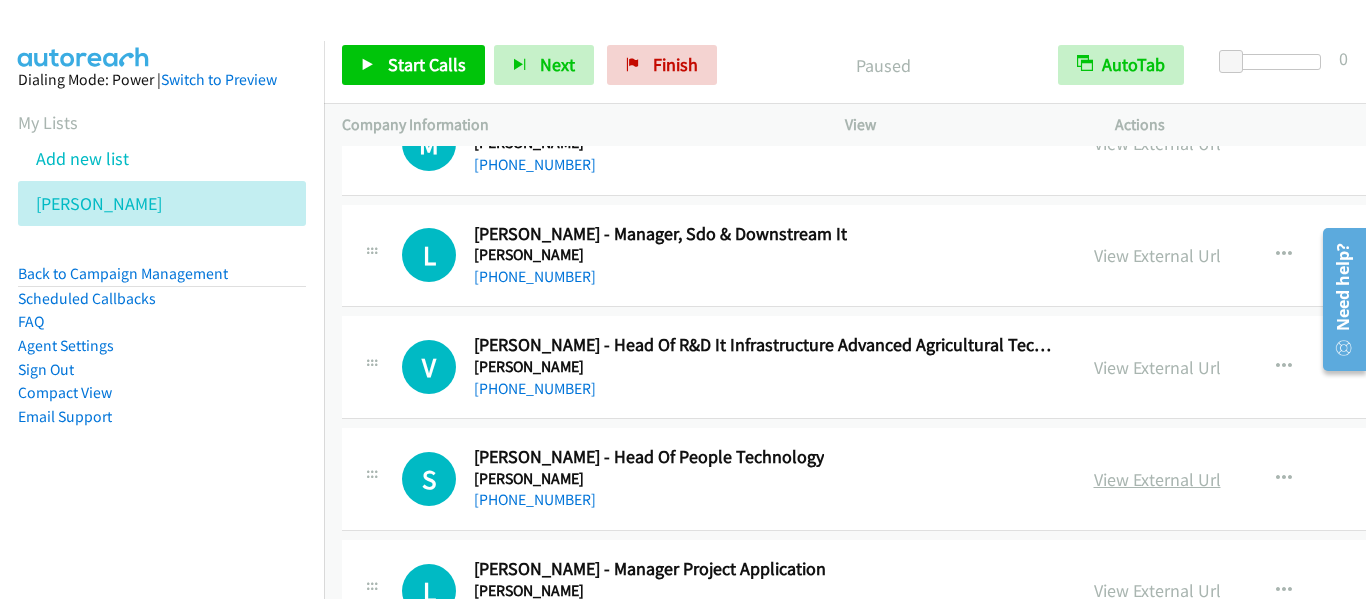 scroll, scrollTop: 48870, scrollLeft: 0, axis: vertical 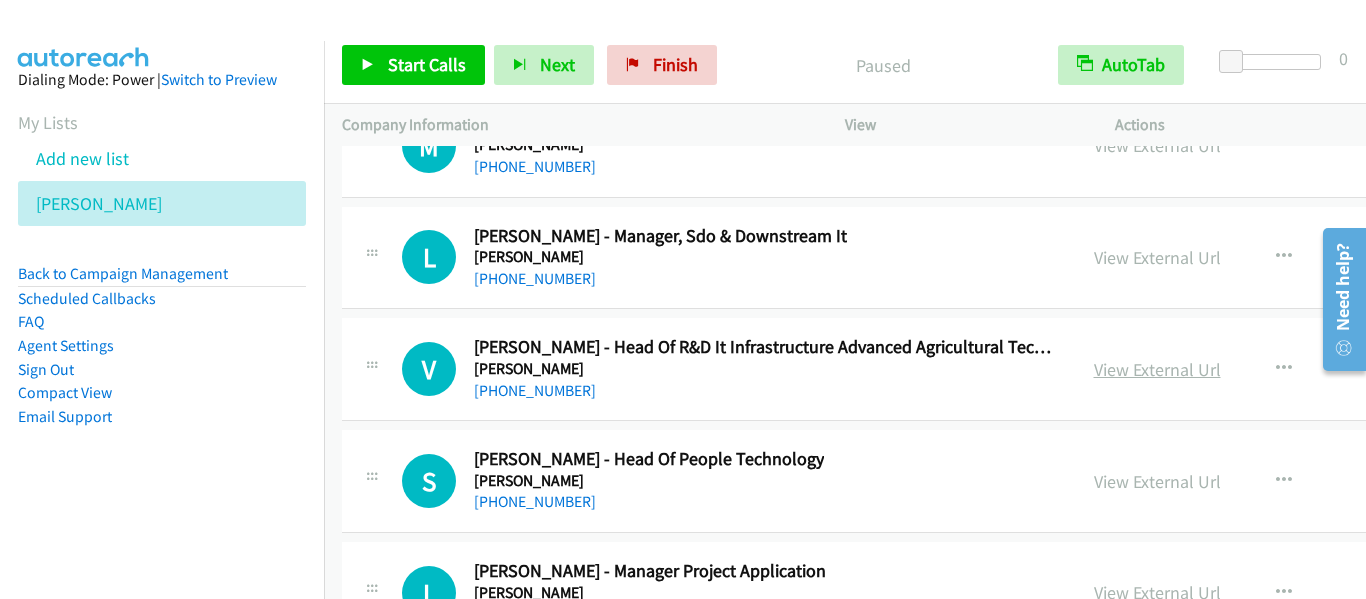 click on "View External Url" at bounding box center (1157, 369) 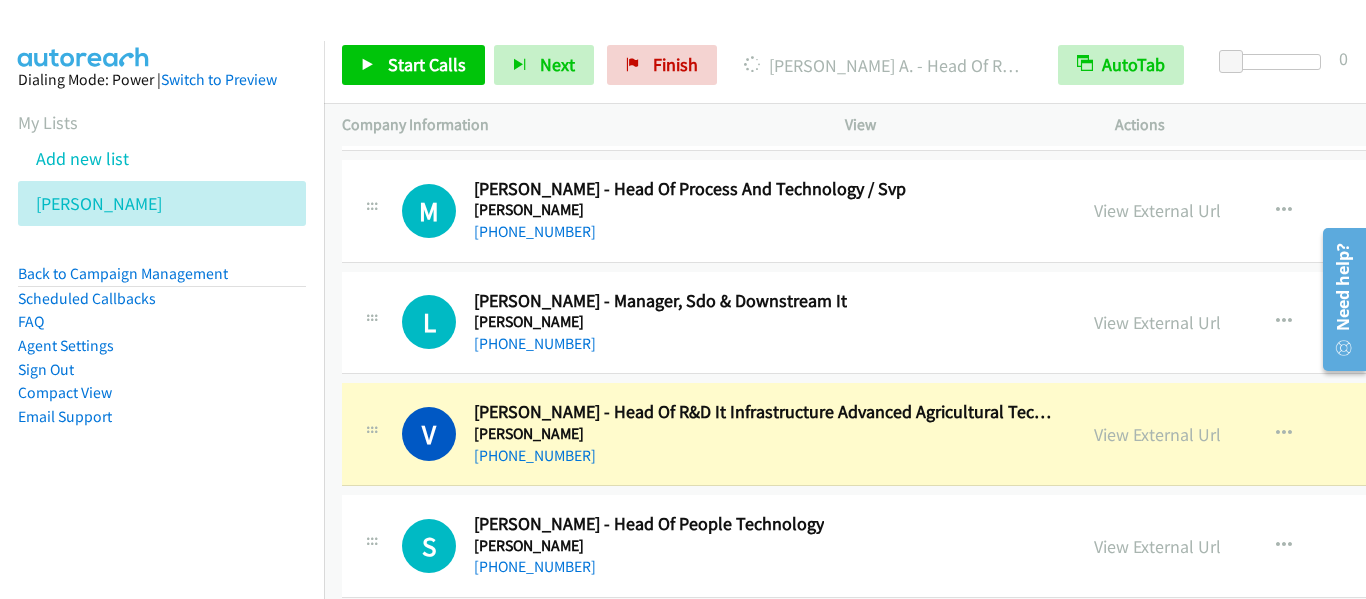 scroll, scrollTop: 48770, scrollLeft: 0, axis: vertical 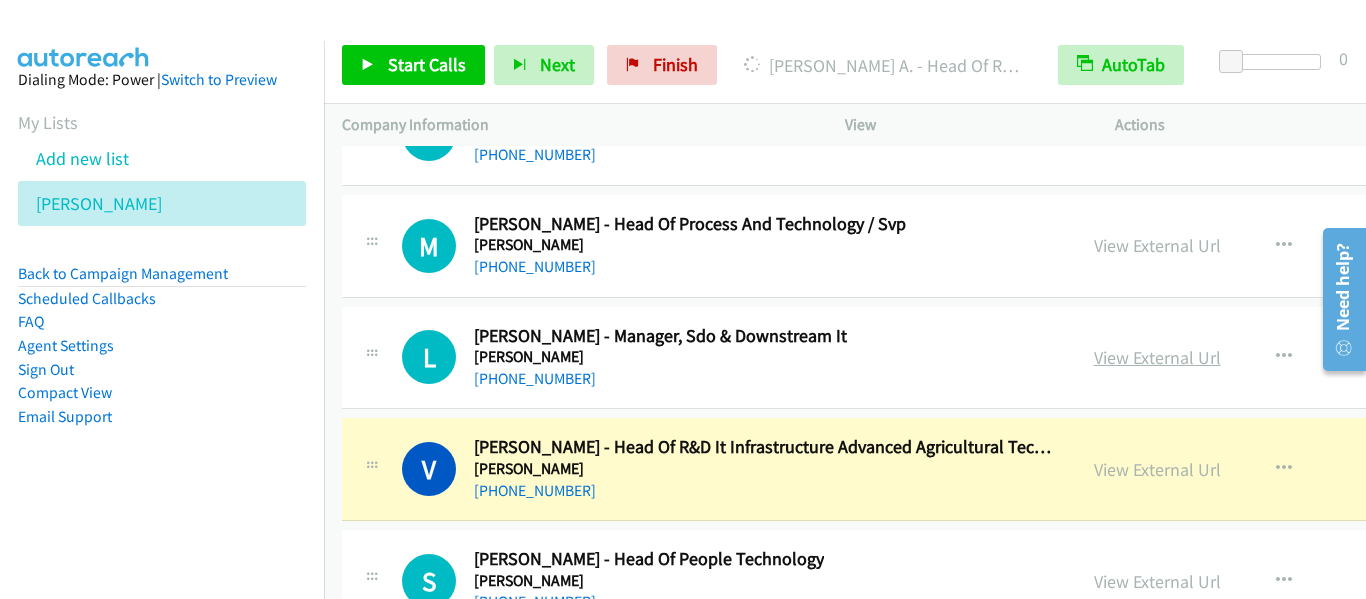 click on "View External Url" at bounding box center [1157, 357] 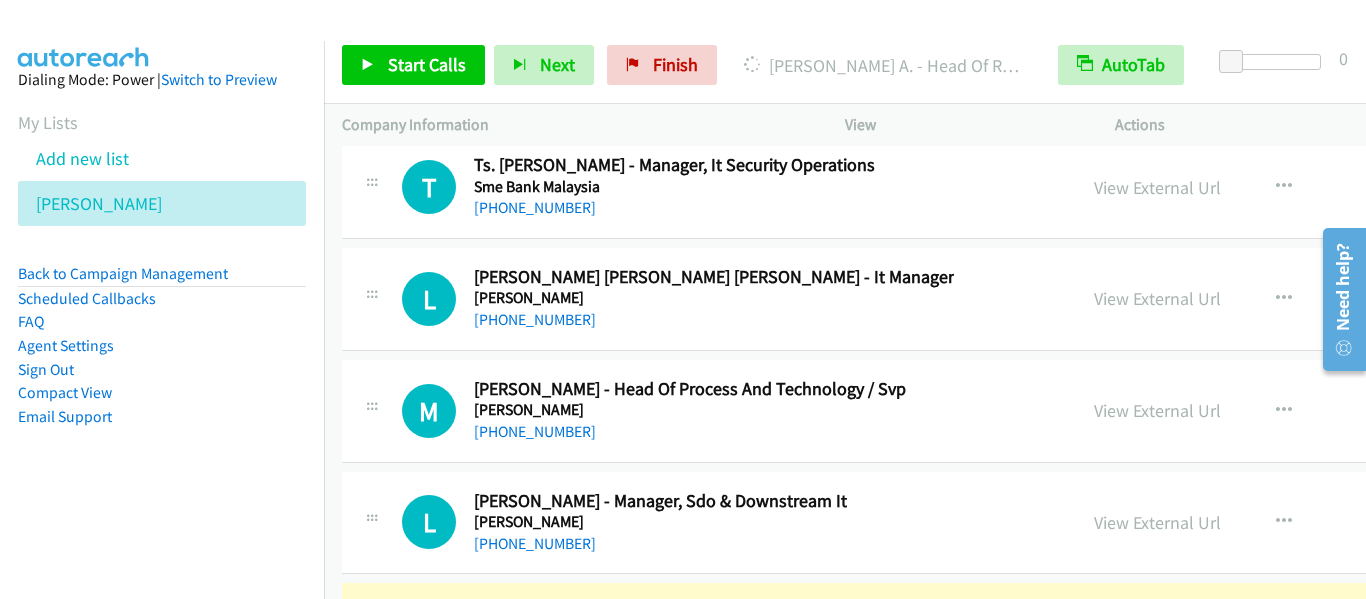 scroll, scrollTop: 48570, scrollLeft: 0, axis: vertical 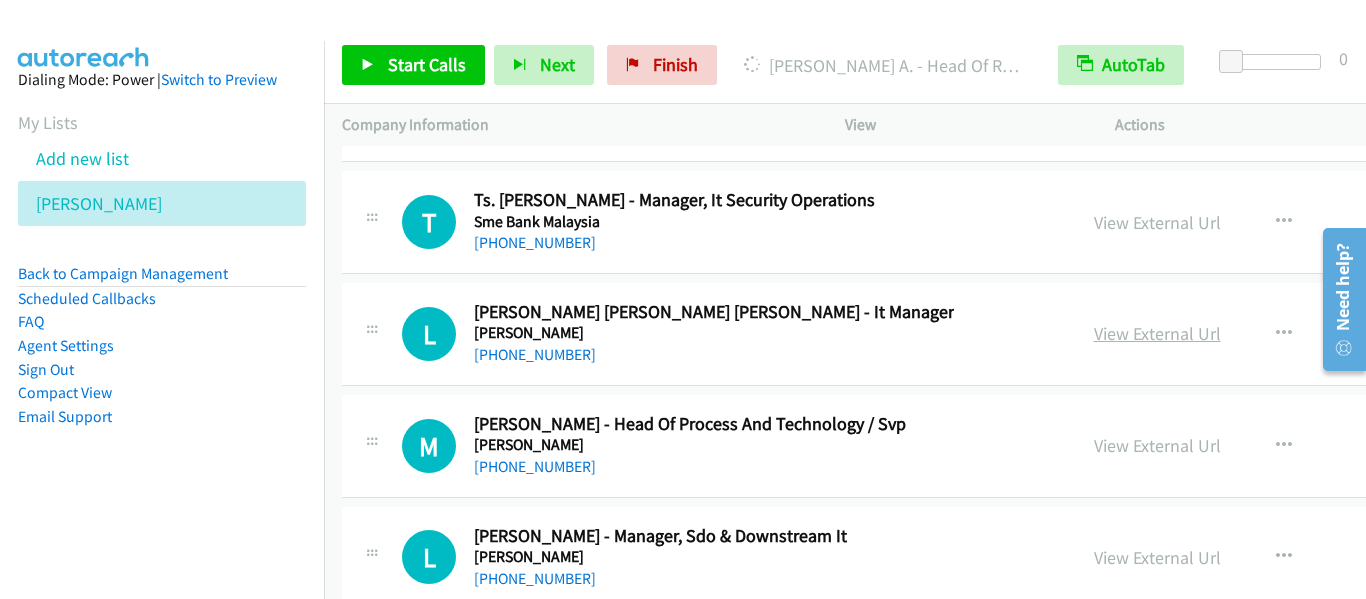 click on "View External Url" at bounding box center (1157, 333) 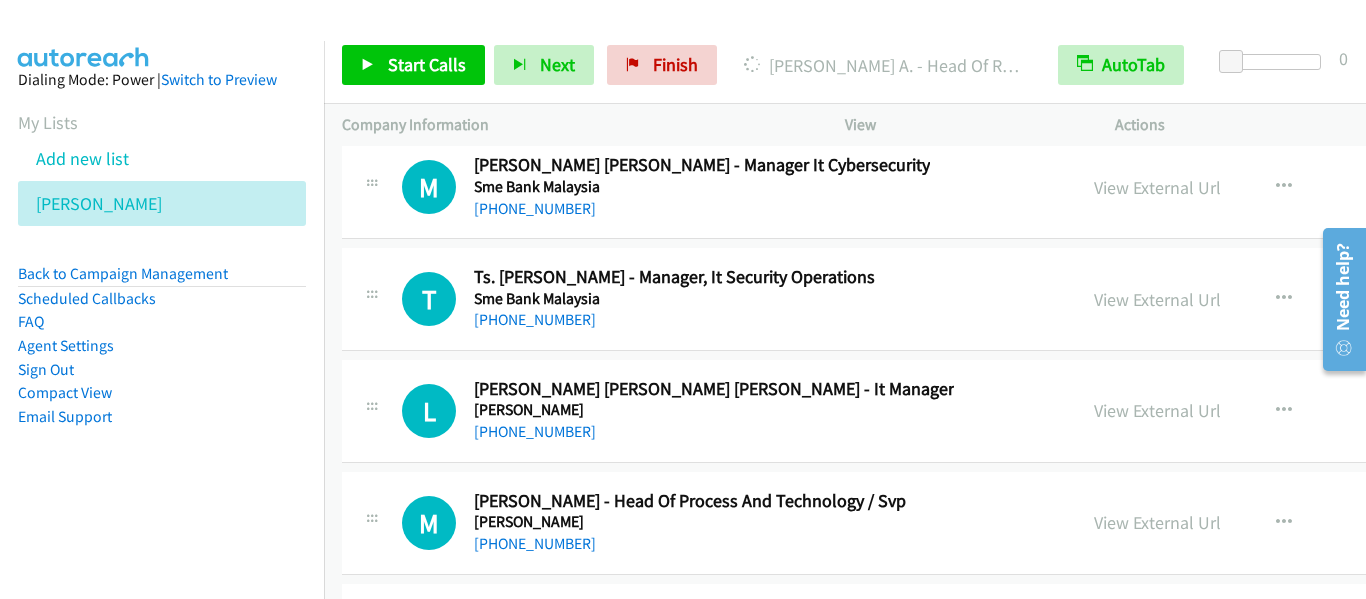 scroll, scrollTop: 48470, scrollLeft: 0, axis: vertical 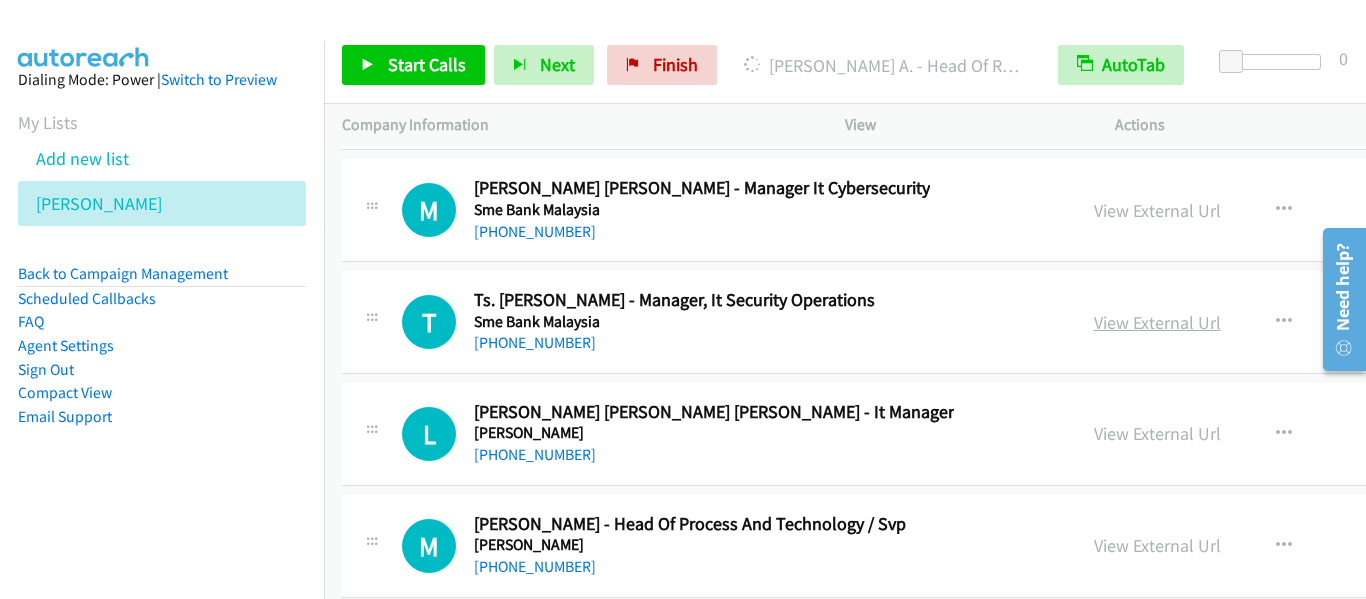 click on "View External Url" at bounding box center [1157, 322] 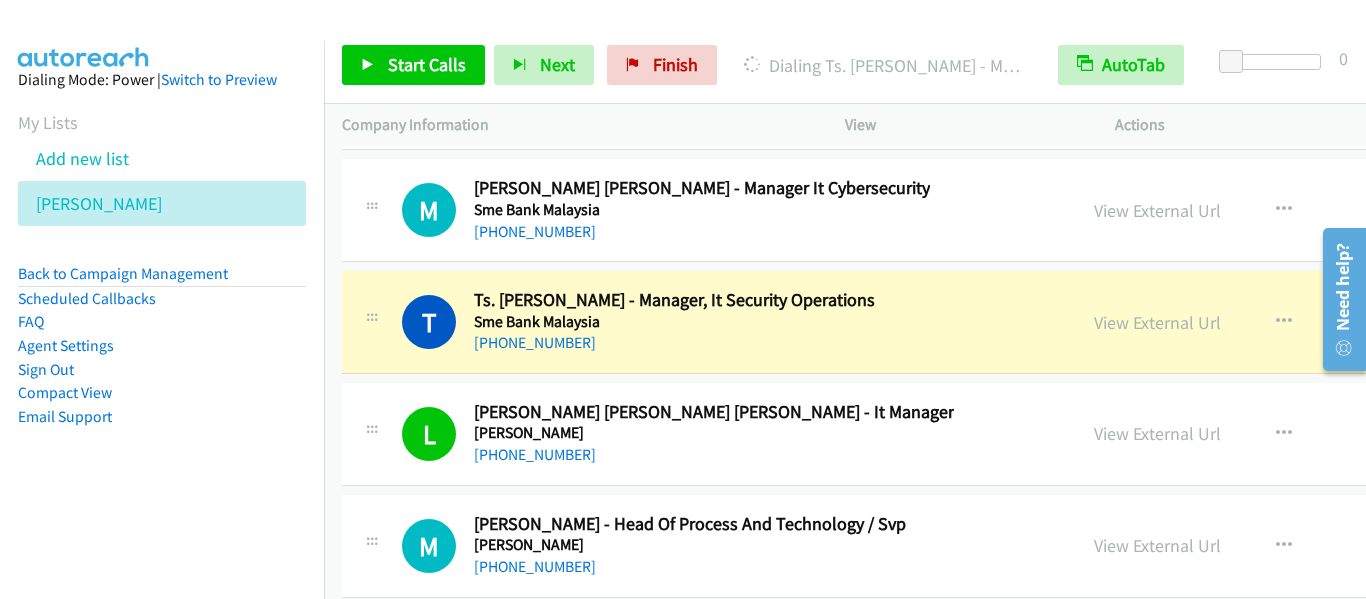 scroll, scrollTop: 48370, scrollLeft: 0, axis: vertical 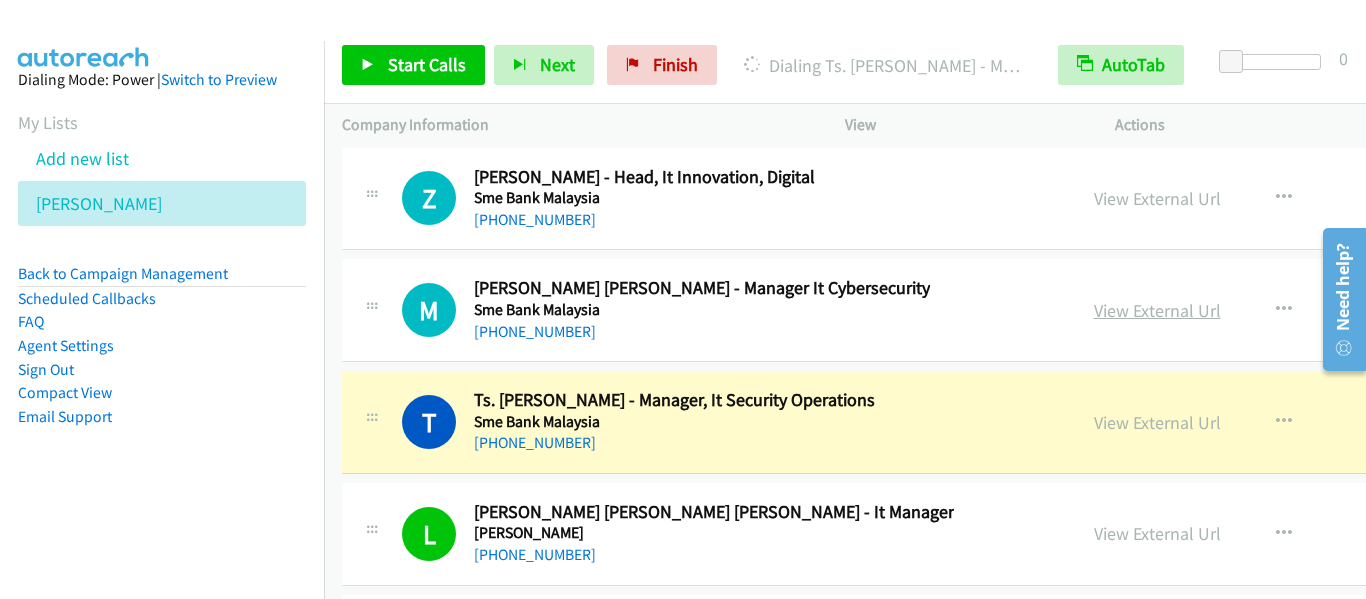 click on "View External Url" at bounding box center (1157, 310) 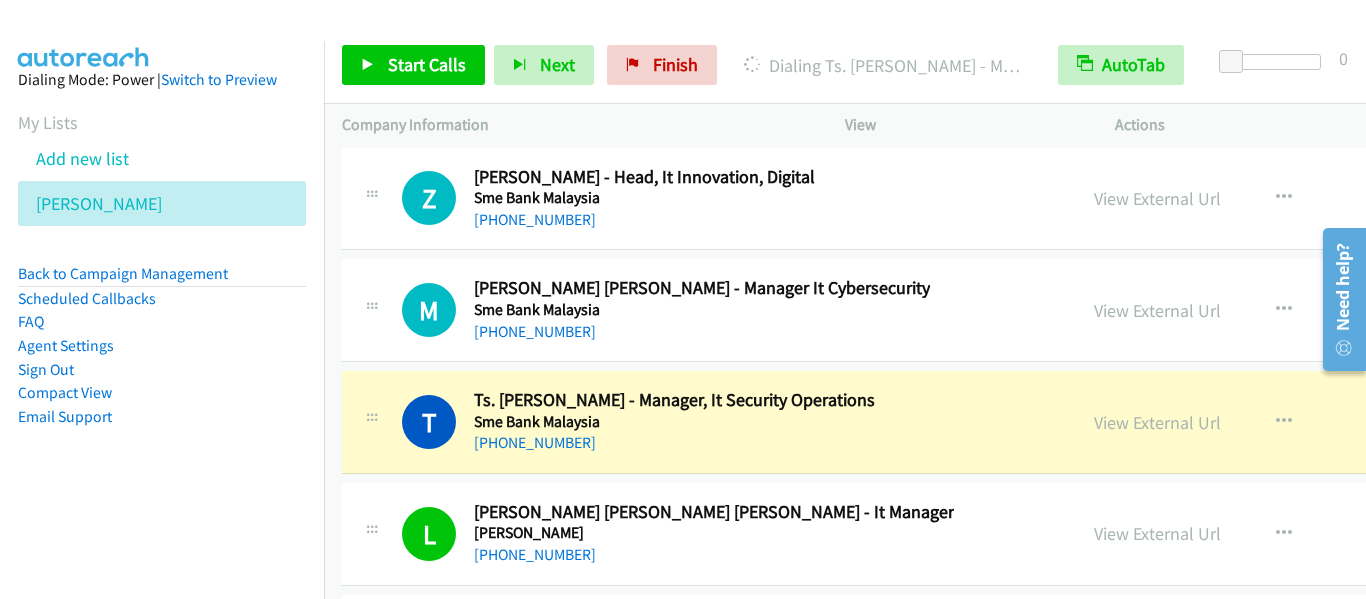 scroll, scrollTop: 48270, scrollLeft: 0, axis: vertical 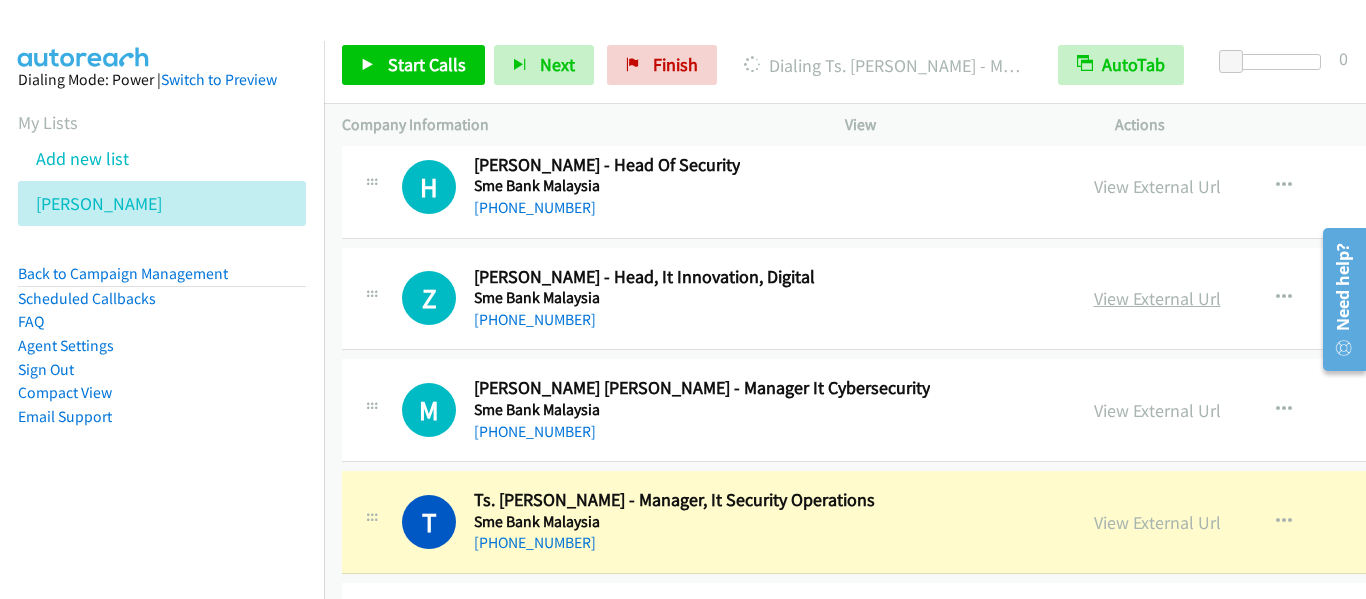 click on "View External Url" at bounding box center [1157, 298] 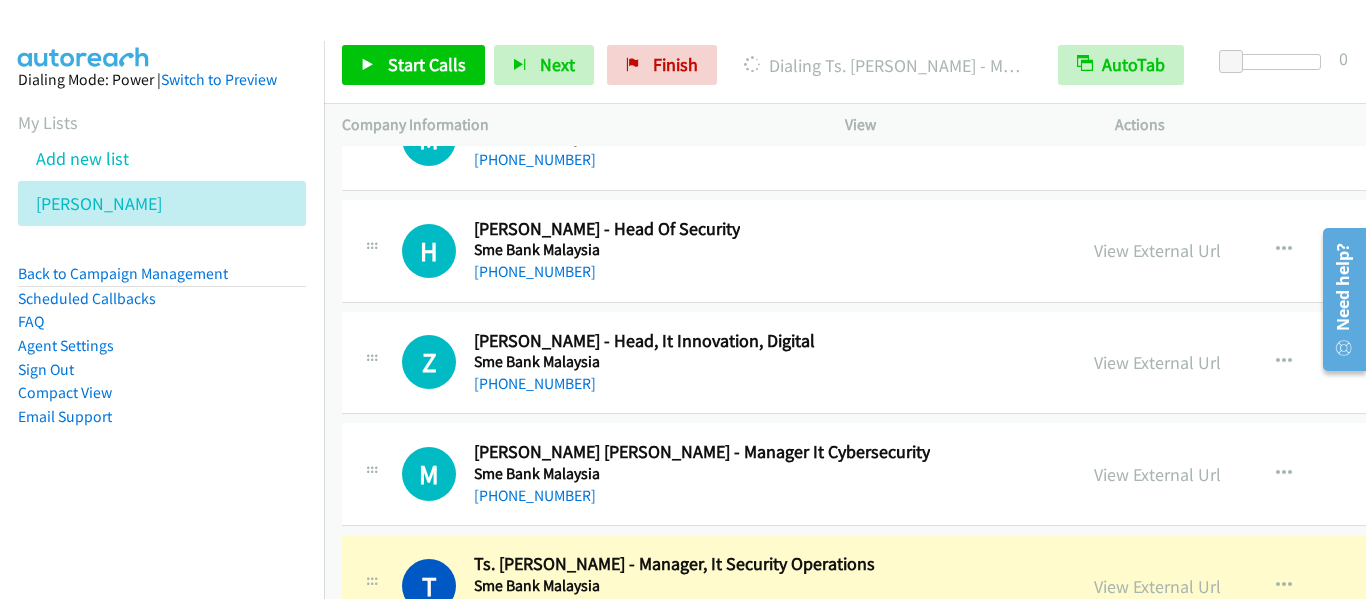 scroll, scrollTop: 48170, scrollLeft: 0, axis: vertical 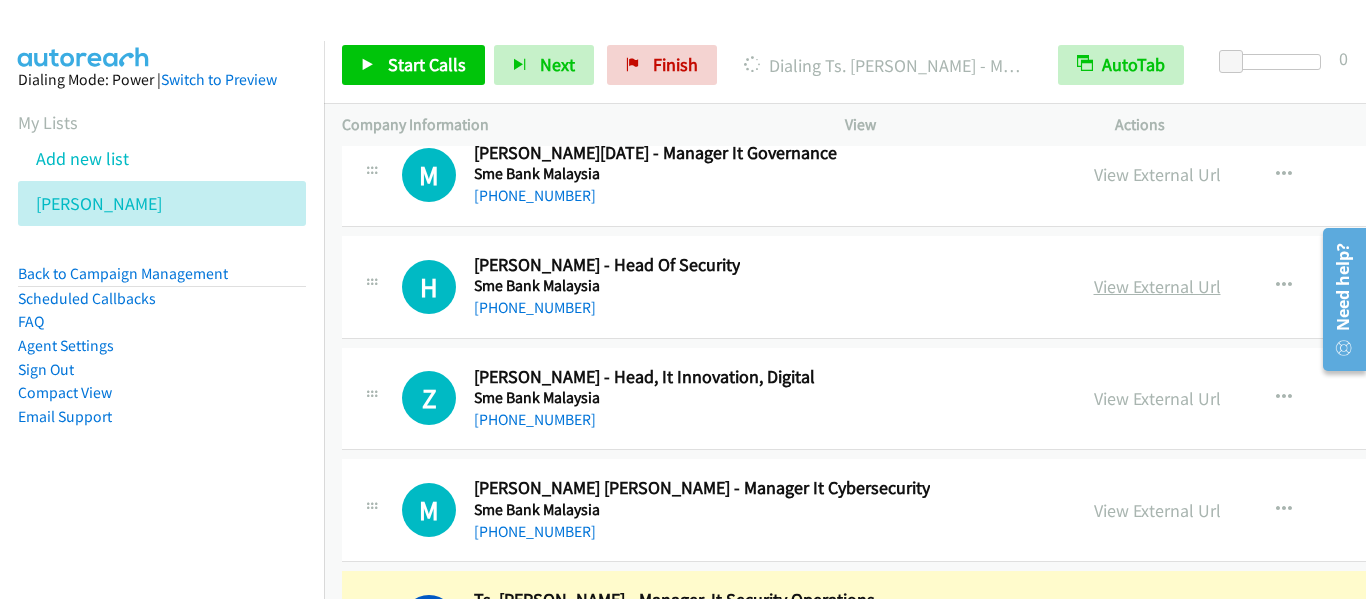 click on "View External Url" at bounding box center (1157, 286) 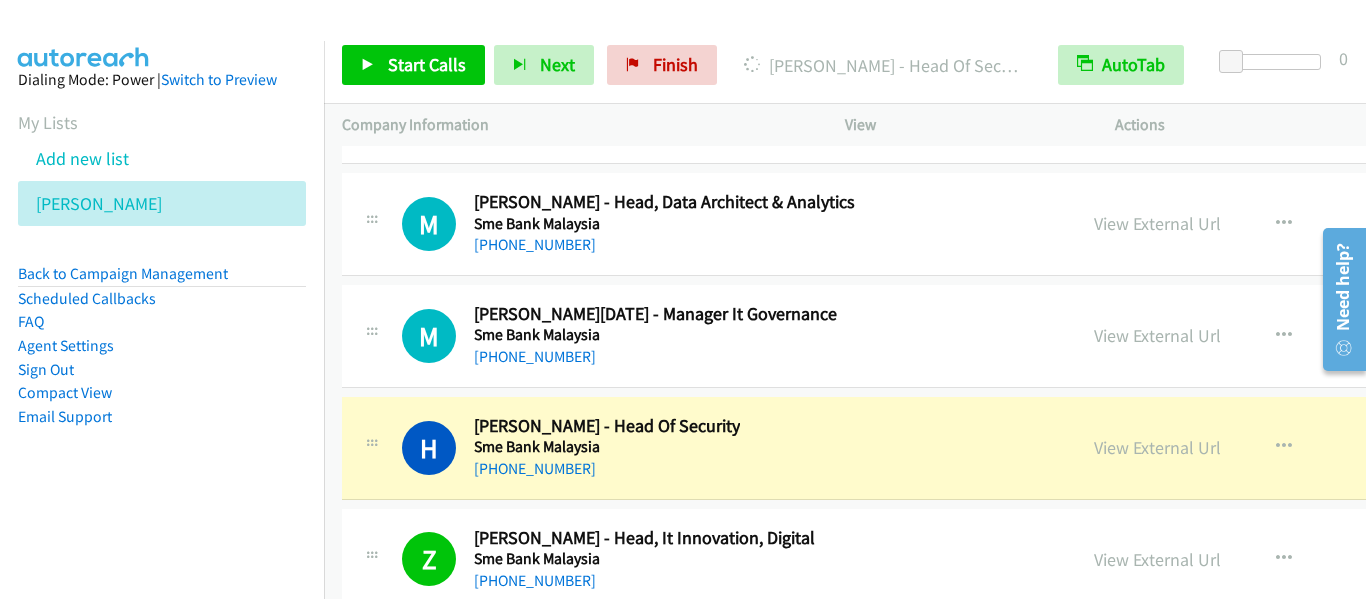 scroll, scrollTop: 47970, scrollLeft: 0, axis: vertical 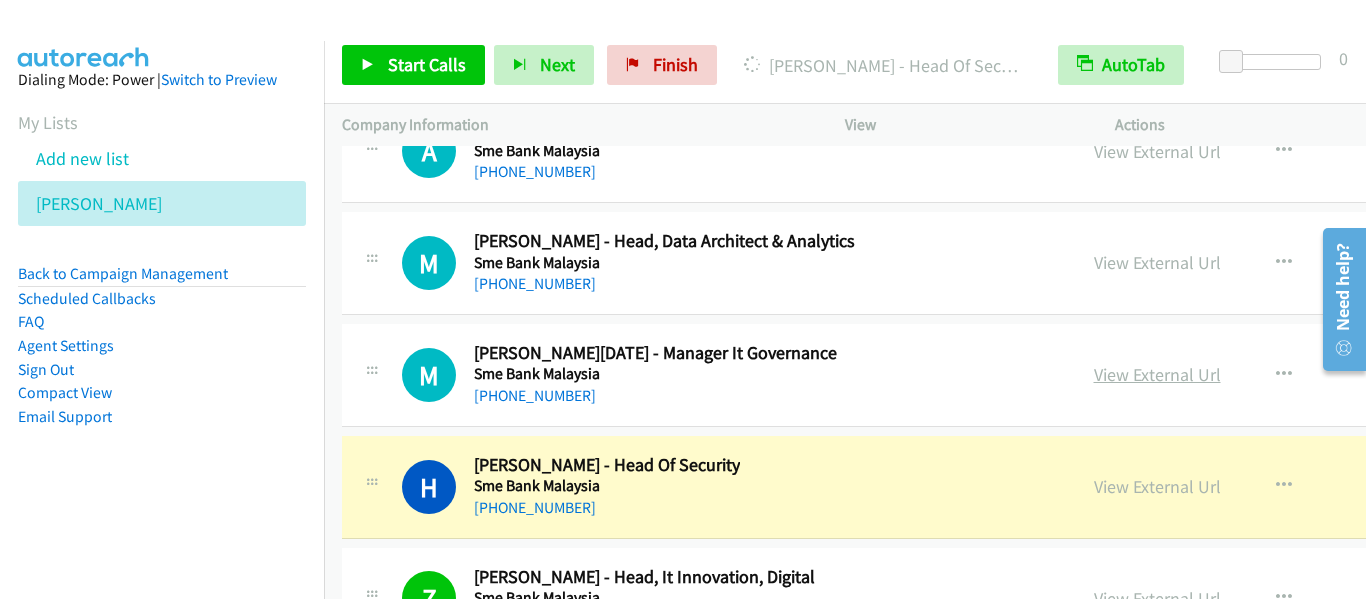 click on "View External Url" at bounding box center (1157, 374) 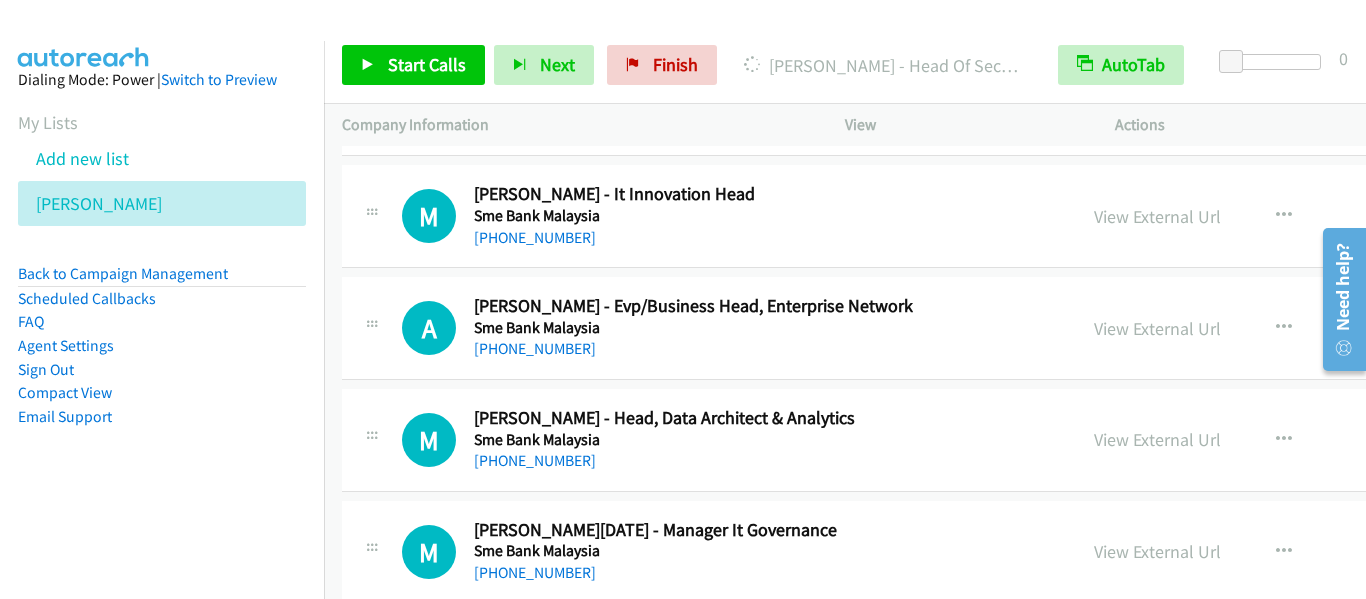 scroll, scrollTop: 47770, scrollLeft: 0, axis: vertical 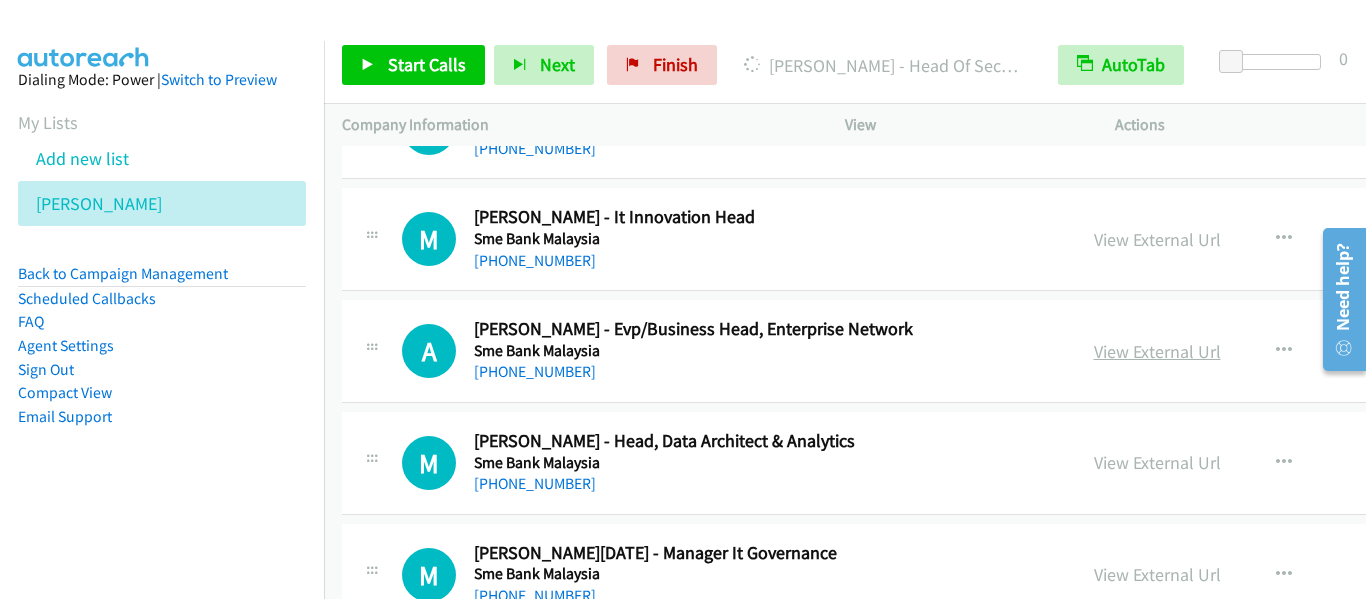 click on "View External Url" at bounding box center (1157, 351) 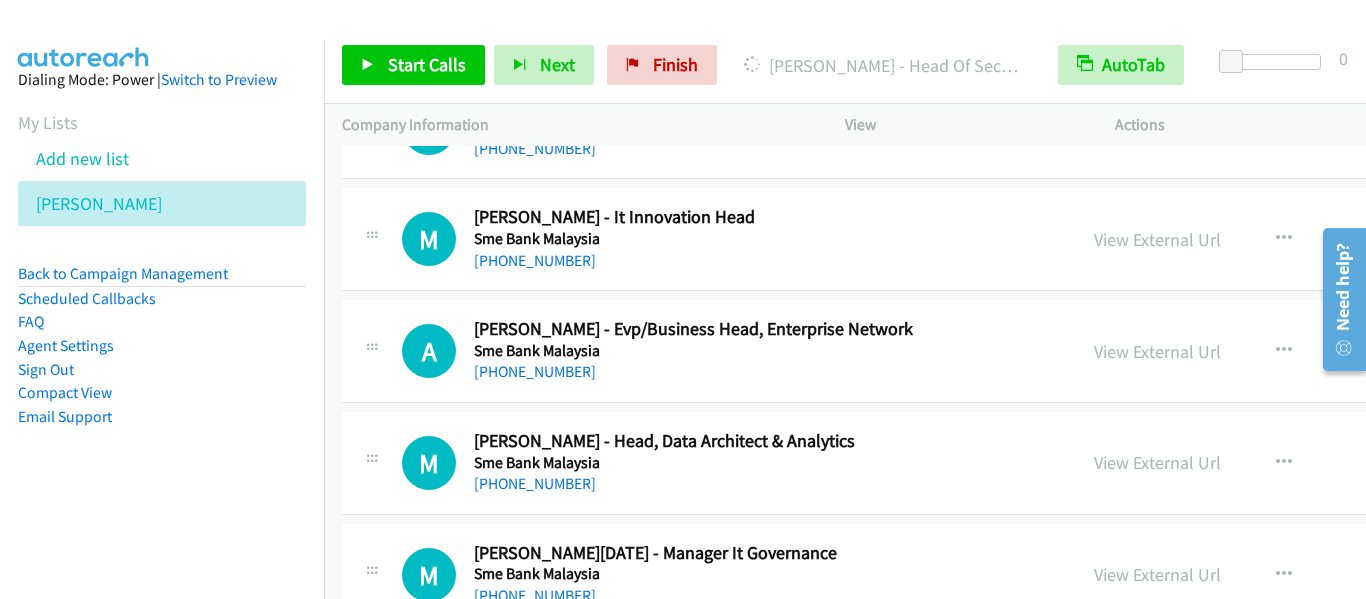 scroll, scrollTop: 47670, scrollLeft: 0, axis: vertical 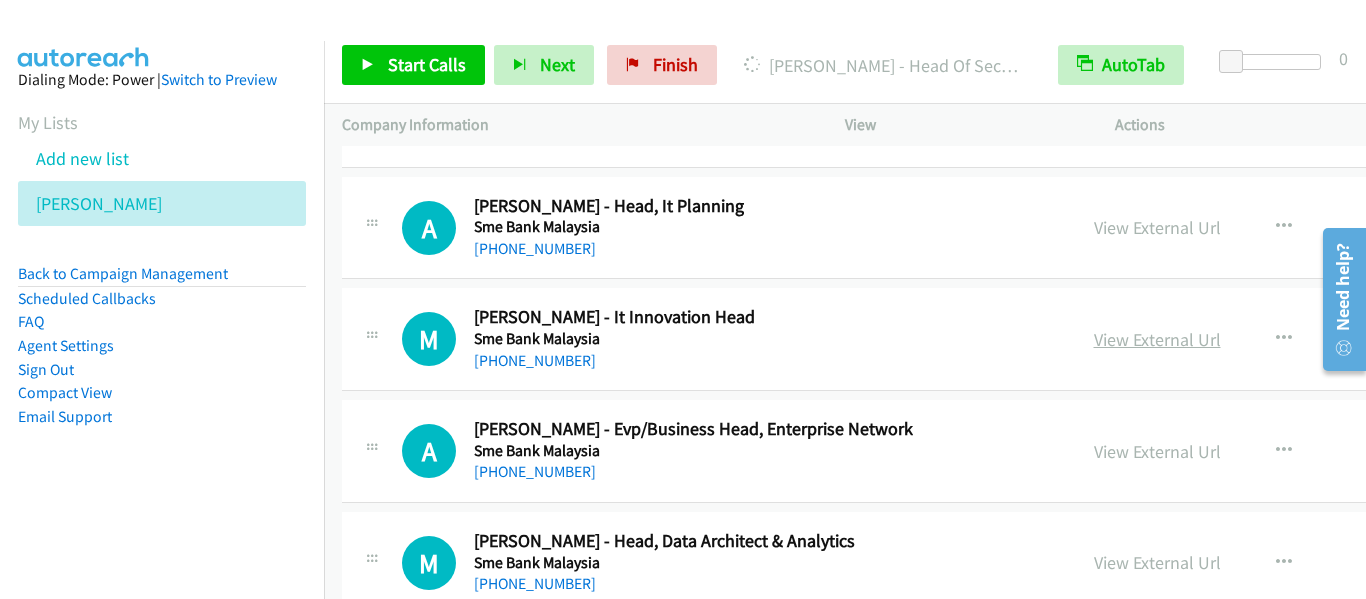 click on "View External Url" at bounding box center (1157, 339) 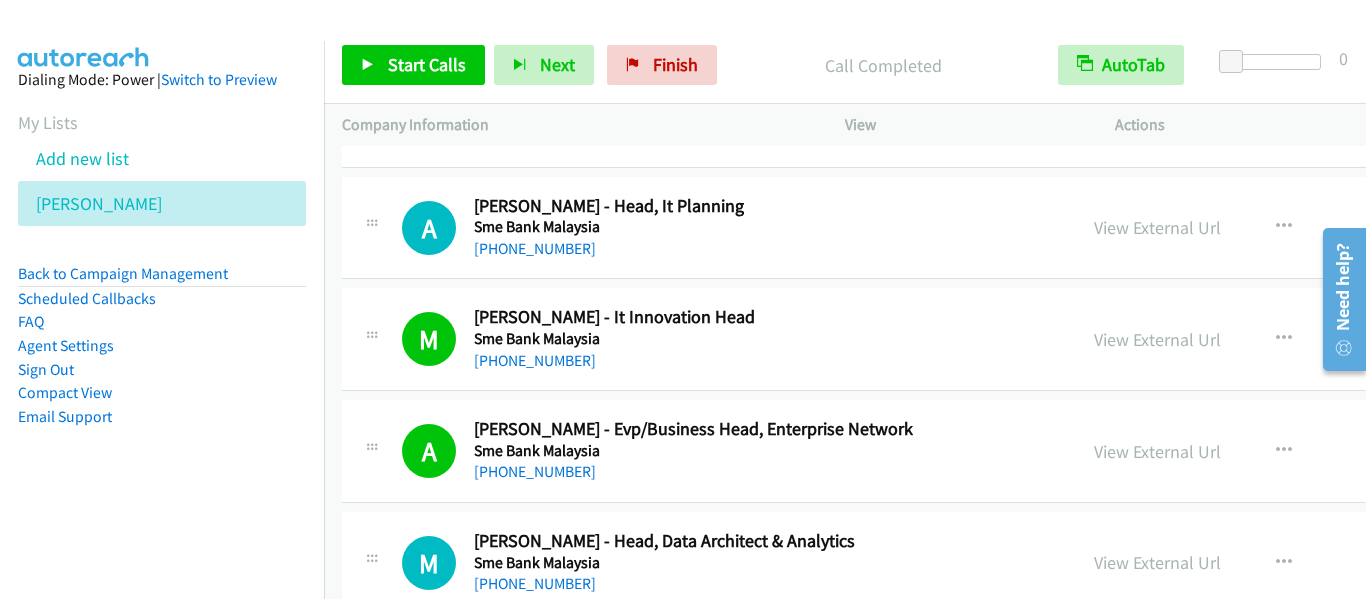 scroll, scrollTop: 47570, scrollLeft: 0, axis: vertical 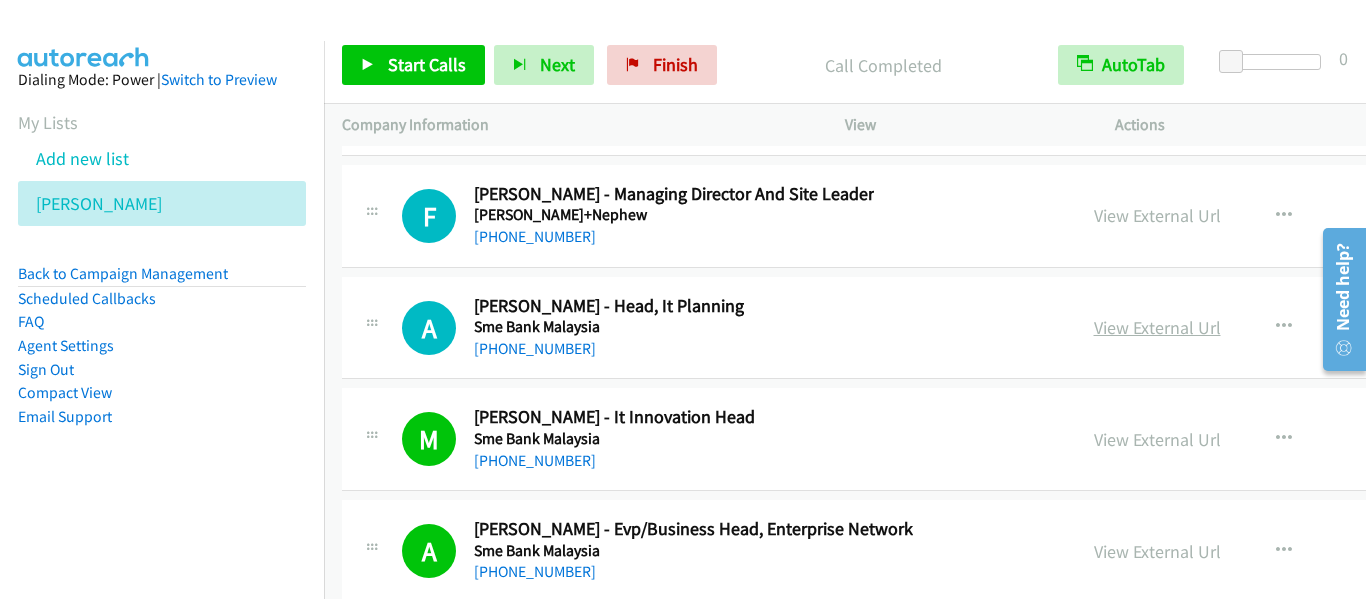 click on "View External Url" at bounding box center (1157, 327) 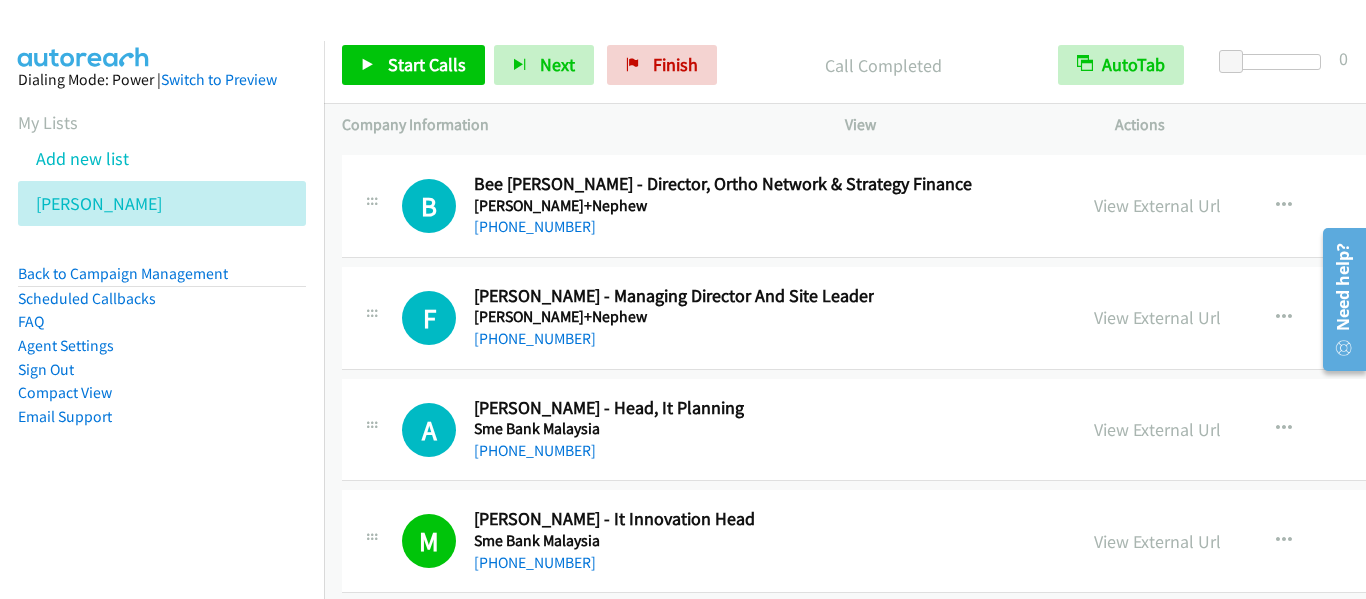 scroll, scrollTop: 47370, scrollLeft: 0, axis: vertical 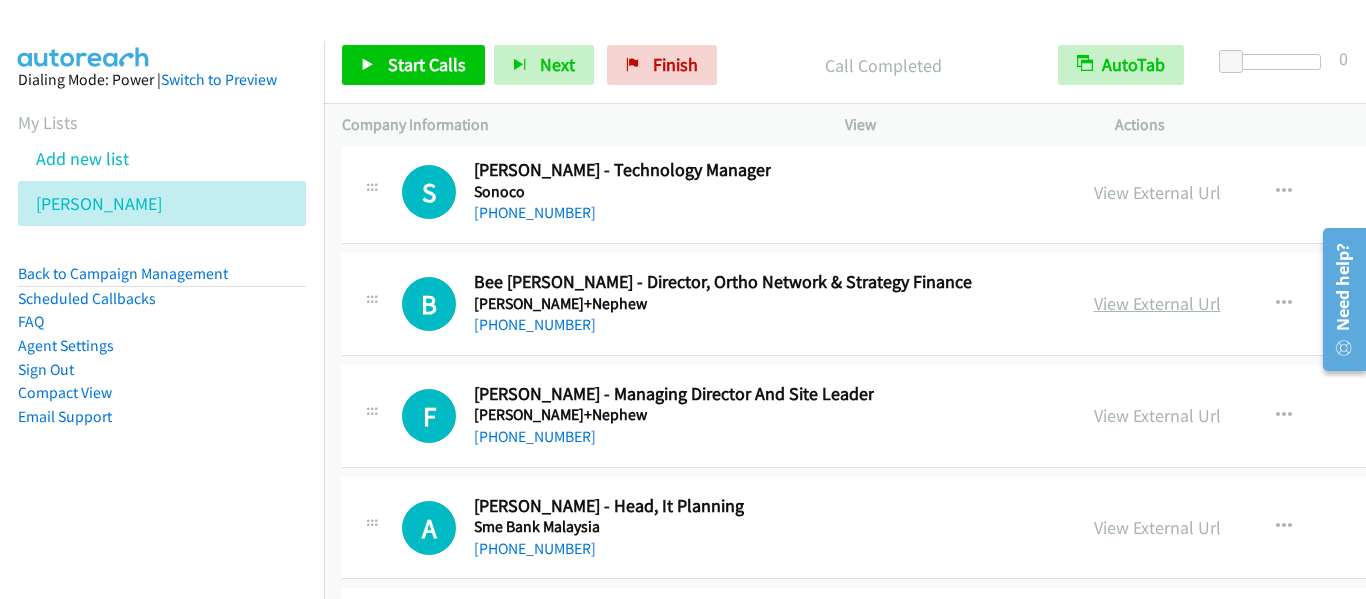 click on "View External Url" at bounding box center [1157, 303] 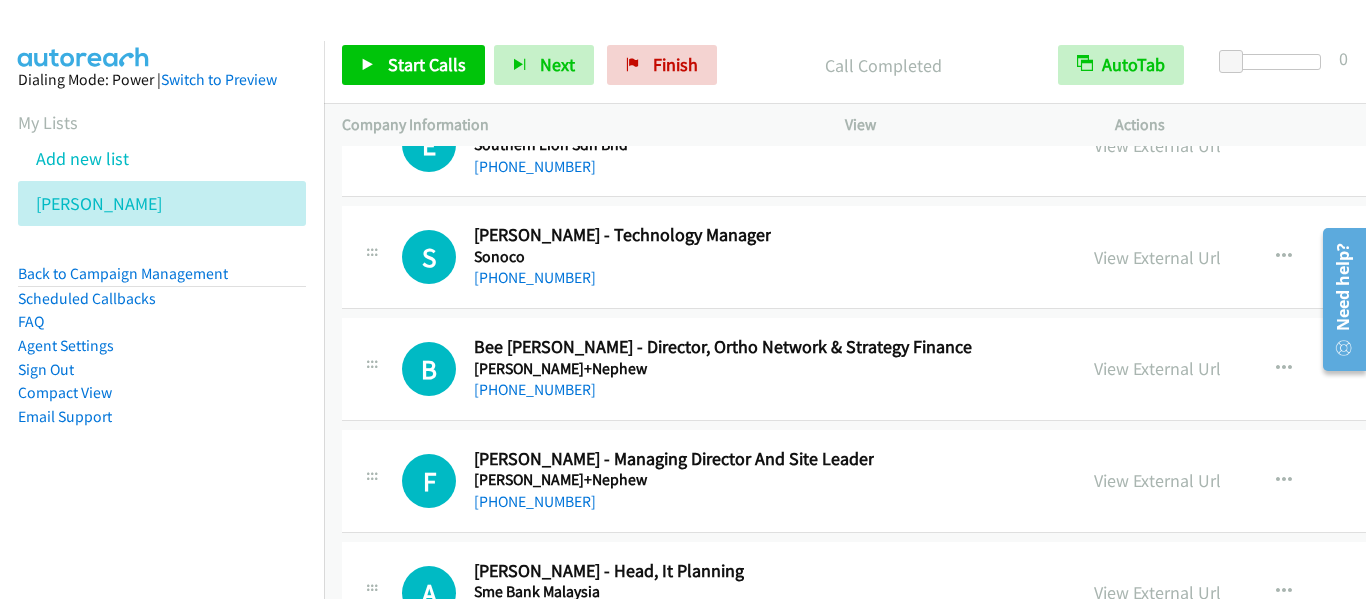 scroll, scrollTop: 47270, scrollLeft: 0, axis: vertical 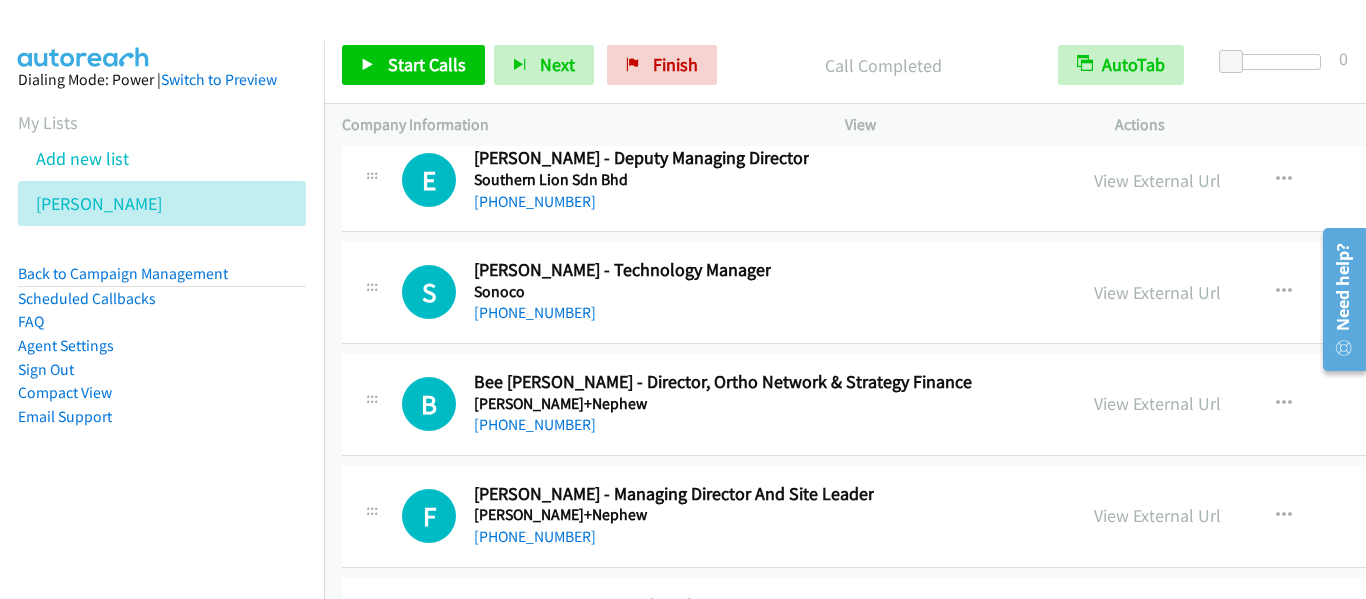 drag, startPoint x: 1129, startPoint y: 294, endPoint x: 659, endPoint y: 112, distance: 504.00793 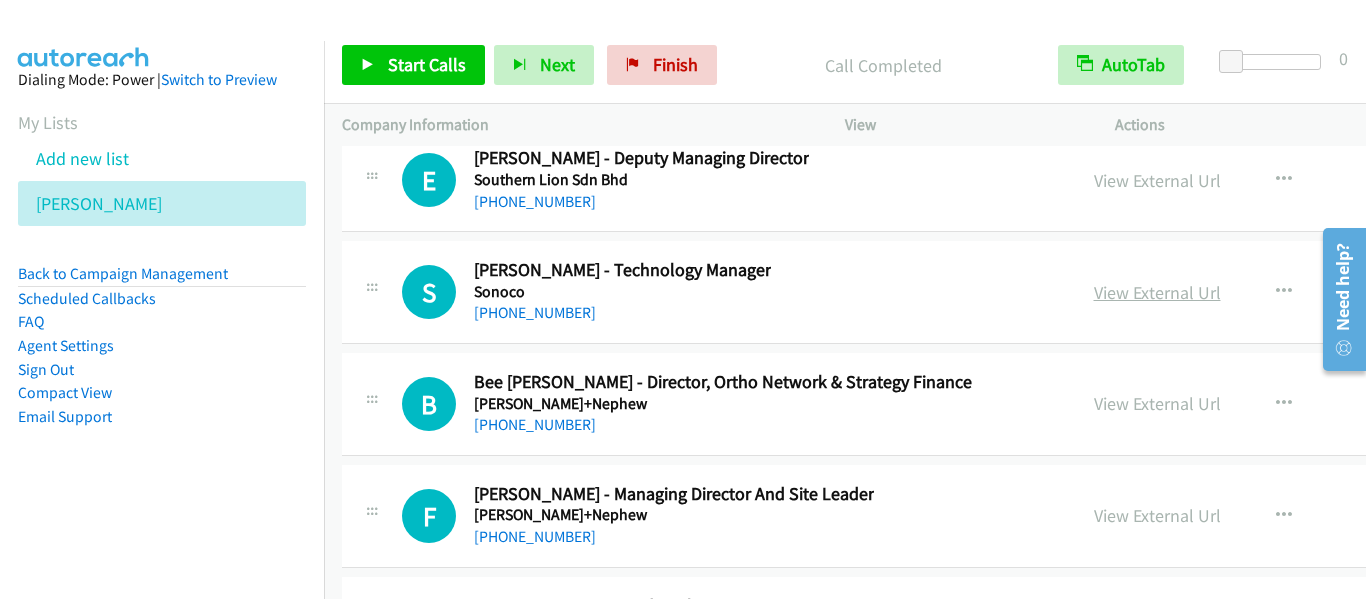 click on "View External Url" at bounding box center (1157, 292) 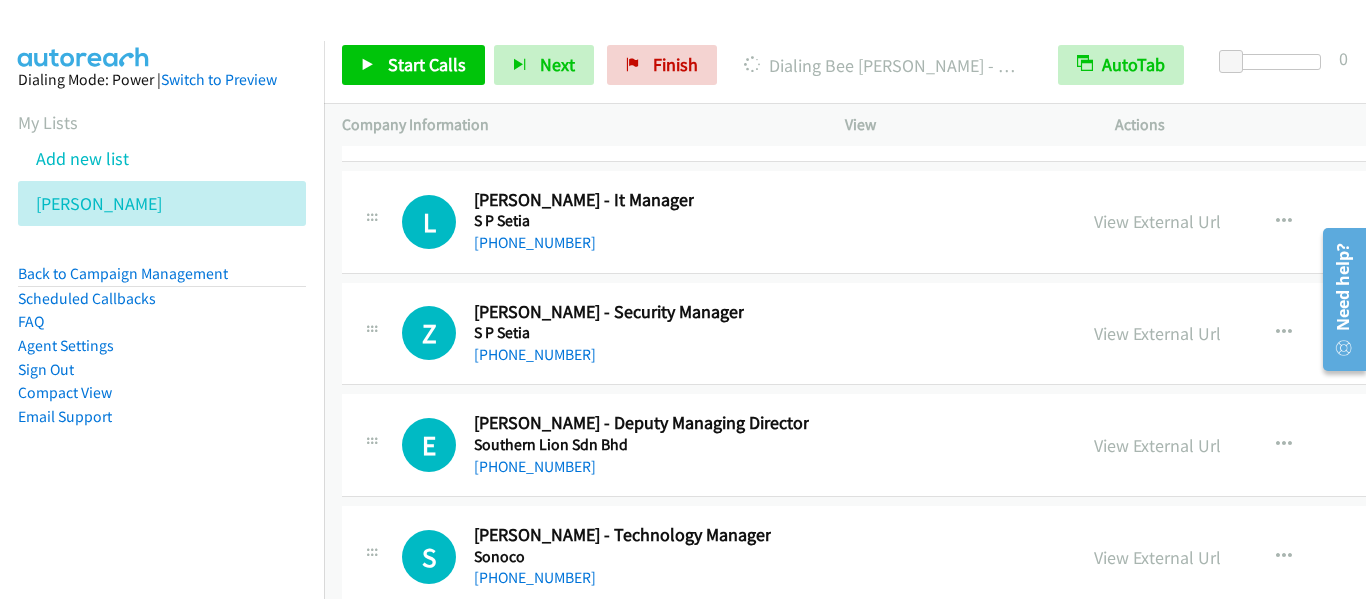scroll, scrollTop: 46970, scrollLeft: 0, axis: vertical 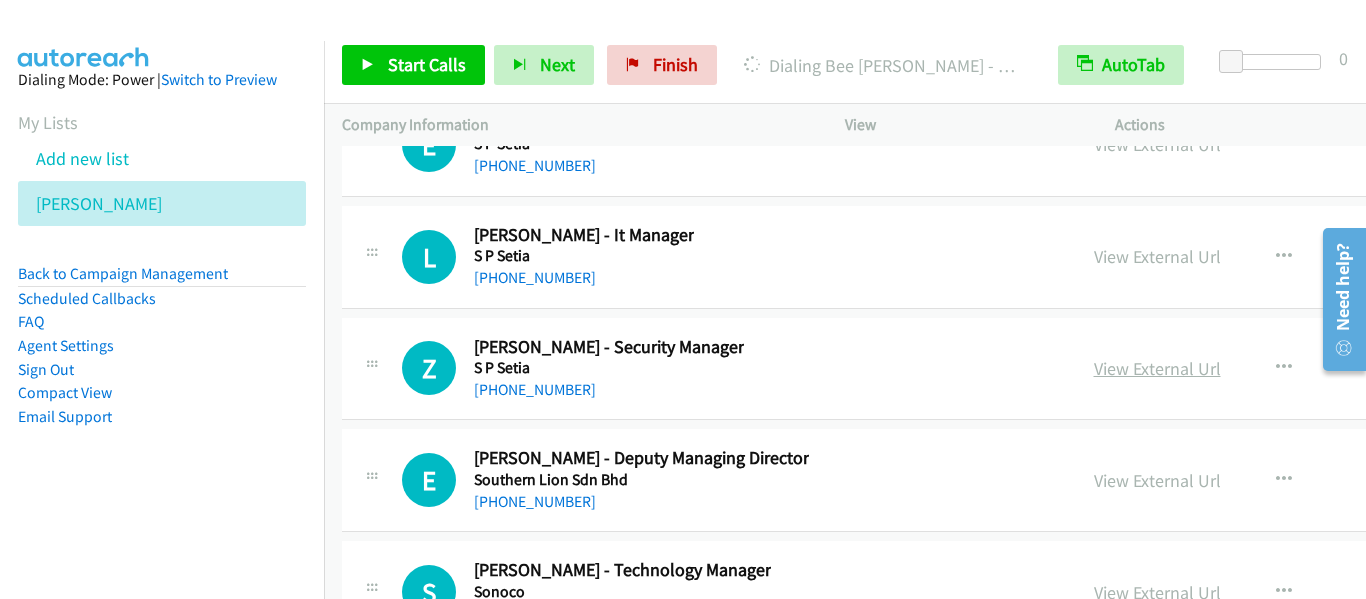 click on "View External Url" at bounding box center (1157, 368) 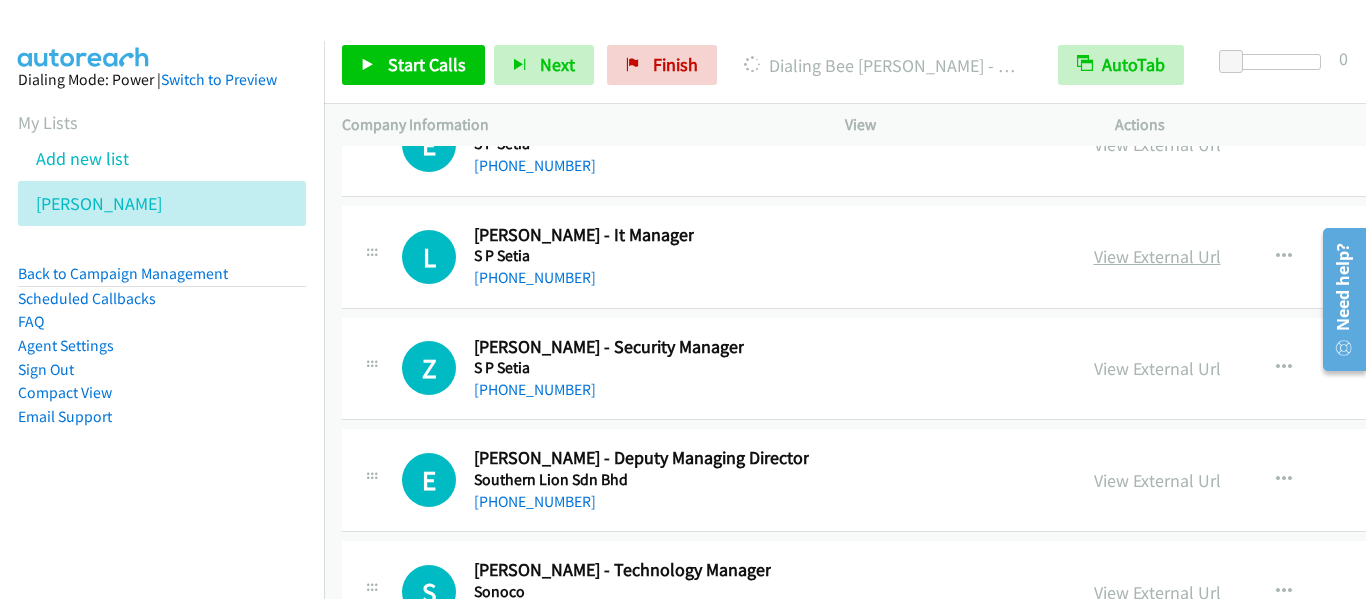 click on "View External Url" at bounding box center [1157, 256] 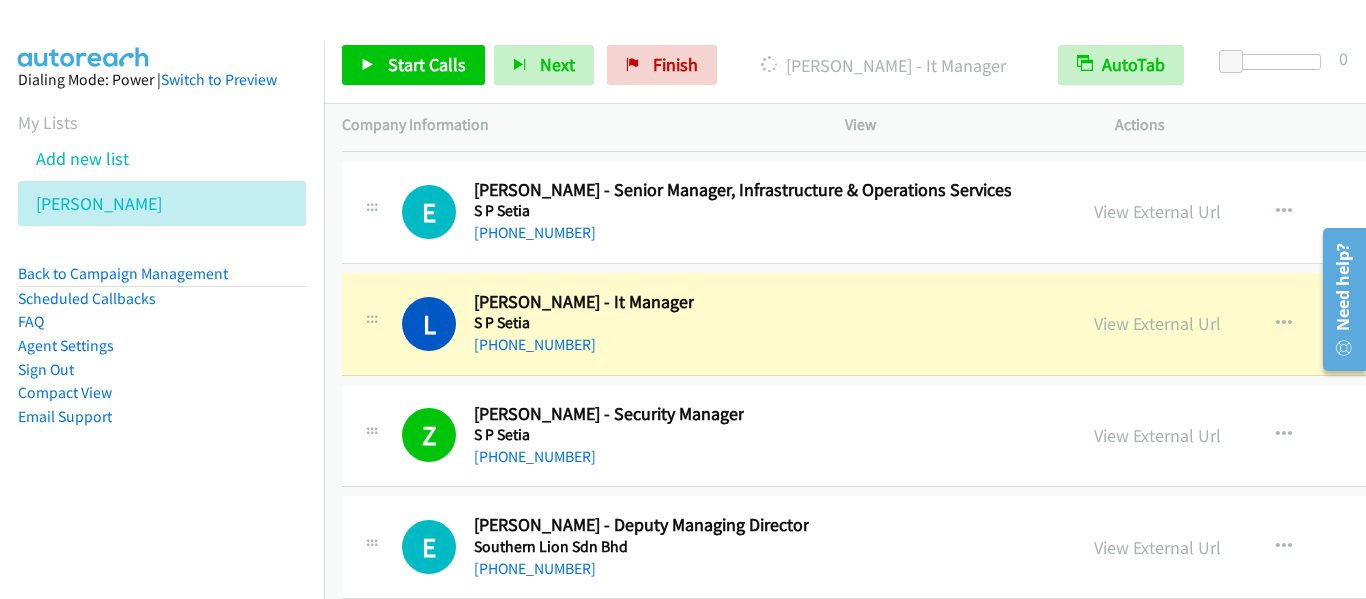 scroll, scrollTop: 46770, scrollLeft: 0, axis: vertical 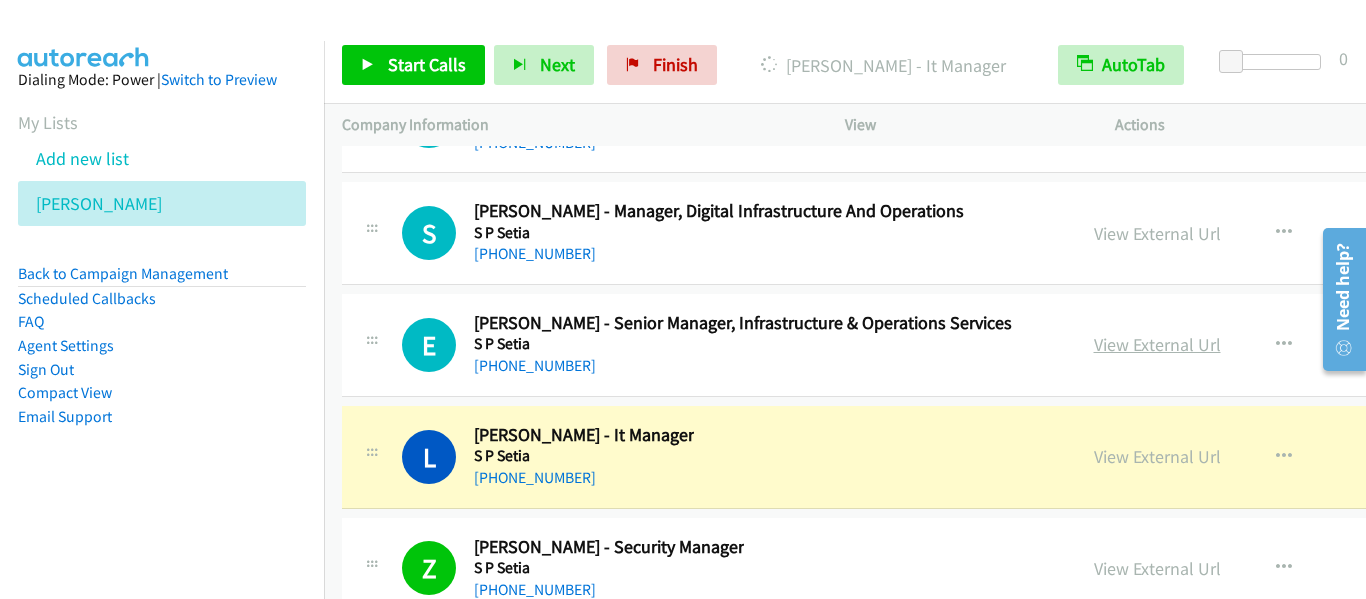 click on "View External Url" at bounding box center (1157, 344) 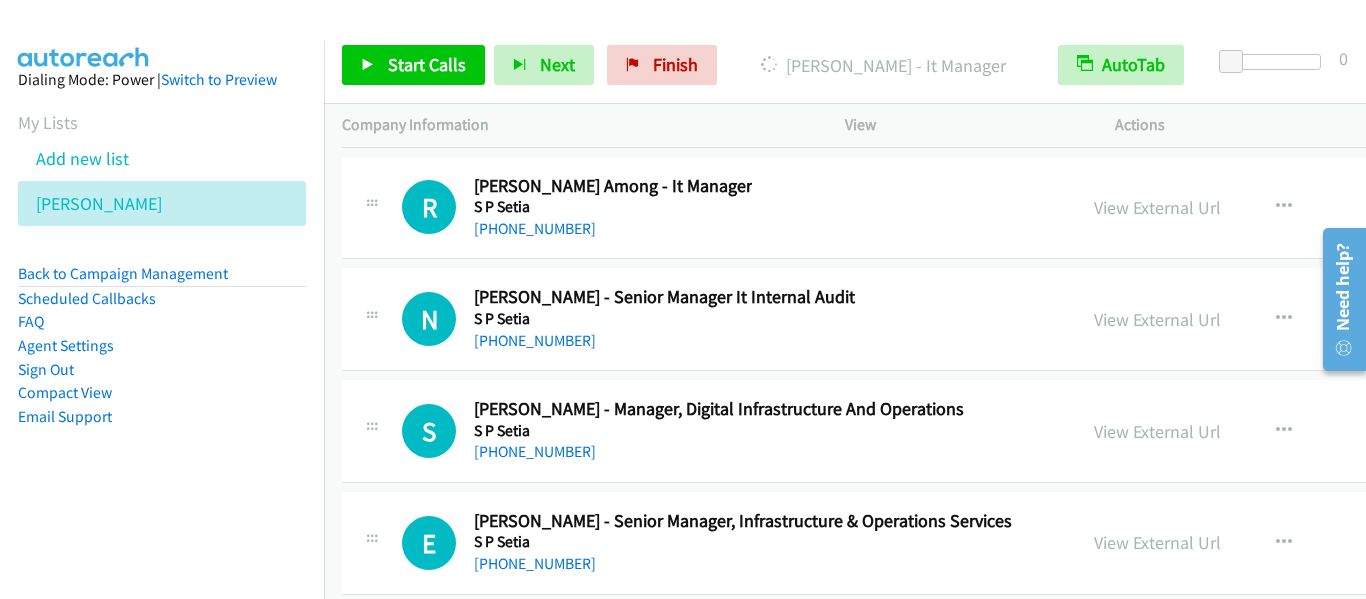 scroll, scrollTop: 46570, scrollLeft: 0, axis: vertical 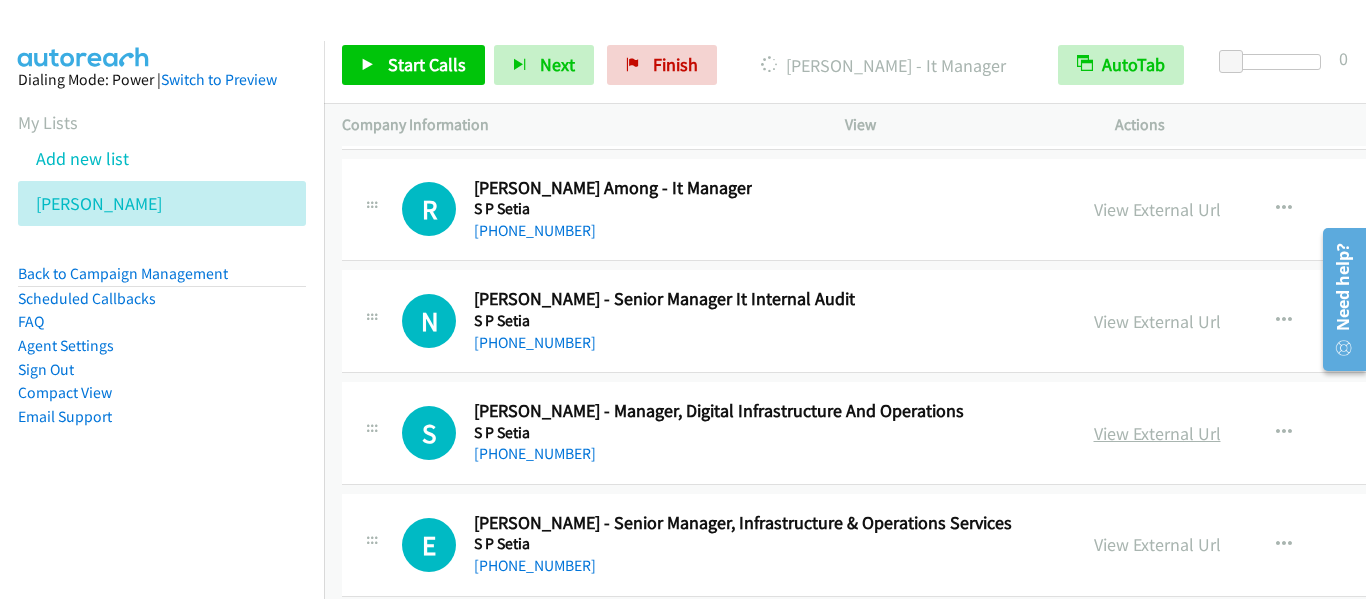 click on "View External Url" at bounding box center [1157, 433] 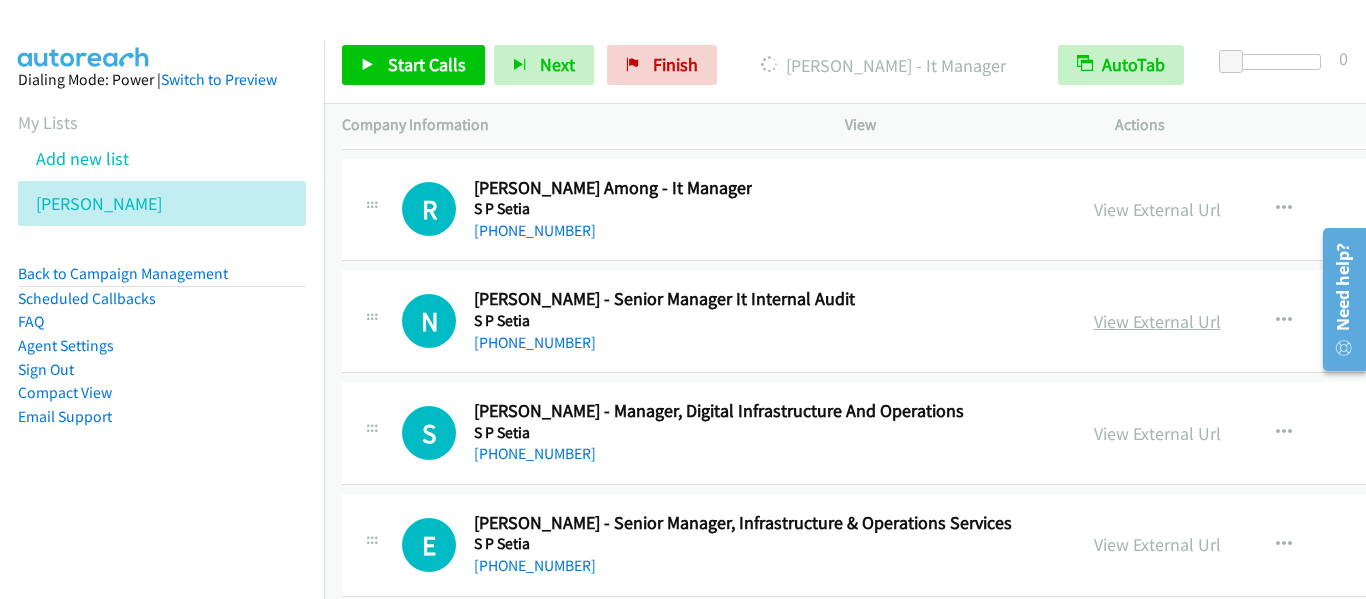 click on "View External Url" at bounding box center (1157, 321) 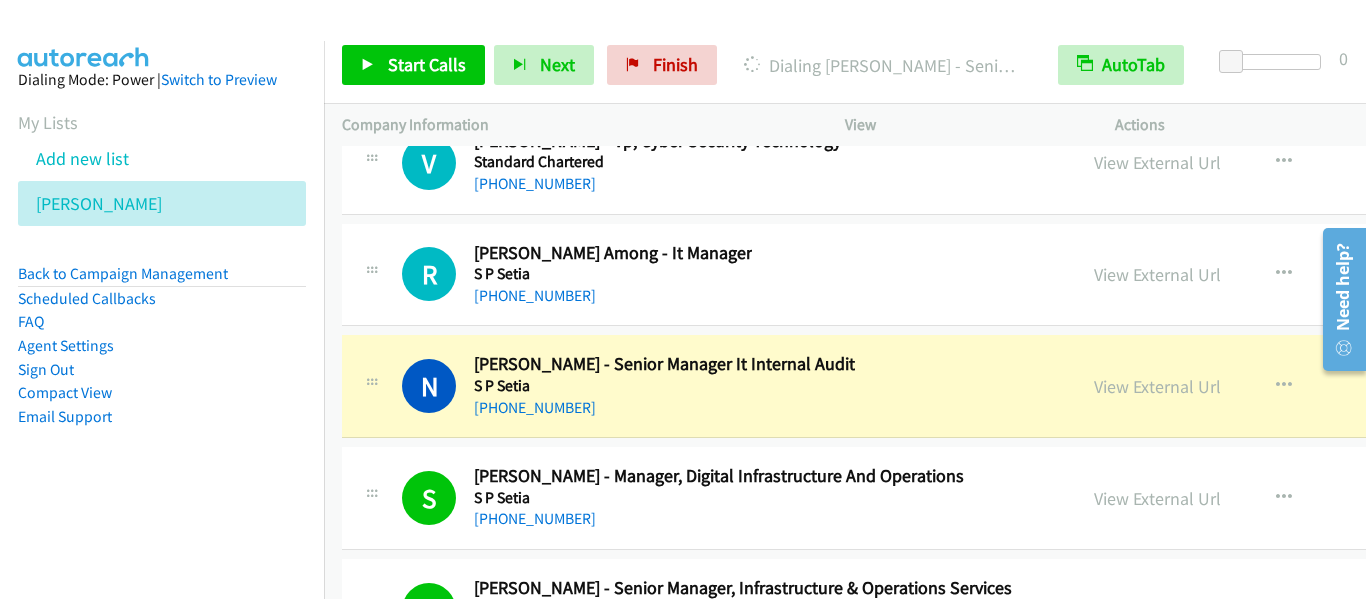 scroll, scrollTop: 46470, scrollLeft: 0, axis: vertical 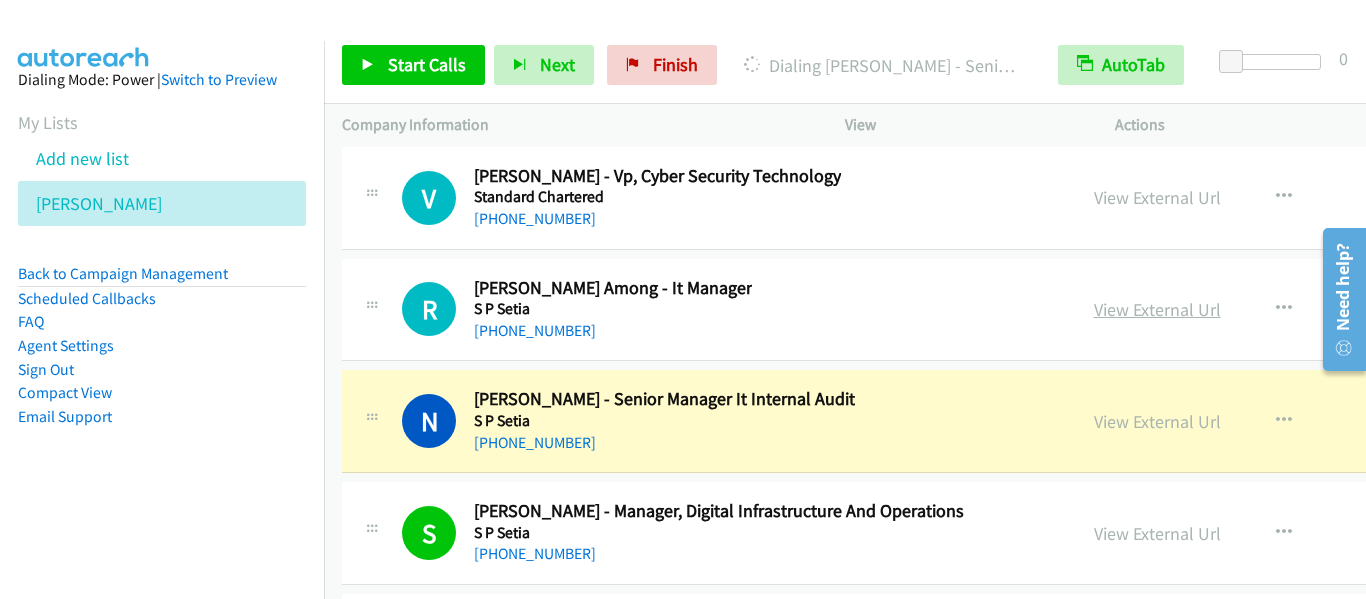click on "View External Url" at bounding box center (1157, 309) 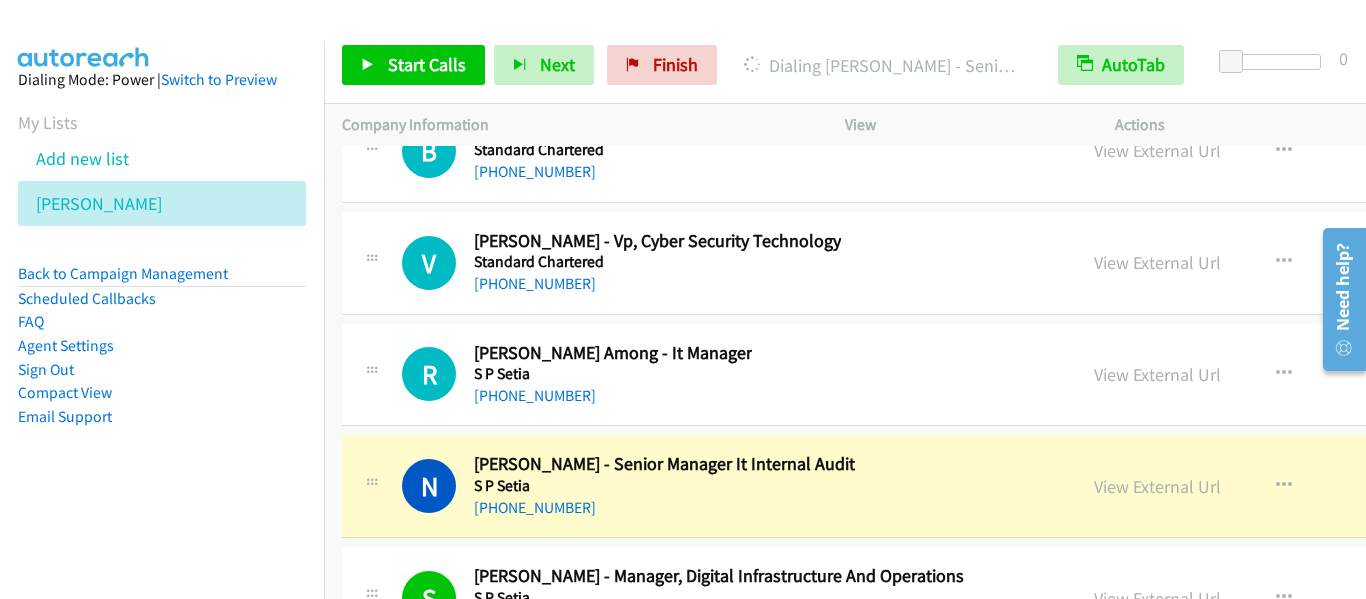 scroll, scrollTop: 46370, scrollLeft: 0, axis: vertical 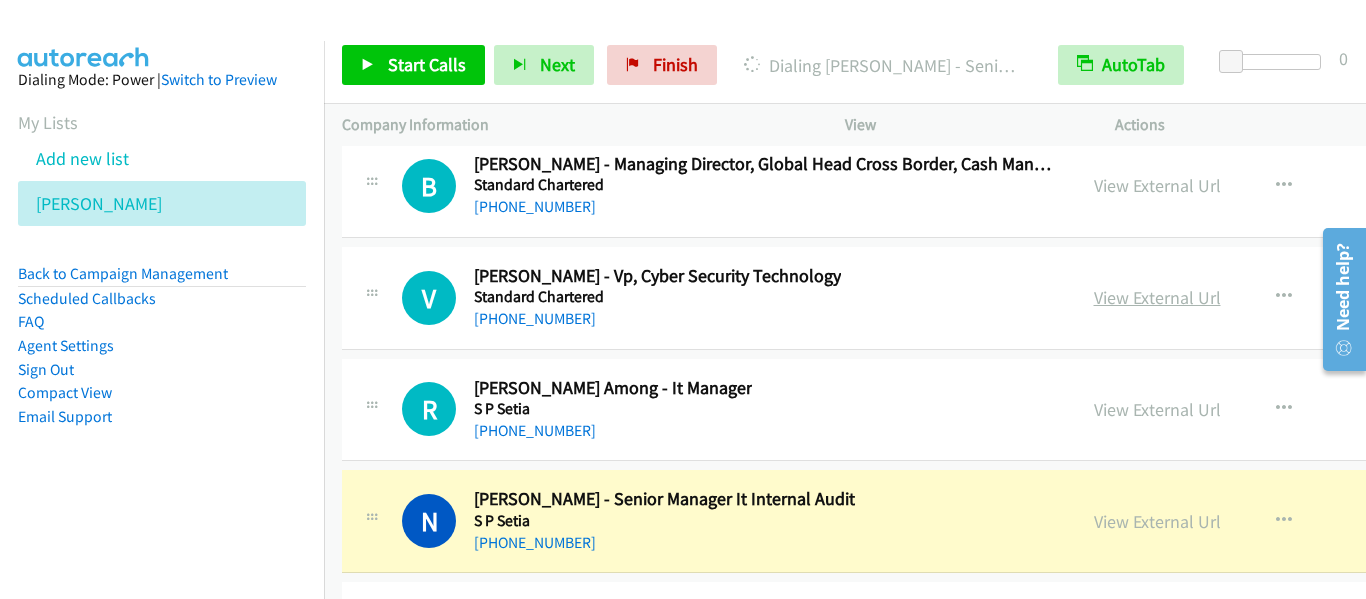 click on "View External Url" at bounding box center (1157, 297) 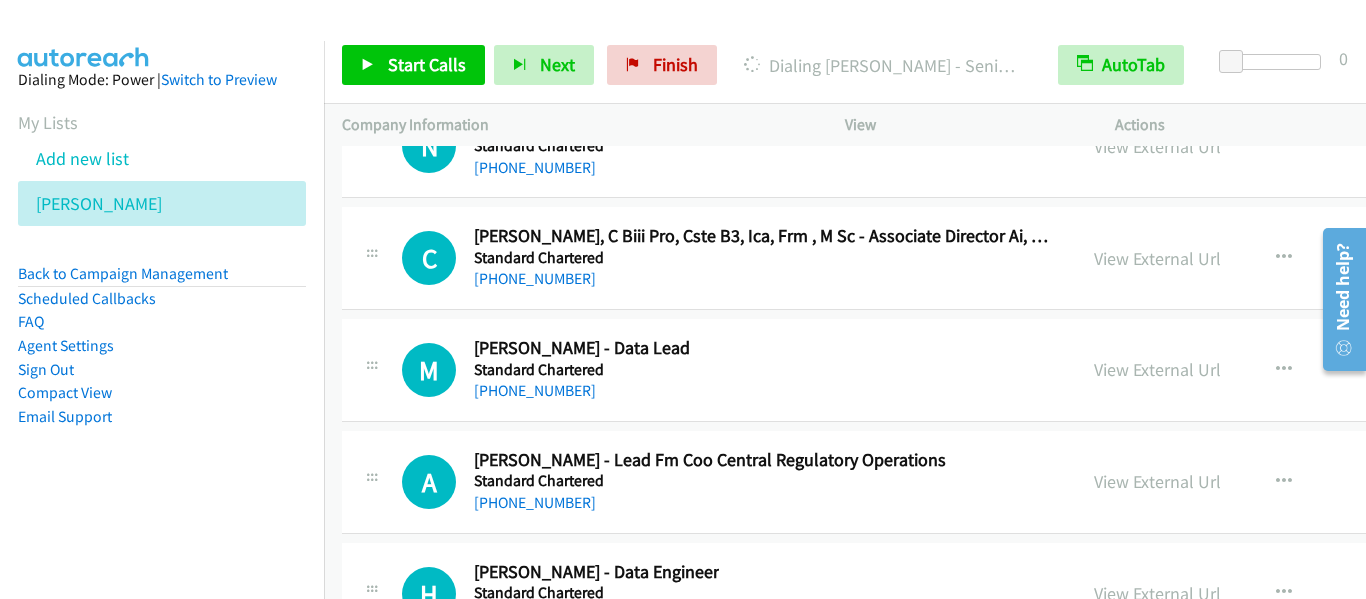 scroll, scrollTop: 45370, scrollLeft: 0, axis: vertical 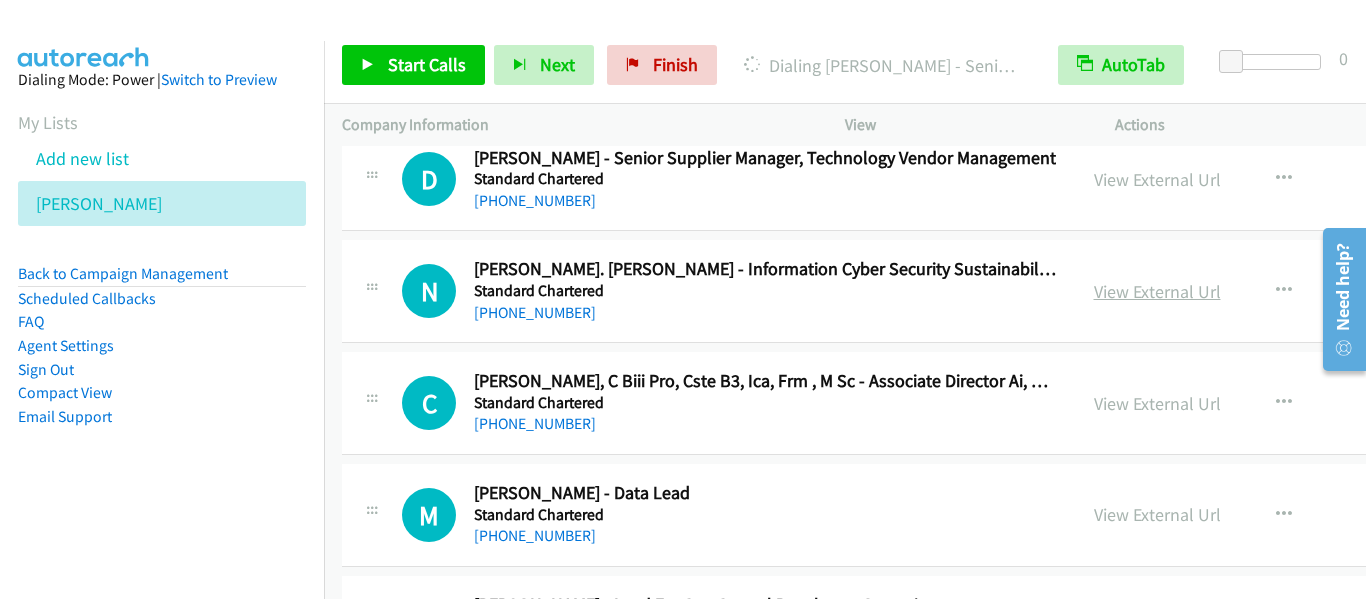 click on "View External Url" at bounding box center (1157, 291) 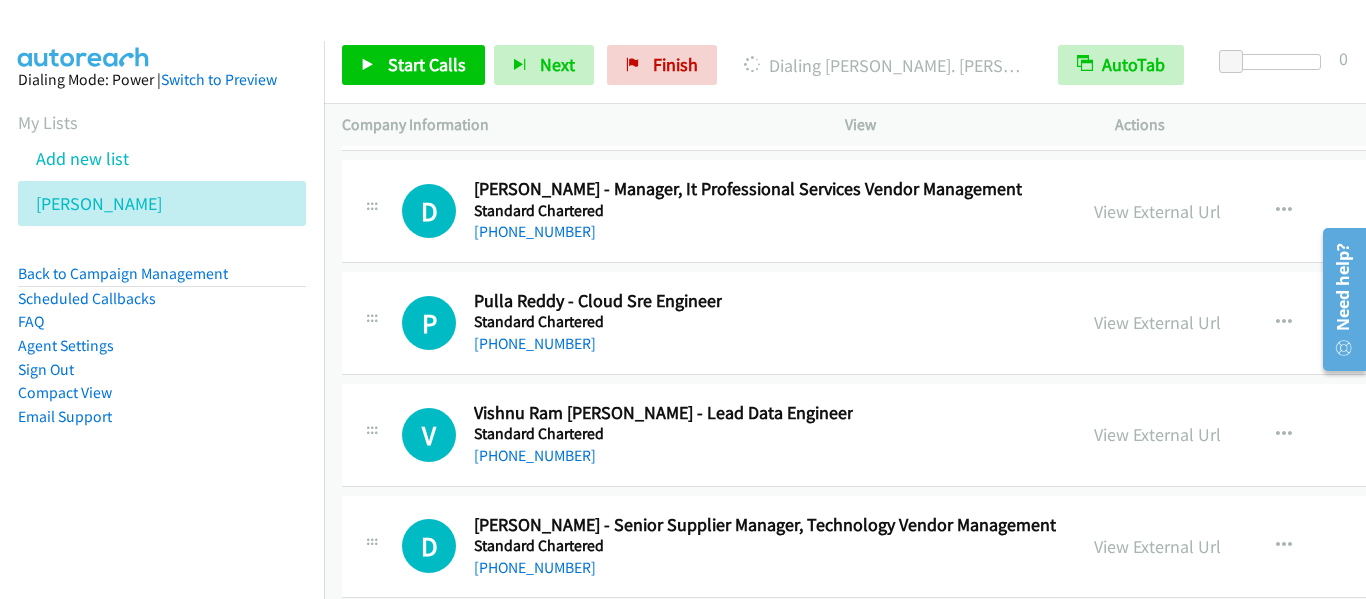 scroll, scrollTop: 44870, scrollLeft: 0, axis: vertical 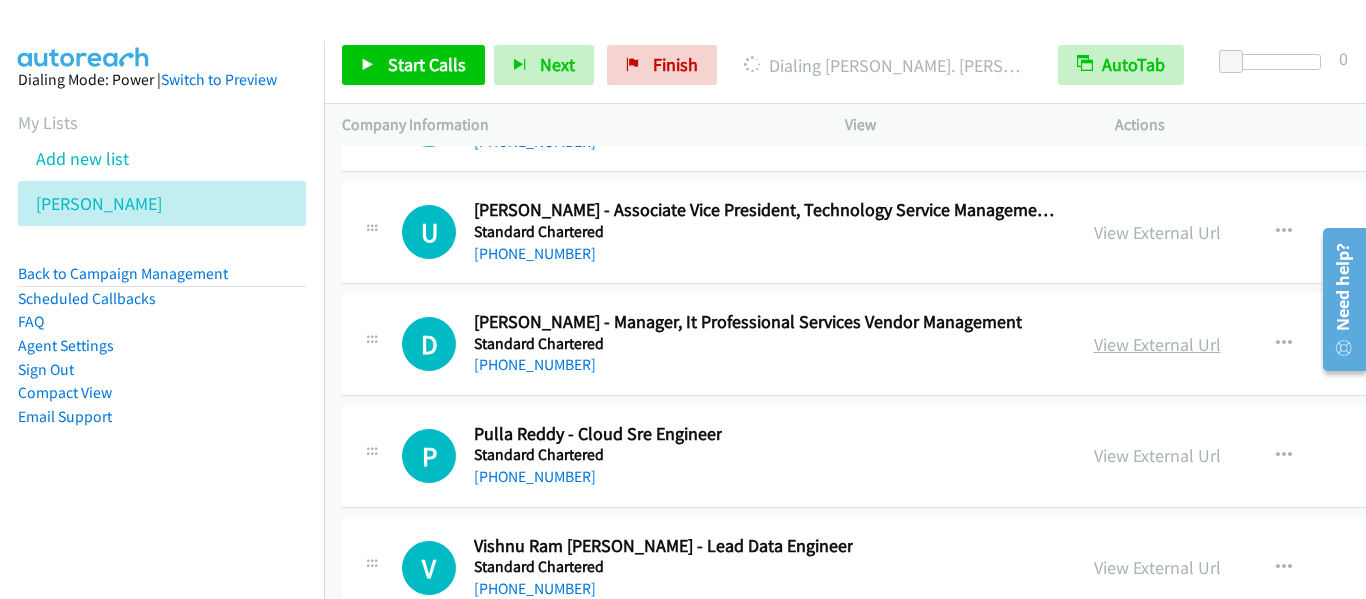 click on "View External Url" at bounding box center (1157, 344) 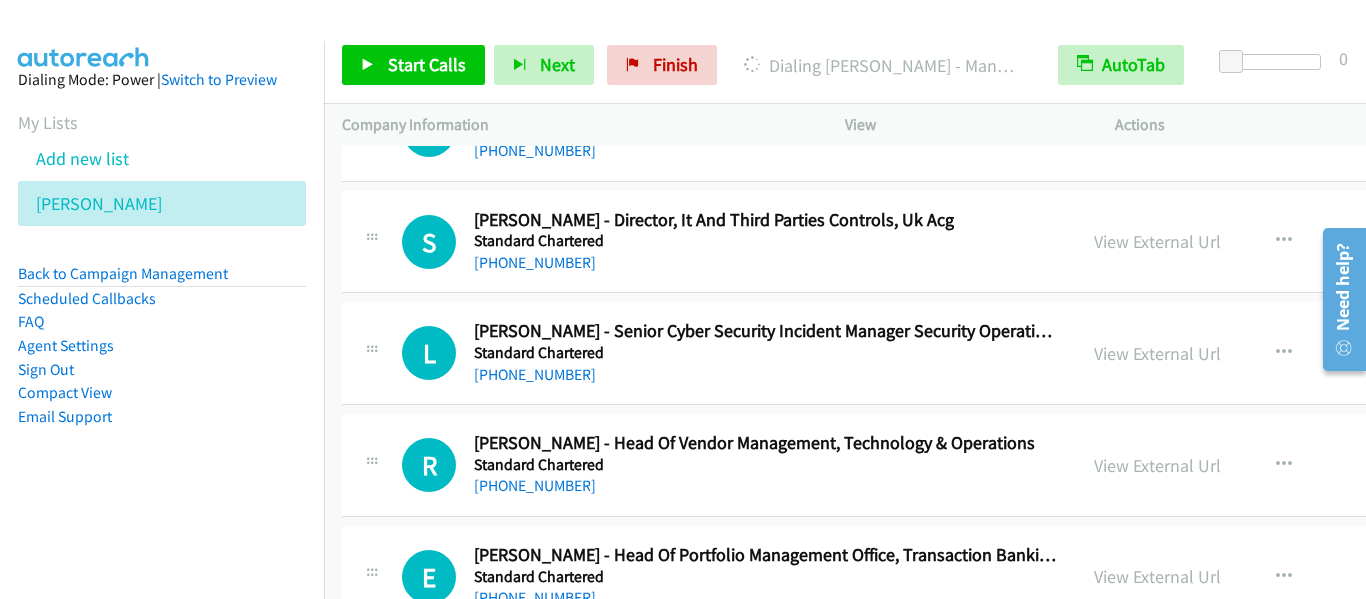 scroll, scrollTop: 44070, scrollLeft: 0, axis: vertical 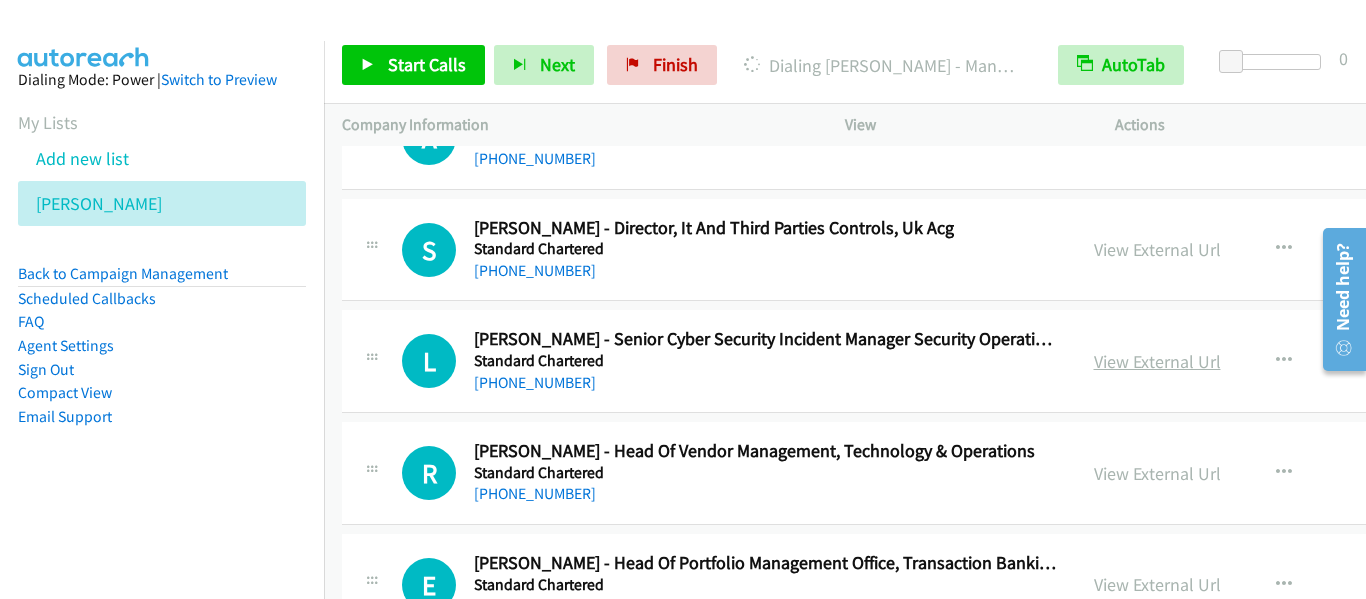click on "View External Url" at bounding box center (1157, 361) 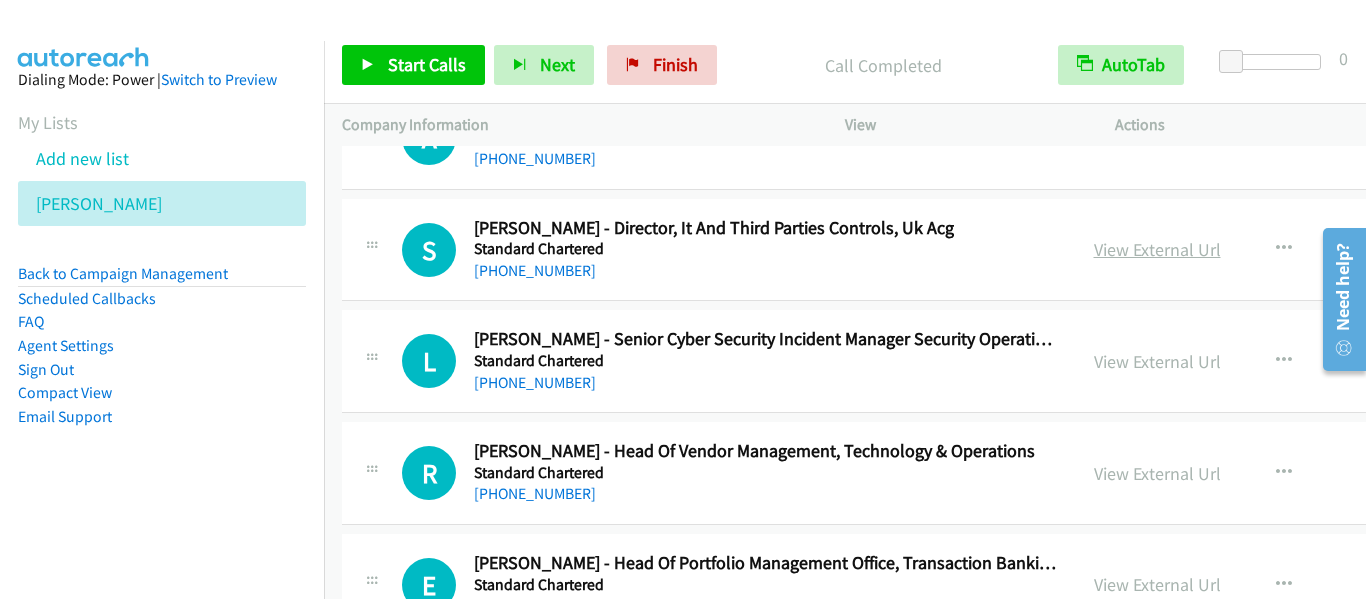 click on "View External Url" at bounding box center [1157, 249] 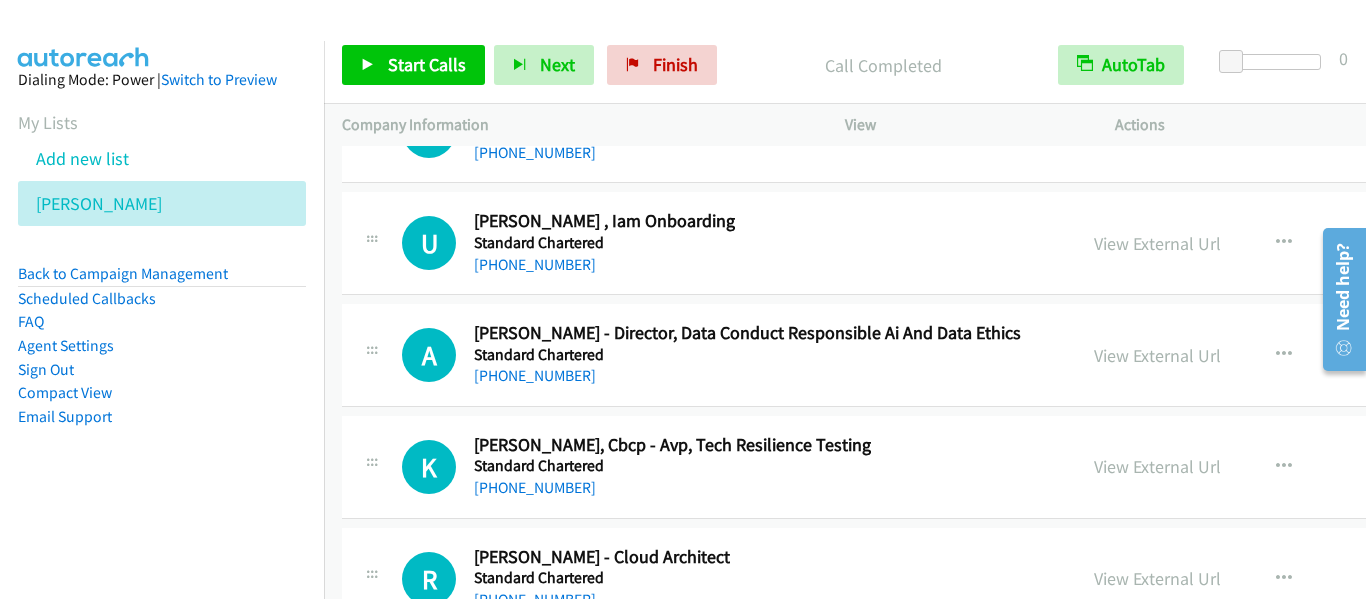 scroll, scrollTop: 42970, scrollLeft: 0, axis: vertical 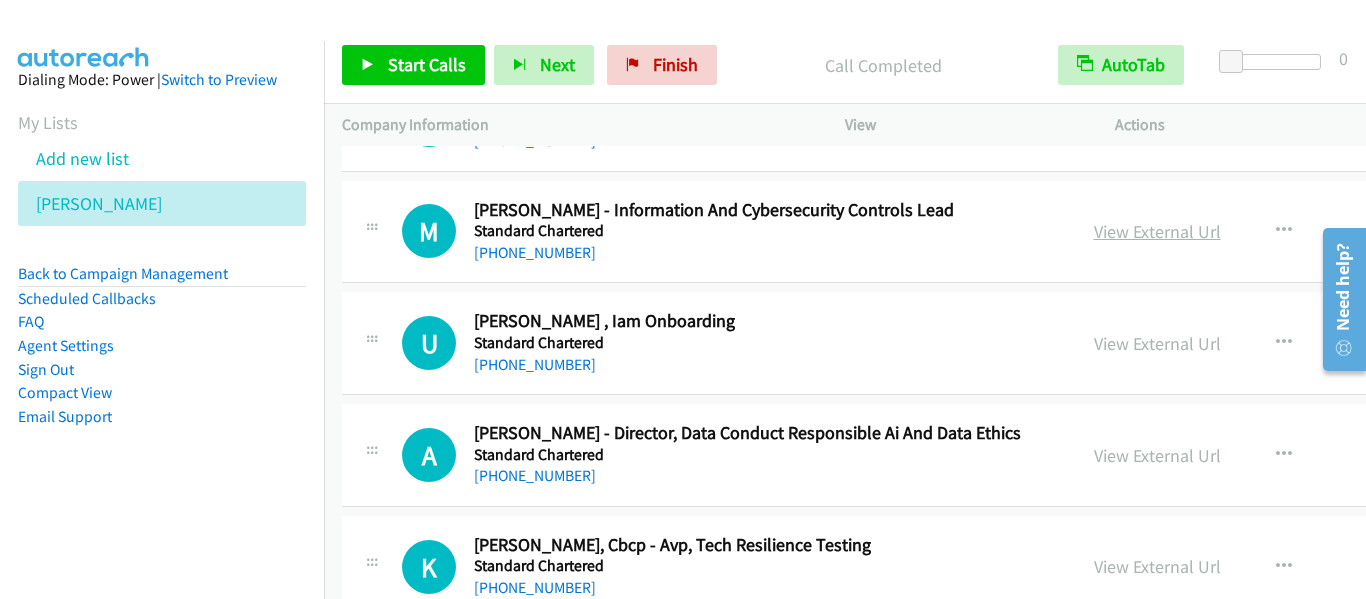 click on "View External Url" at bounding box center (1157, 231) 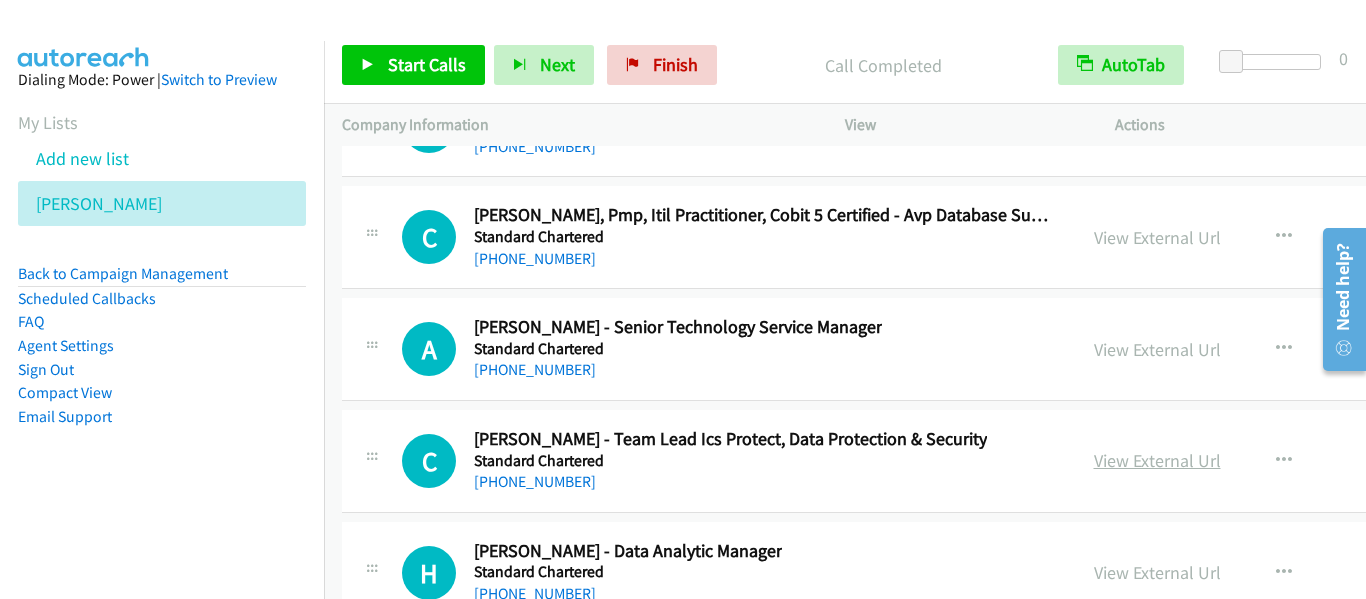 scroll, scrollTop: 42370, scrollLeft: 0, axis: vertical 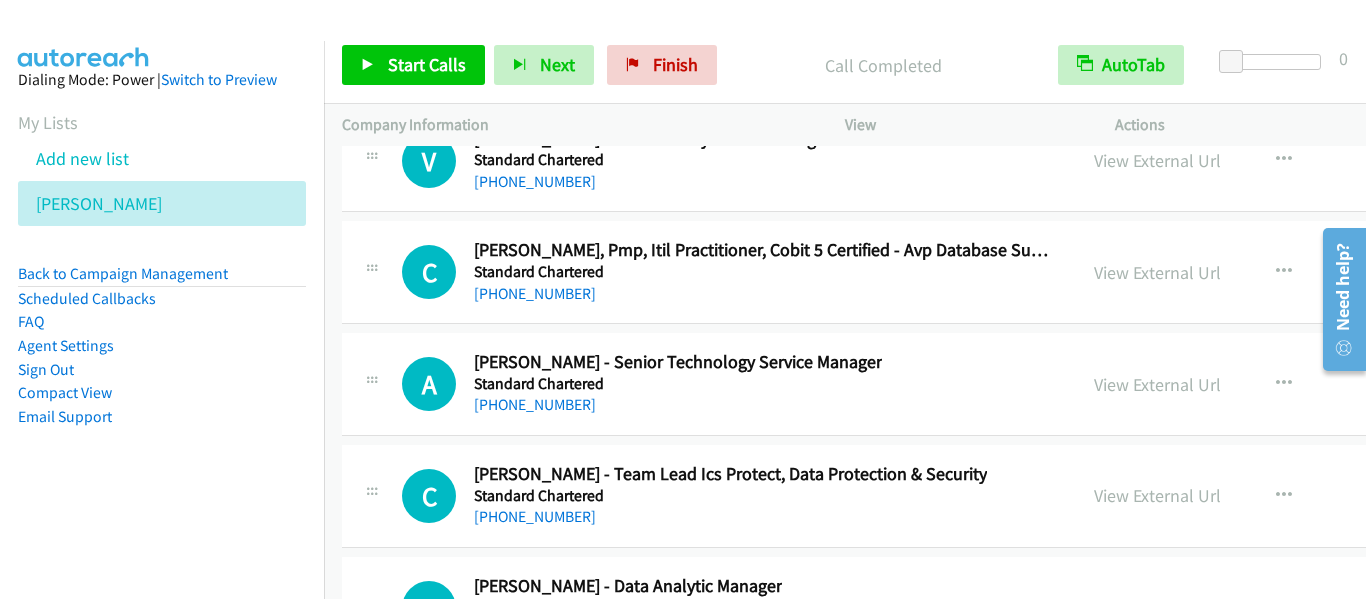 drag, startPoint x: 1159, startPoint y: 376, endPoint x: 590, endPoint y: 0, distance: 682.0095 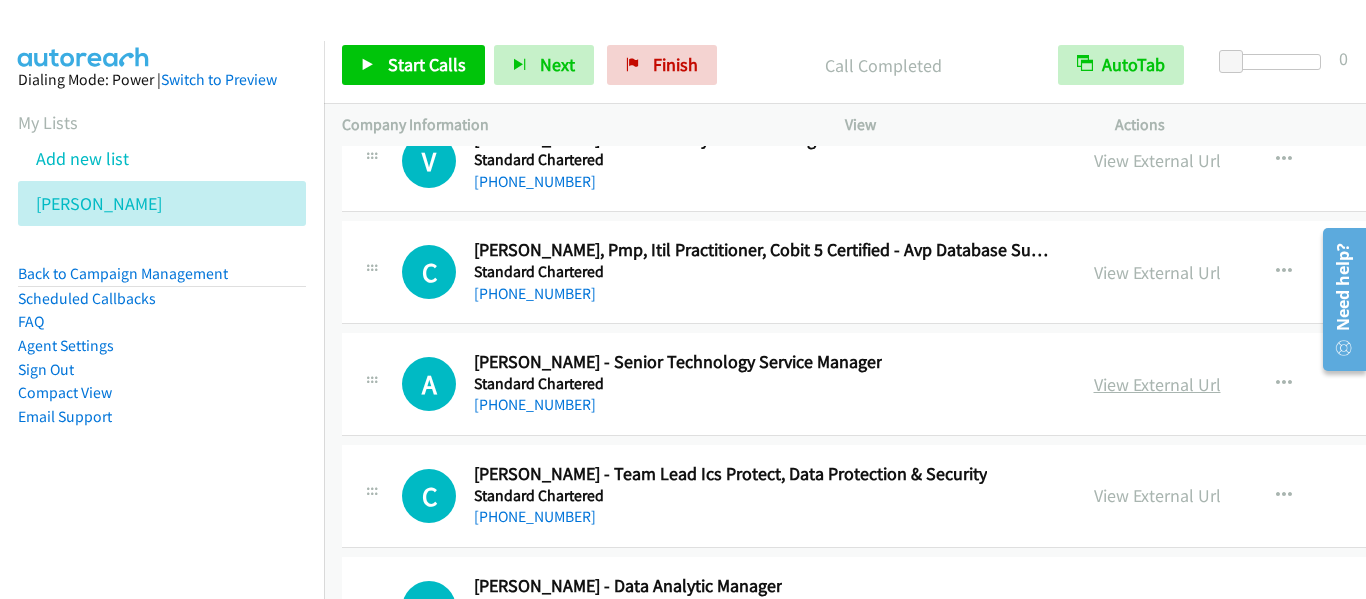 click on "View External Url" at bounding box center (1157, 384) 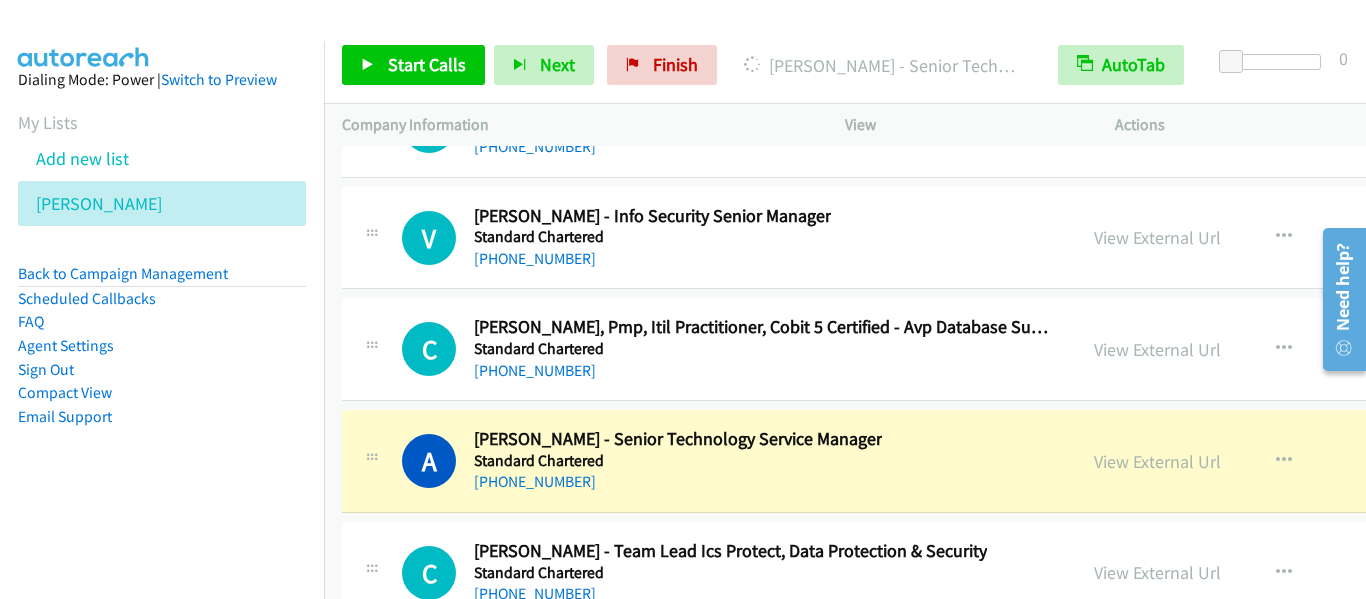 scroll, scrollTop: 42270, scrollLeft: 0, axis: vertical 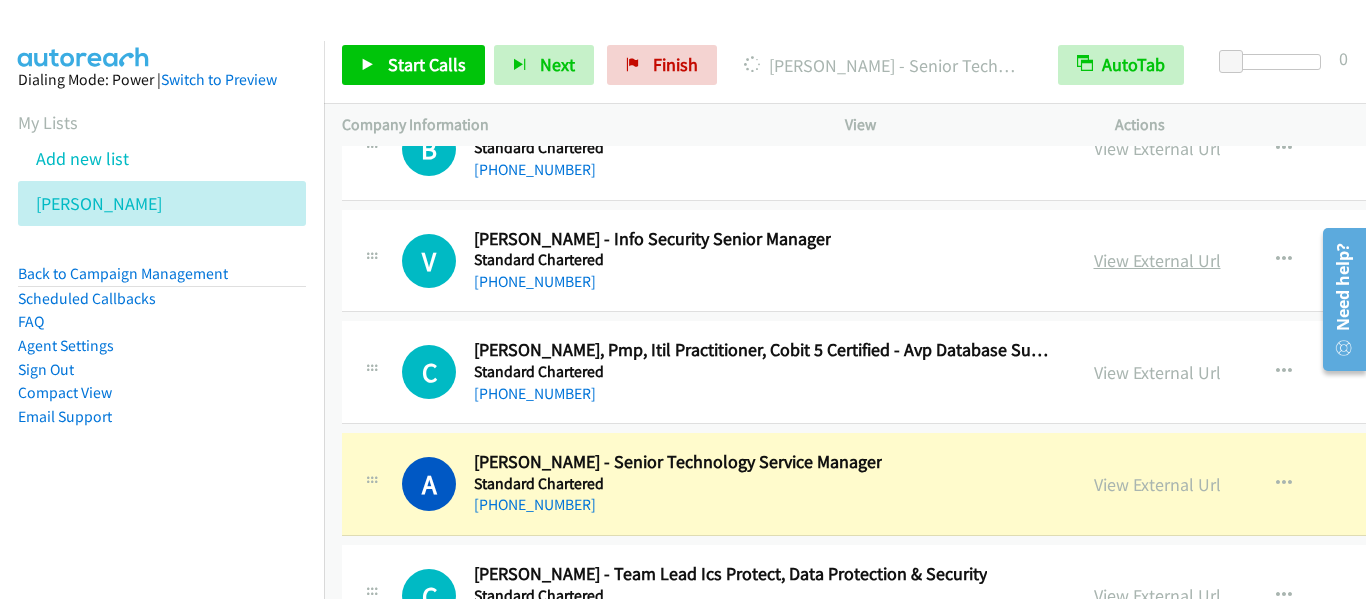 click on "View External Url" at bounding box center [1157, 260] 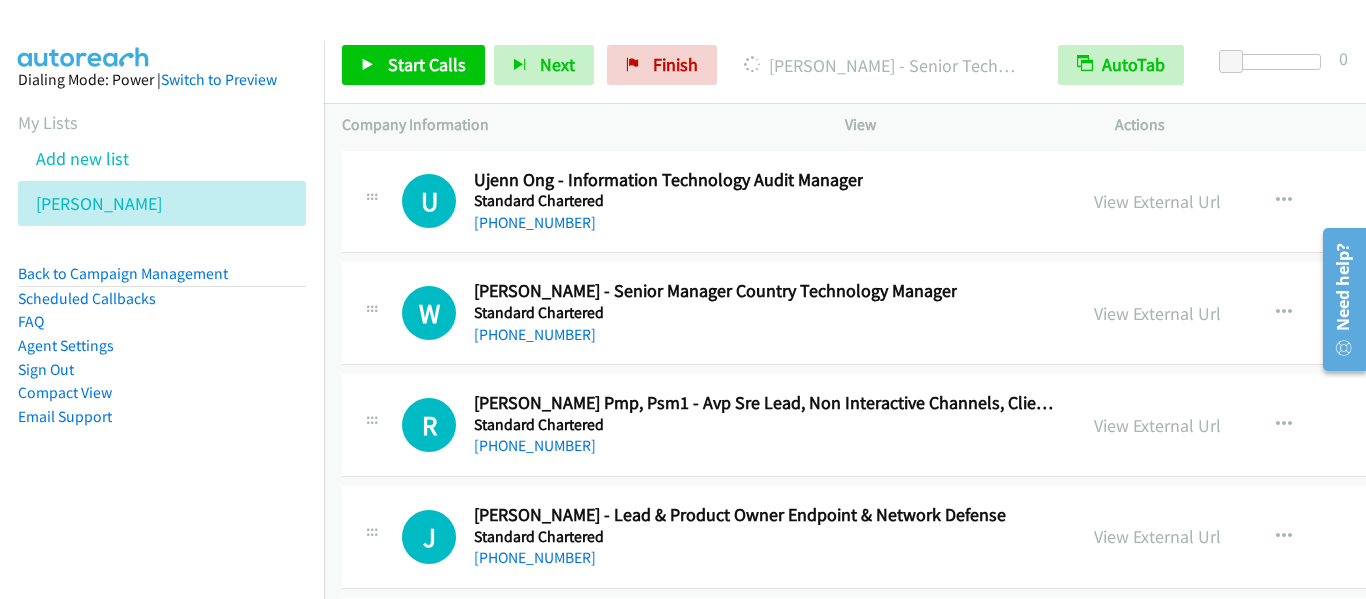 scroll, scrollTop: 41670, scrollLeft: 0, axis: vertical 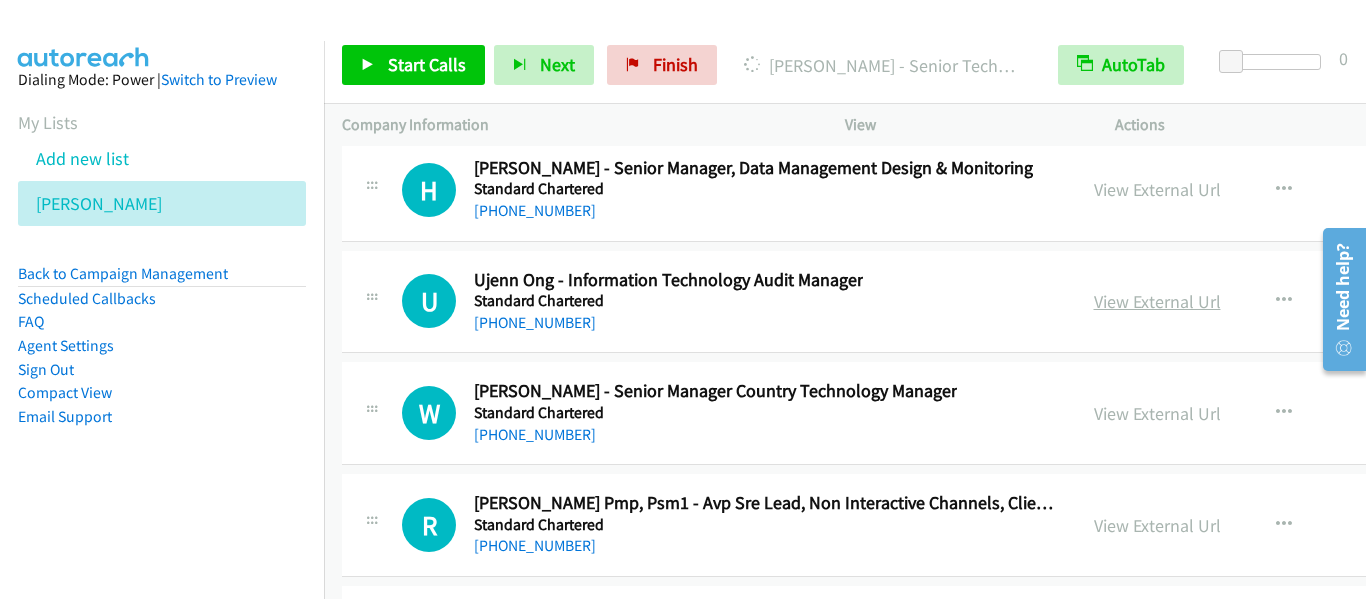 click on "View External Url" at bounding box center (1157, 301) 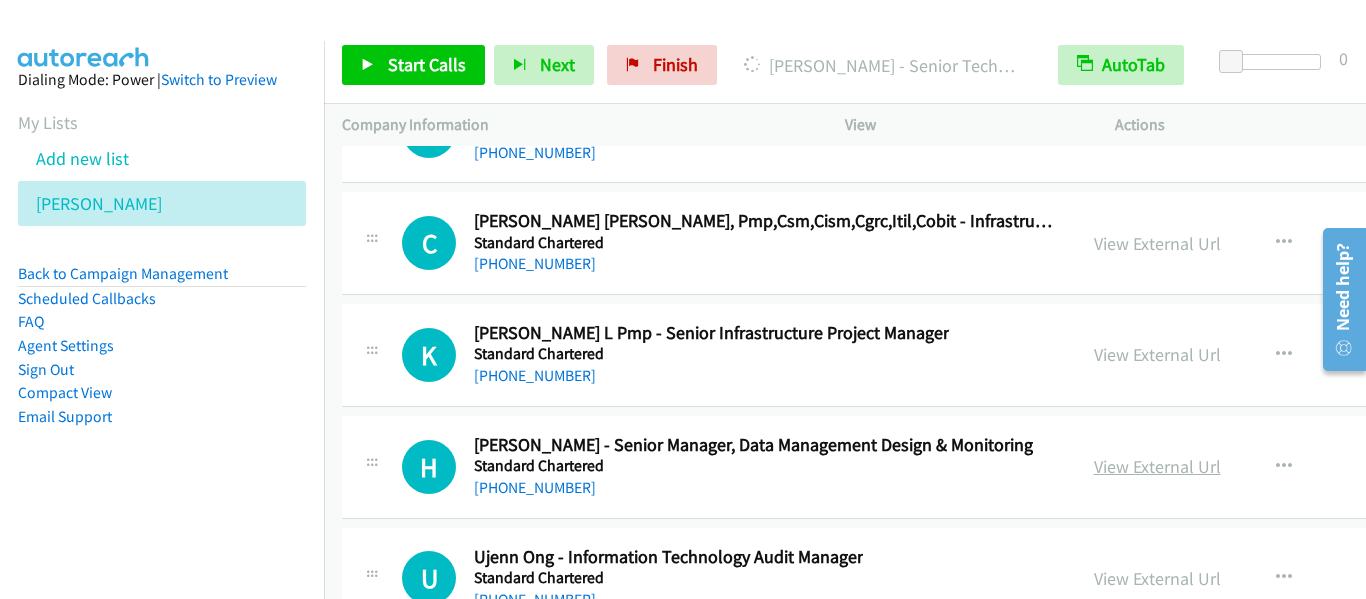 scroll, scrollTop: 41370, scrollLeft: 0, axis: vertical 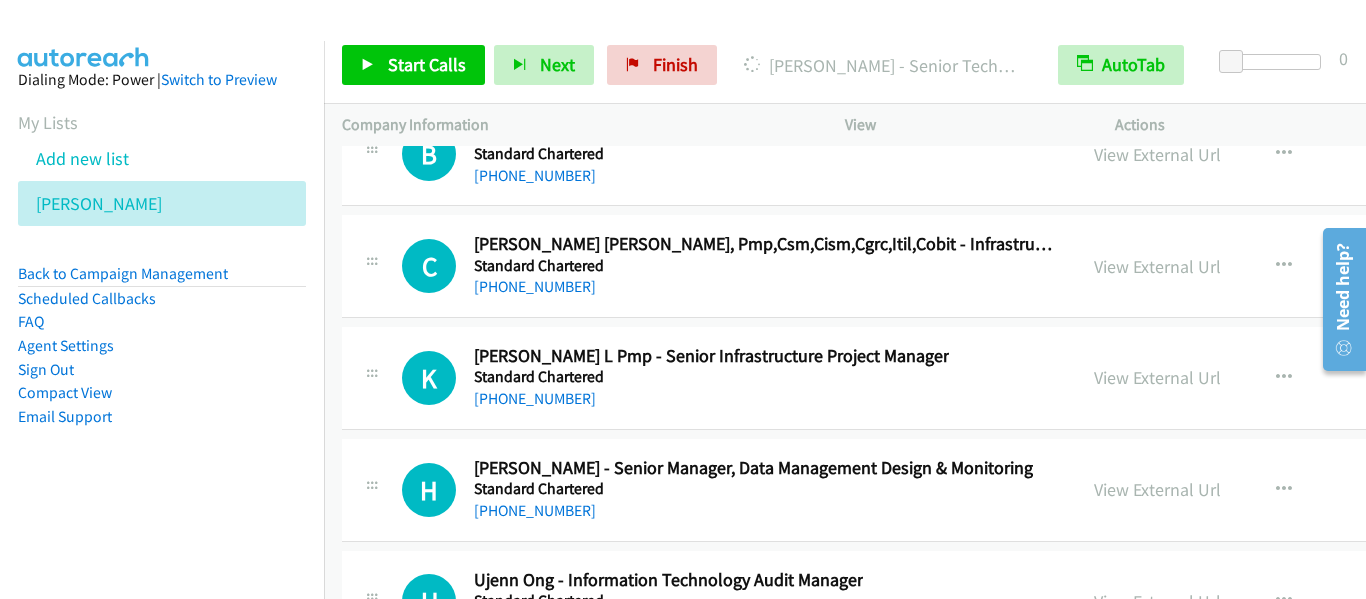 drag, startPoint x: 1147, startPoint y: 374, endPoint x: 808, endPoint y: 212, distance: 375.7193 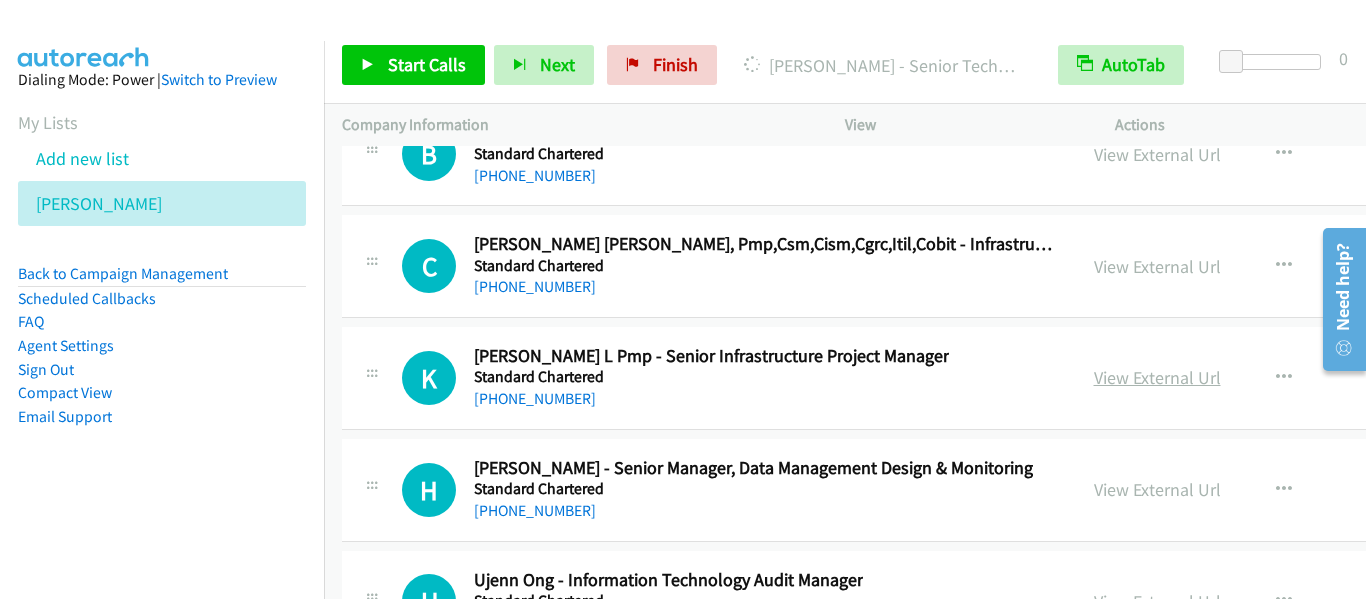 click on "View External Url" at bounding box center [1157, 377] 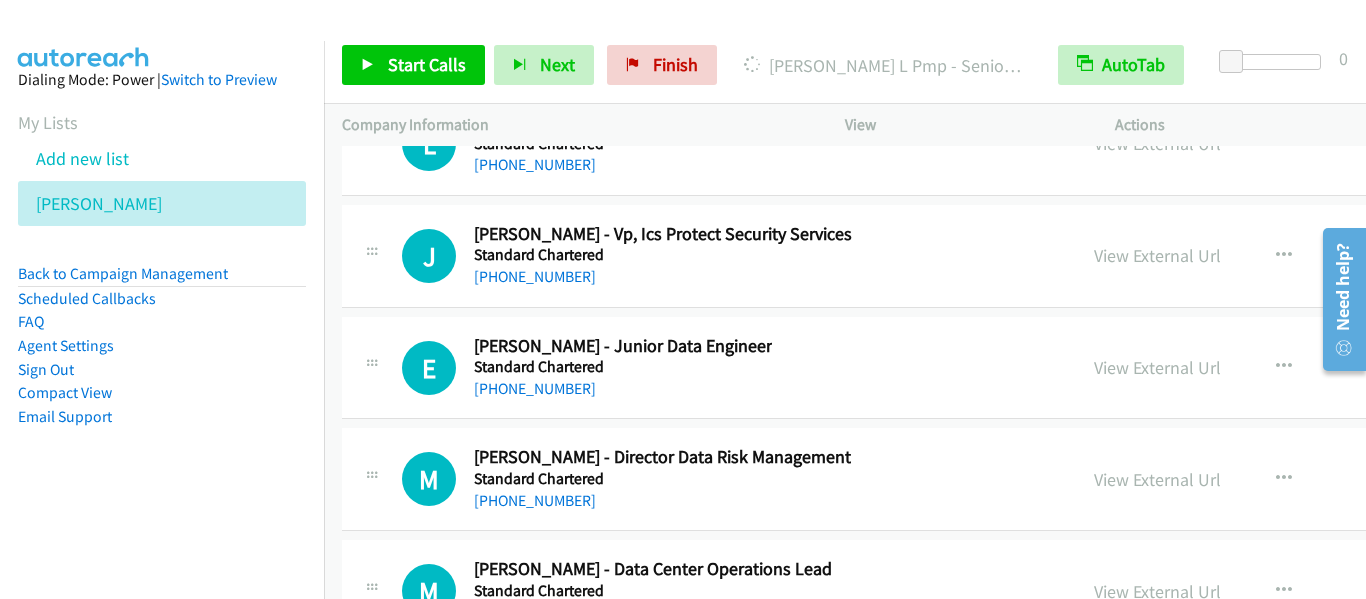 scroll, scrollTop: 40270, scrollLeft: 0, axis: vertical 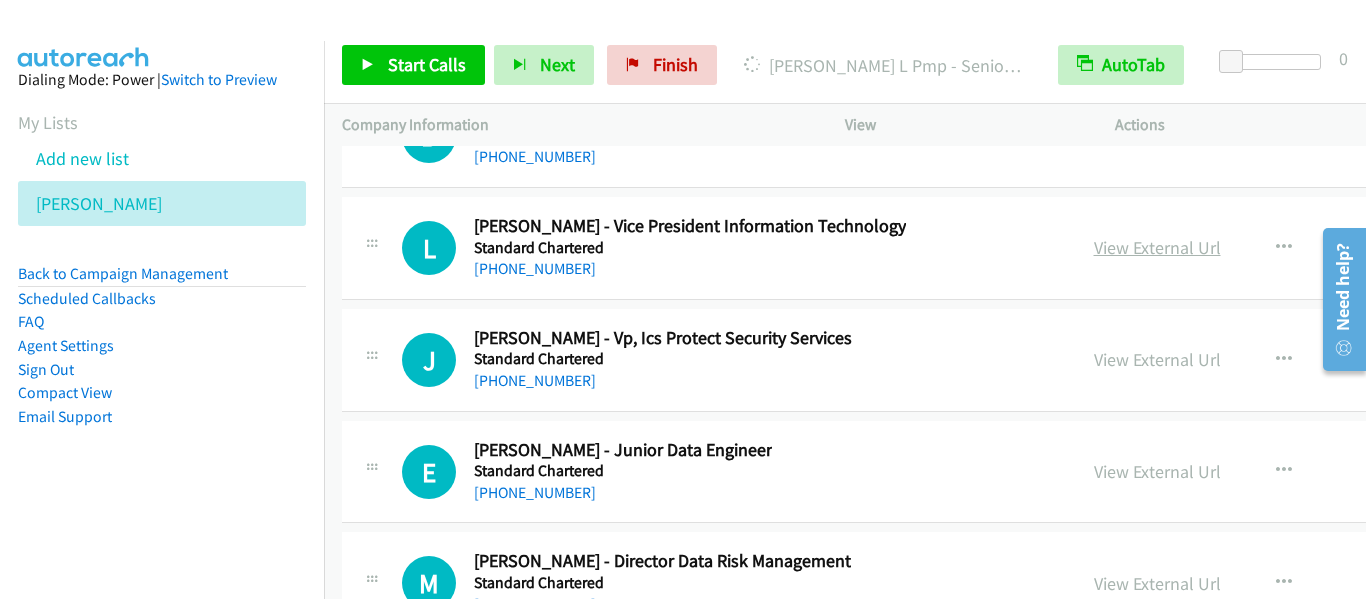 click on "View External Url" at bounding box center (1157, 247) 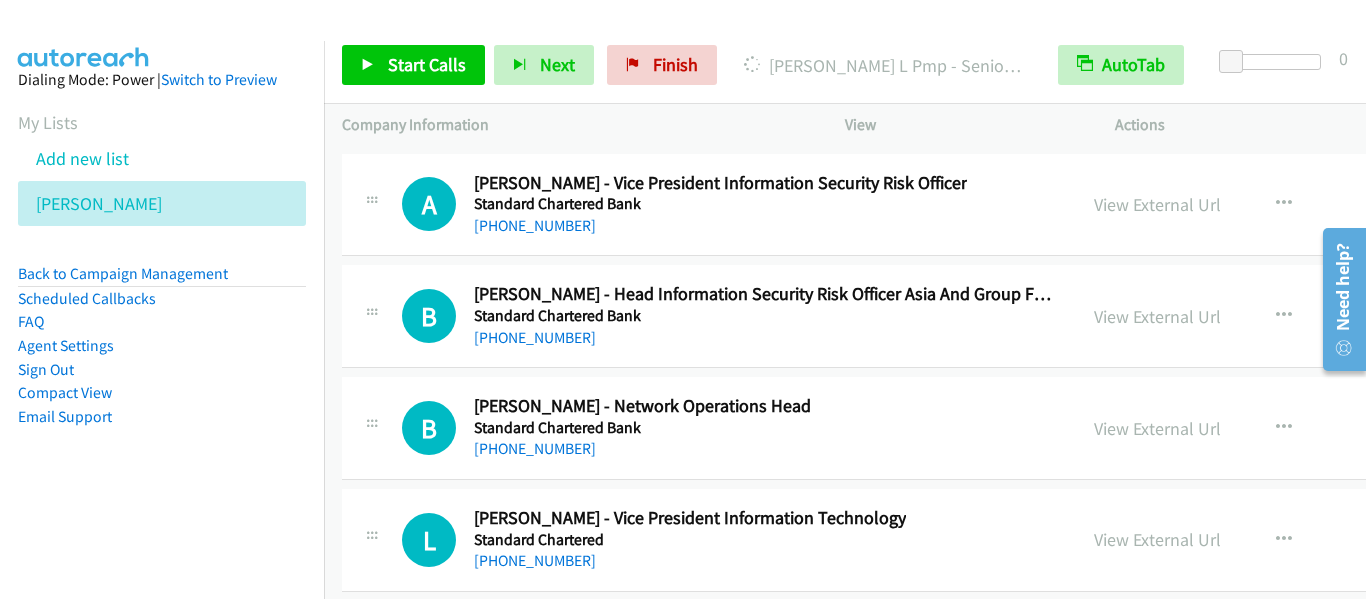 scroll, scrollTop: 39970, scrollLeft: 0, axis: vertical 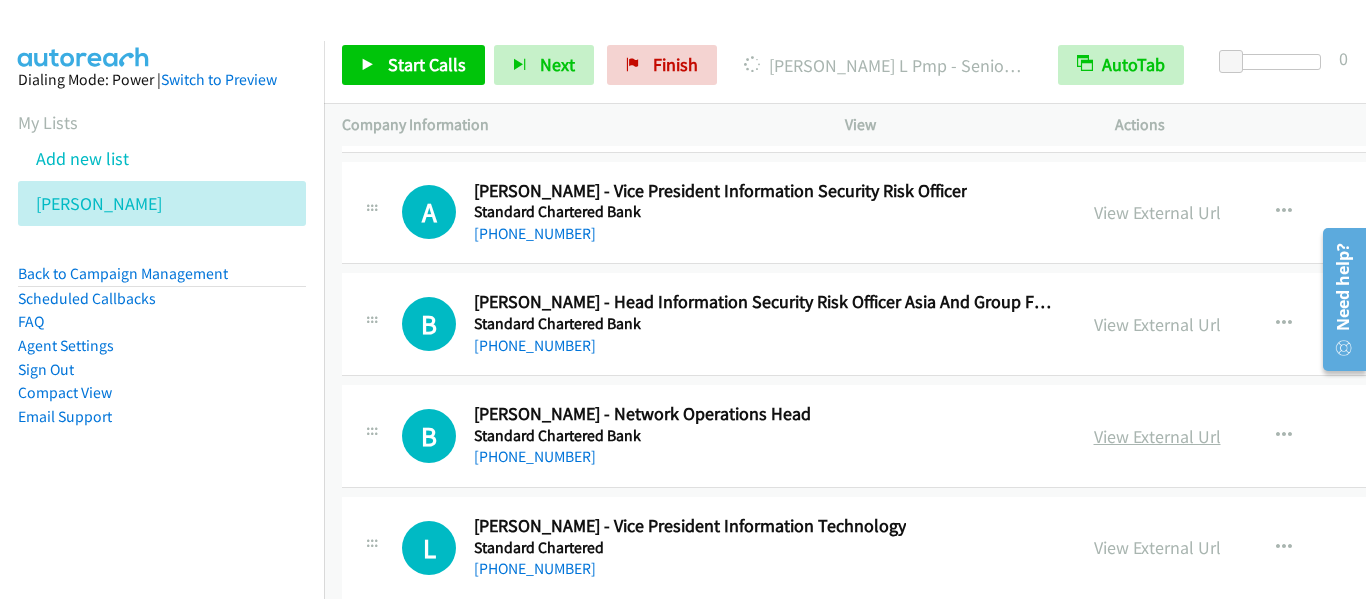 click on "View External Url" at bounding box center (1157, 436) 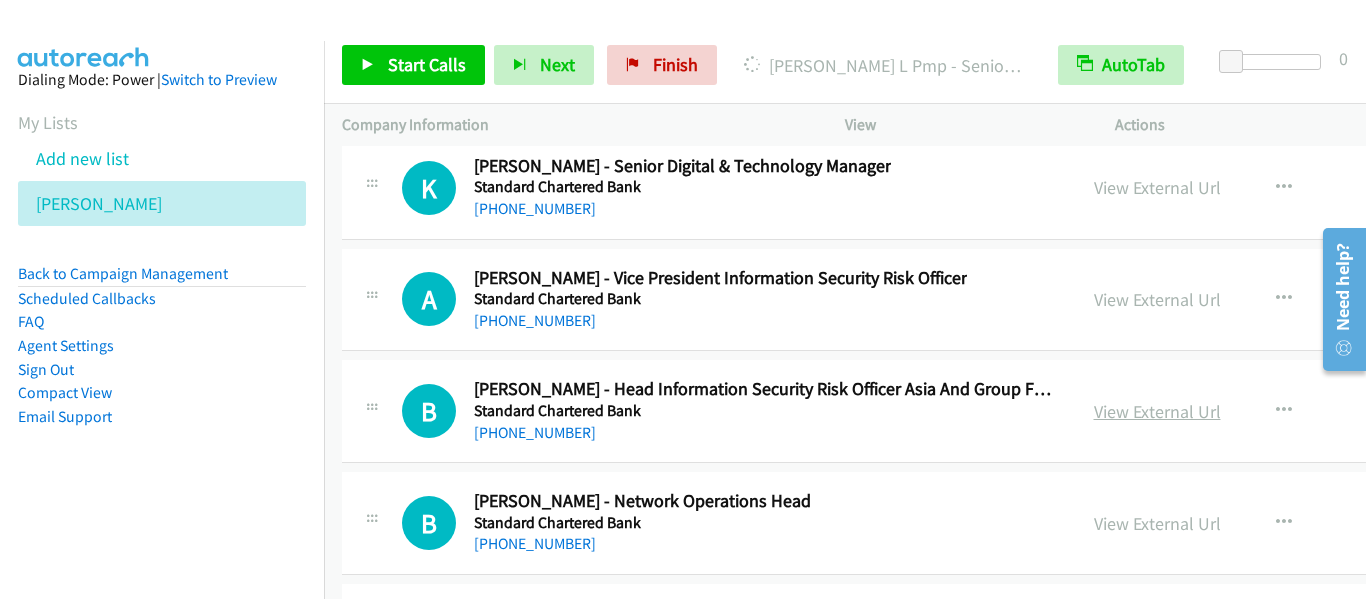 scroll, scrollTop: 39870, scrollLeft: 0, axis: vertical 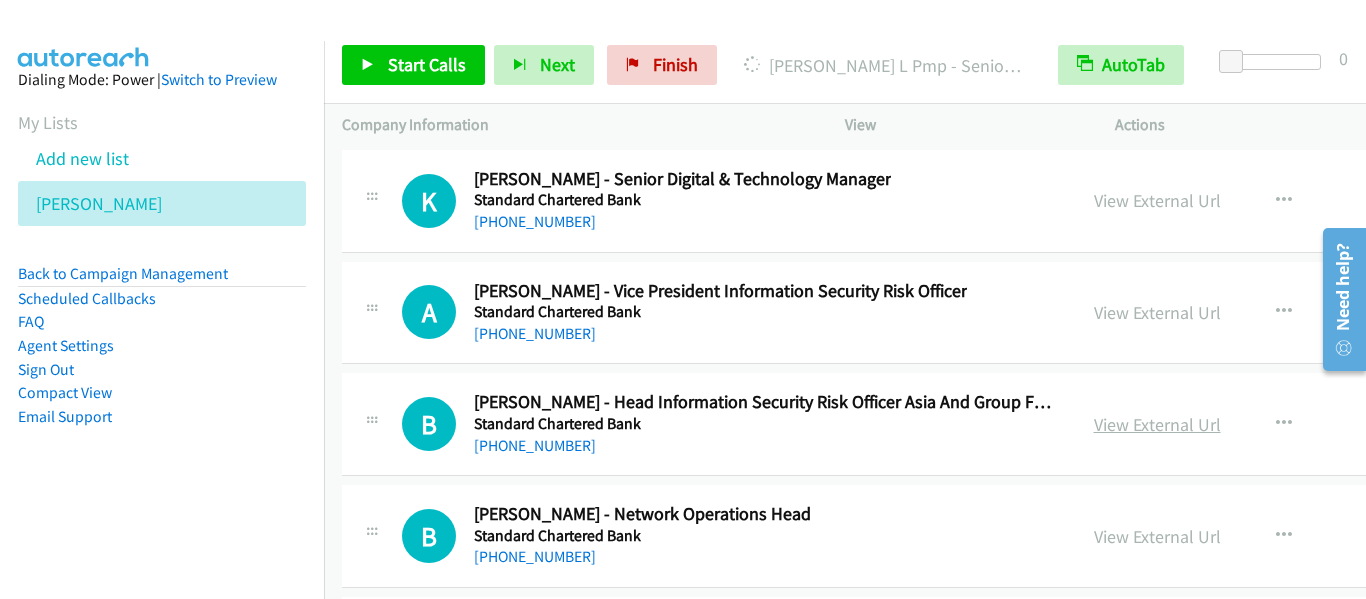 click on "View External Url" at bounding box center (1157, 424) 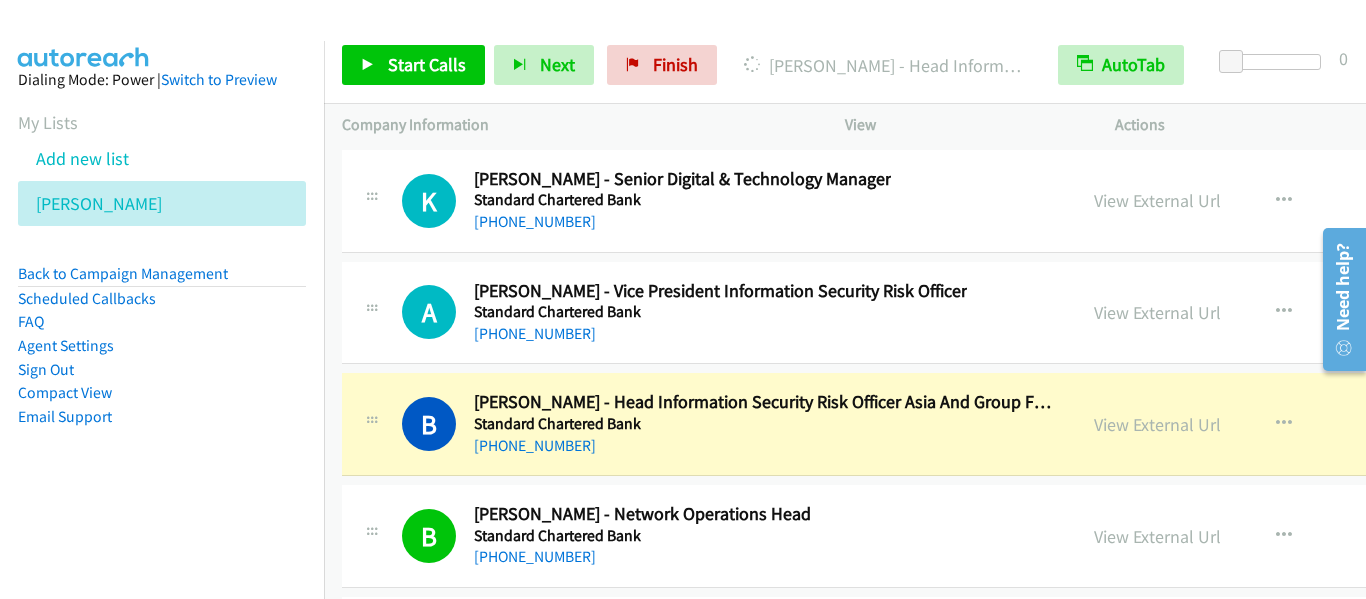 scroll, scrollTop: 39770, scrollLeft: 0, axis: vertical 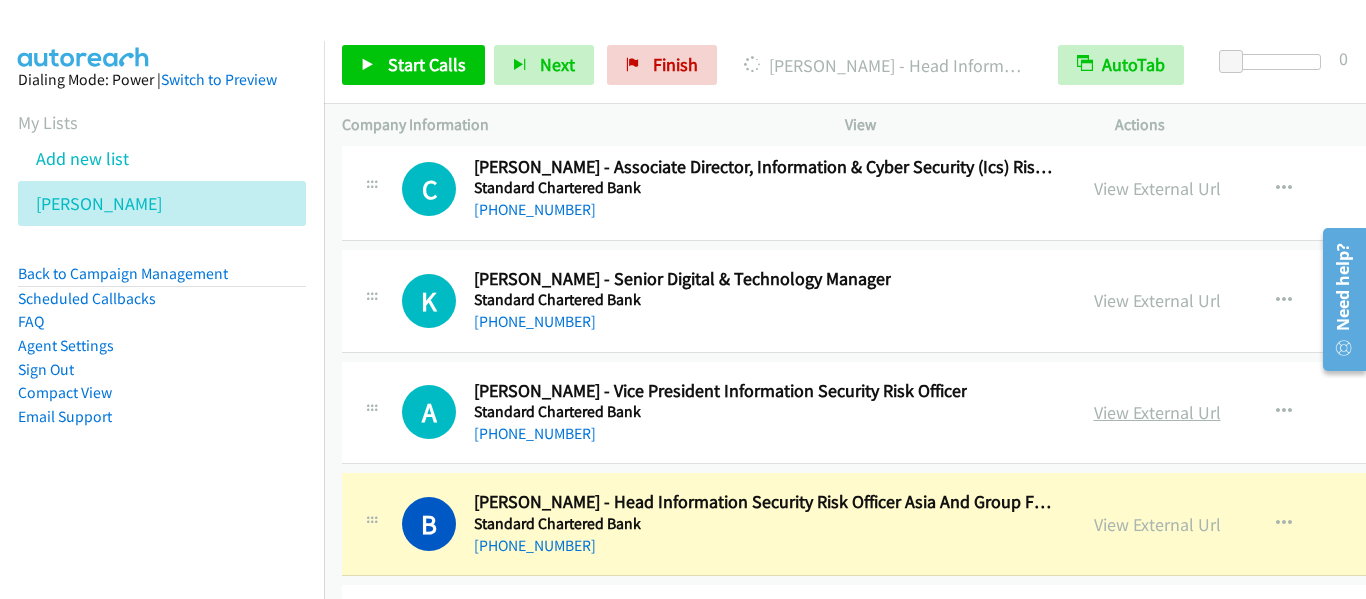 click on "View External Url" at bounding box center (1157, 412) 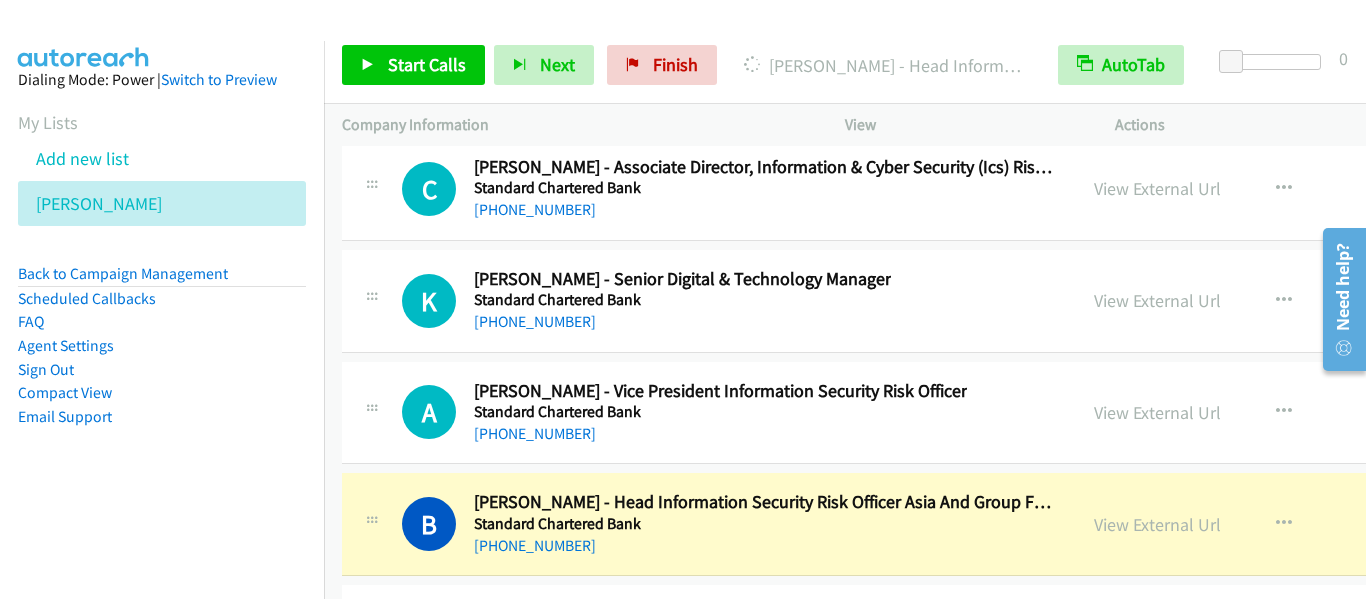 scroll, scrollTop: 39670, scrollLeft: 0, axis: vertical 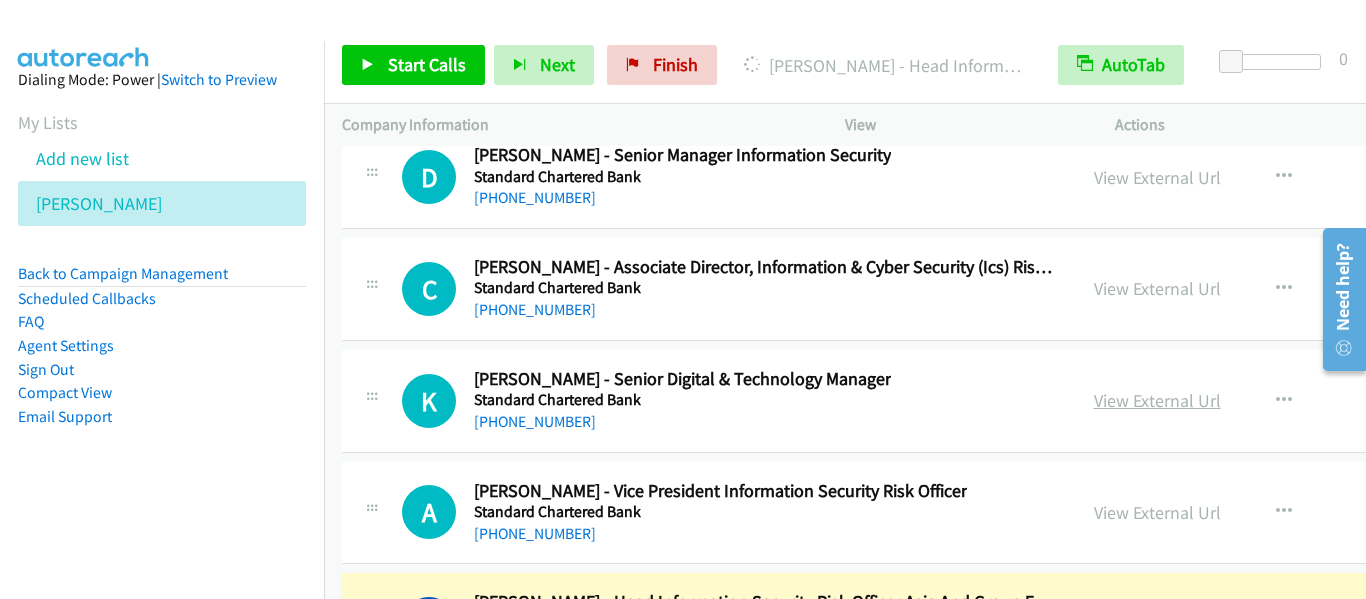 click on "View External Url" at bounding box center [1157, 400] 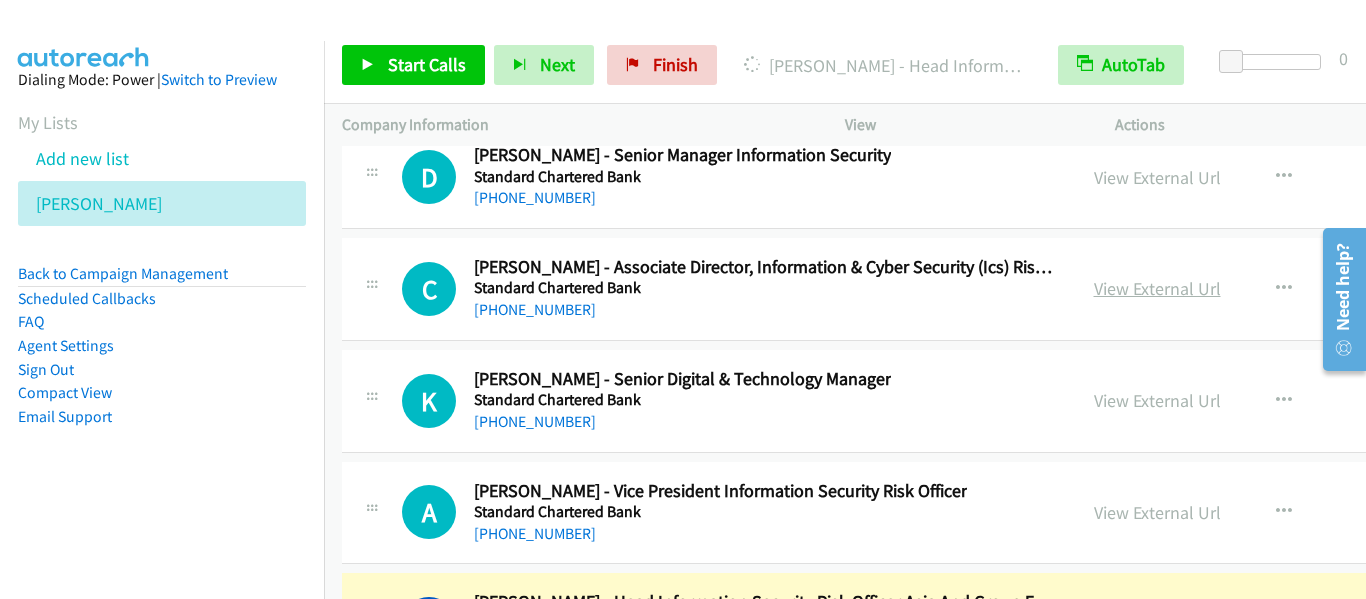 click on "View External Url" at bounding box center [1157, 288] 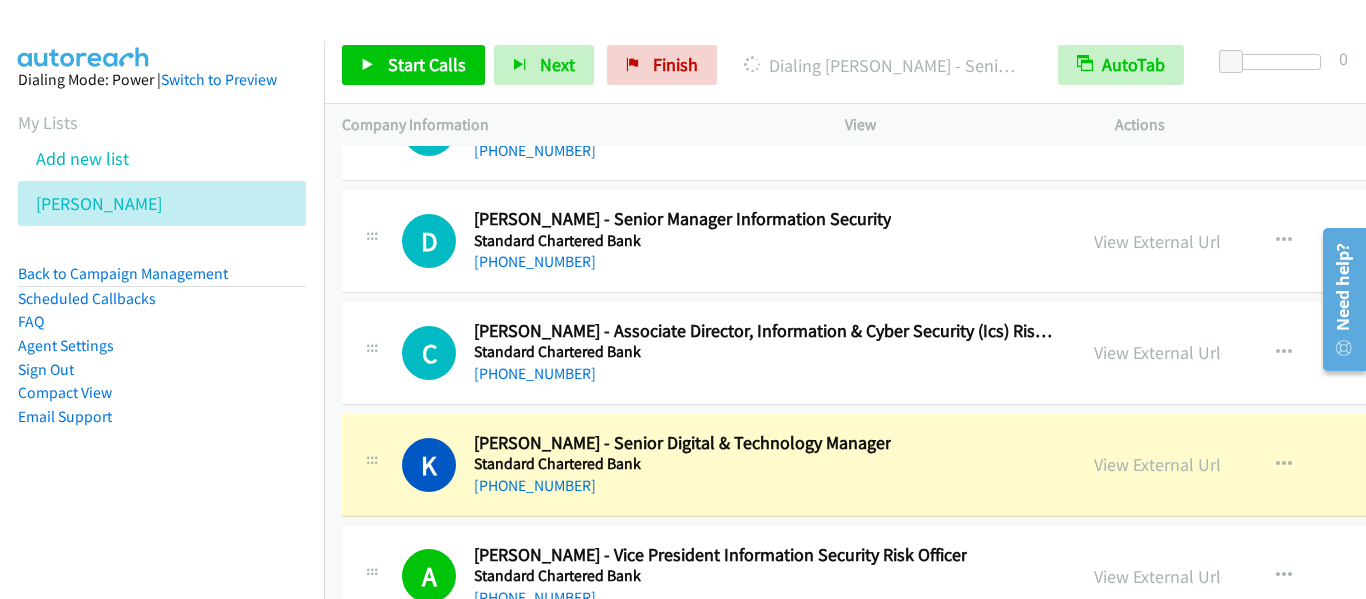 scroll, scrollTop: 39570, scrollLeft: 0, axis: vertical 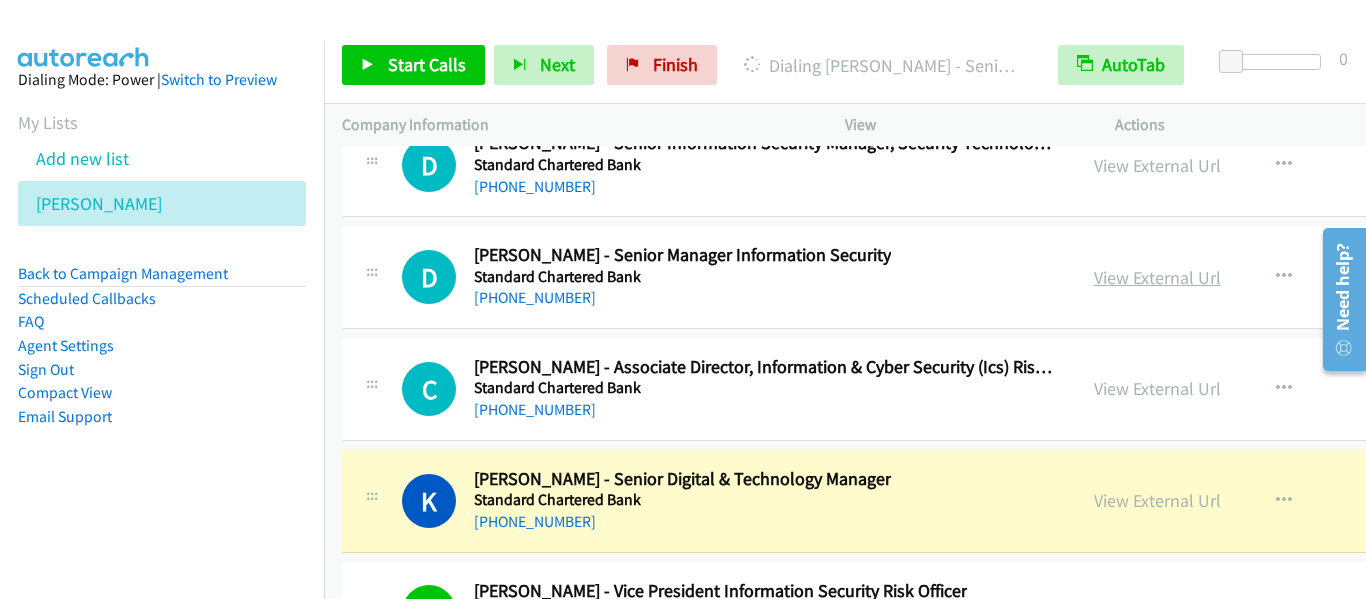click on "View External Url" at bounding box center (1157, 277) 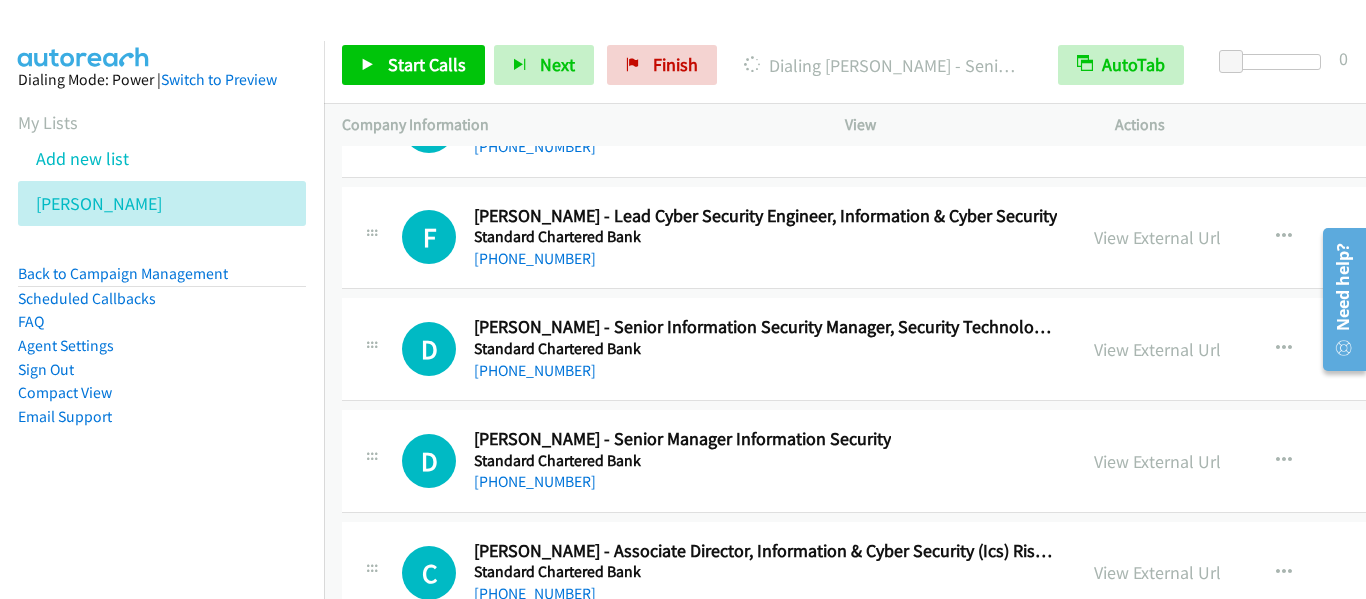 scroll, scrollTop: 39370, scrollLeft: 0, axis: vertical 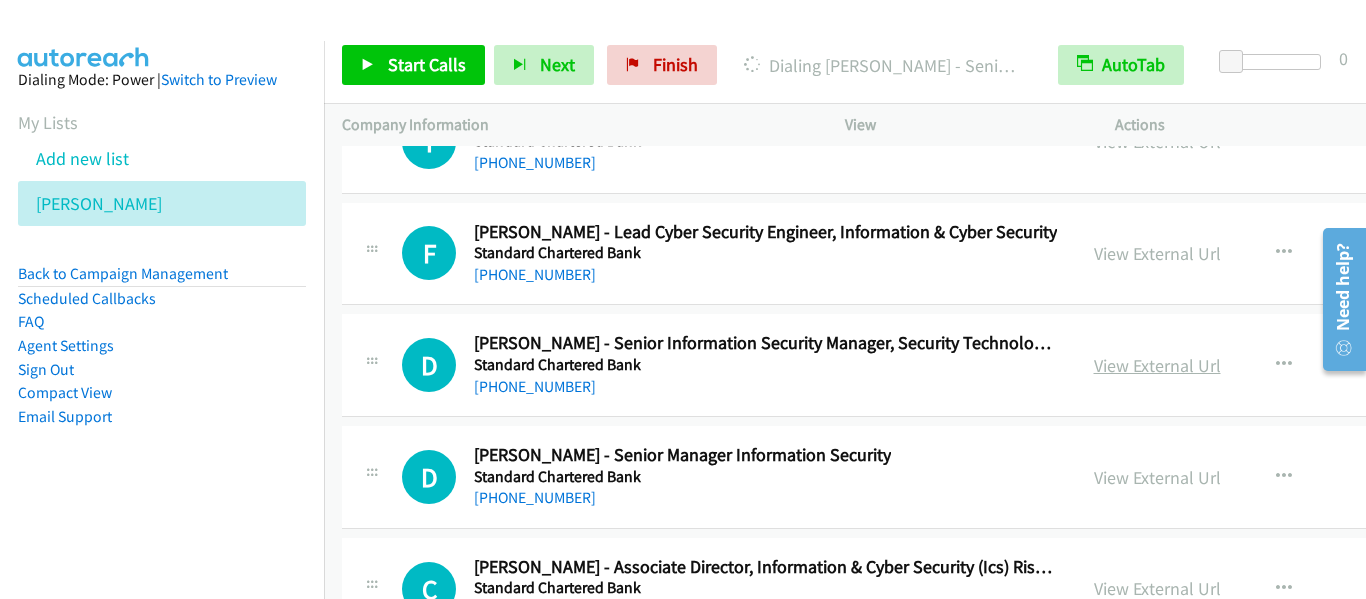 click on "View External Url" at bounding box center (1157, 365) 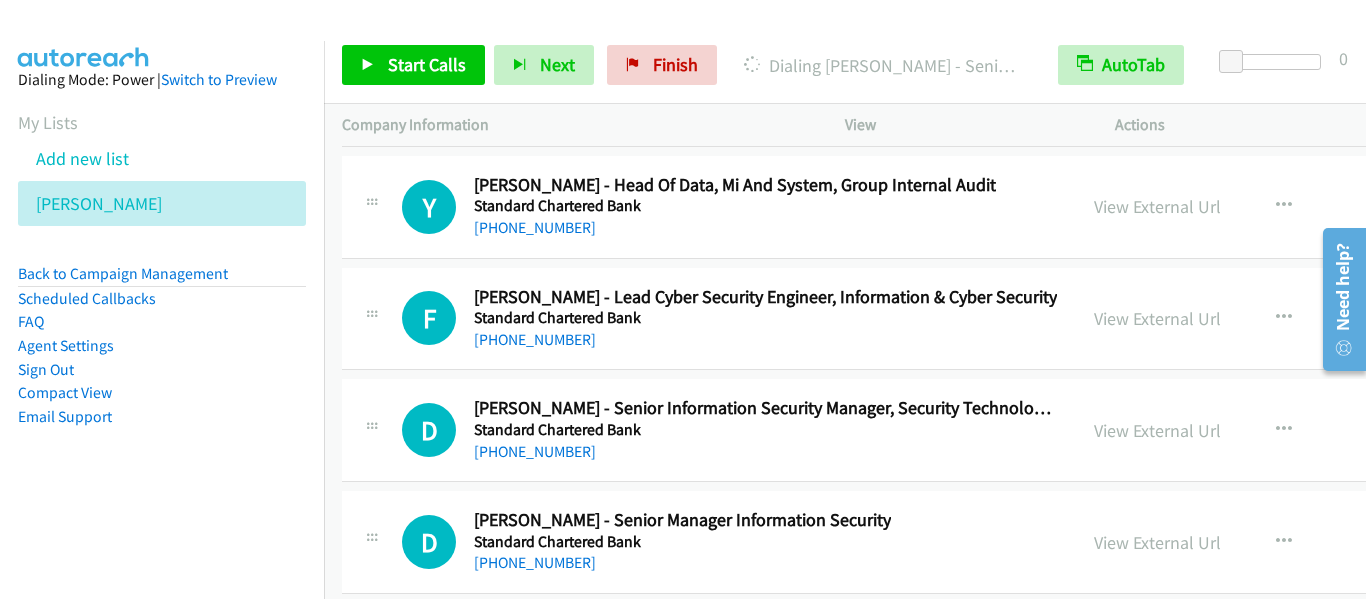 scroll, scrollTop: 39270, scrollLeft: 0, axis: vertical 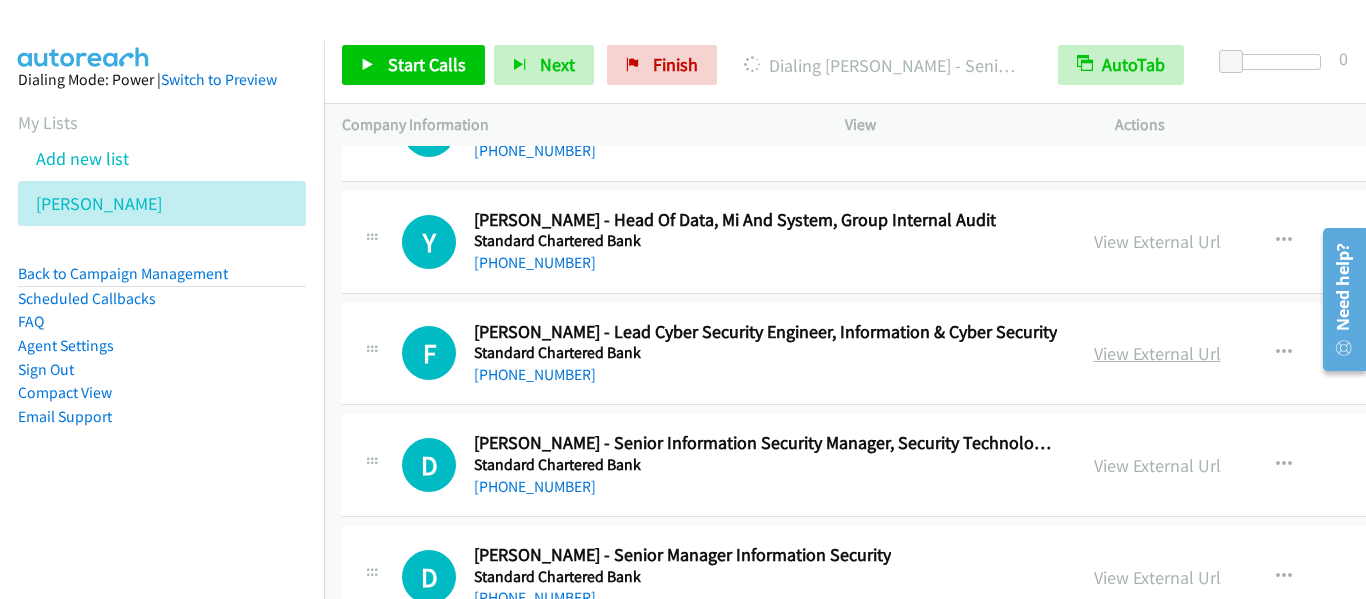 click on "View External Url" at bounding box center [1157, 353] 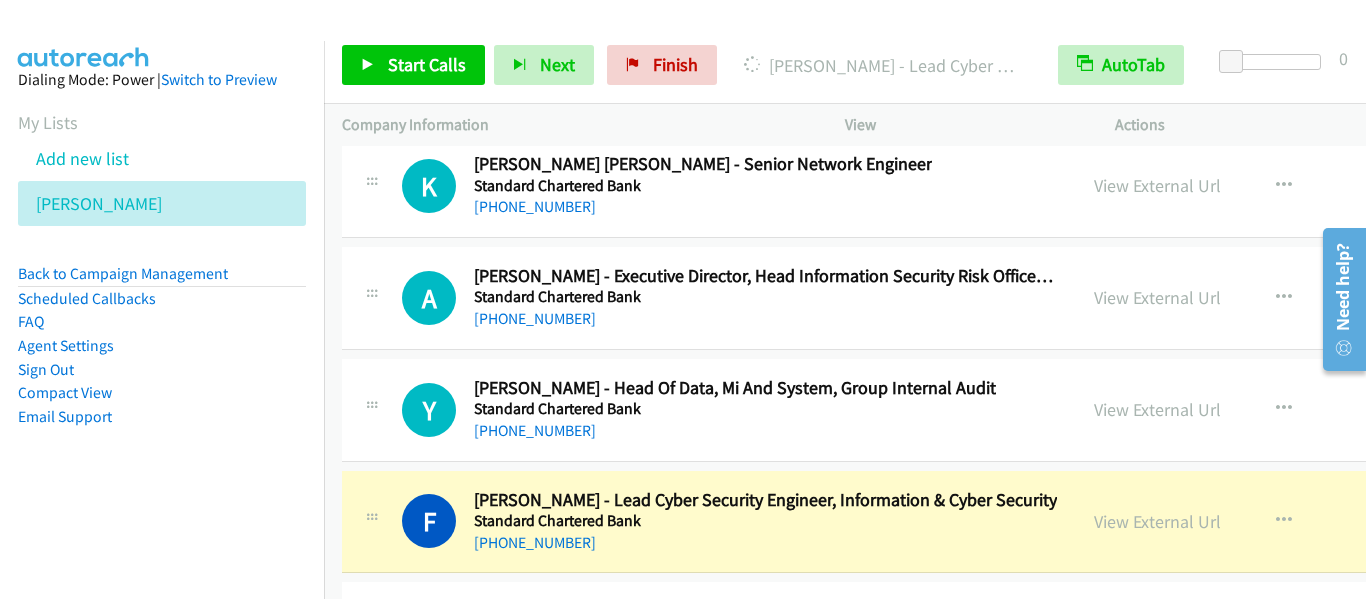 scroll, scrollTop: 39070, scrollLeft: 0, axis: vertical 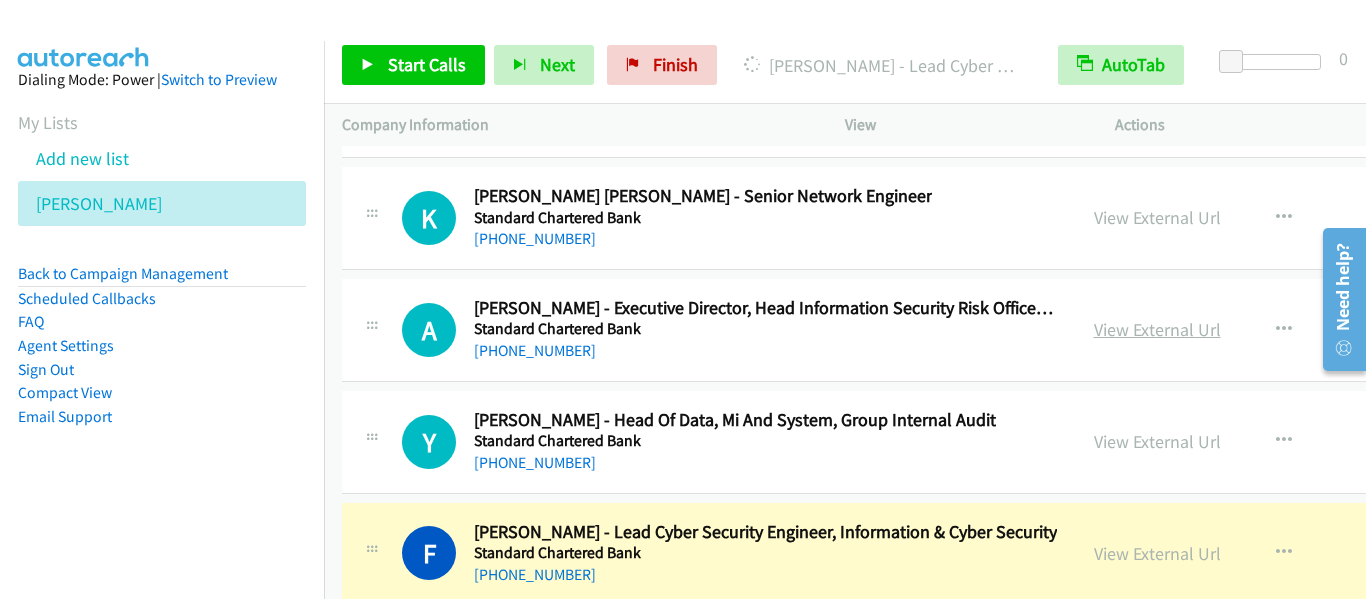 click on "View External Url" at bounding box center (1157, 329) 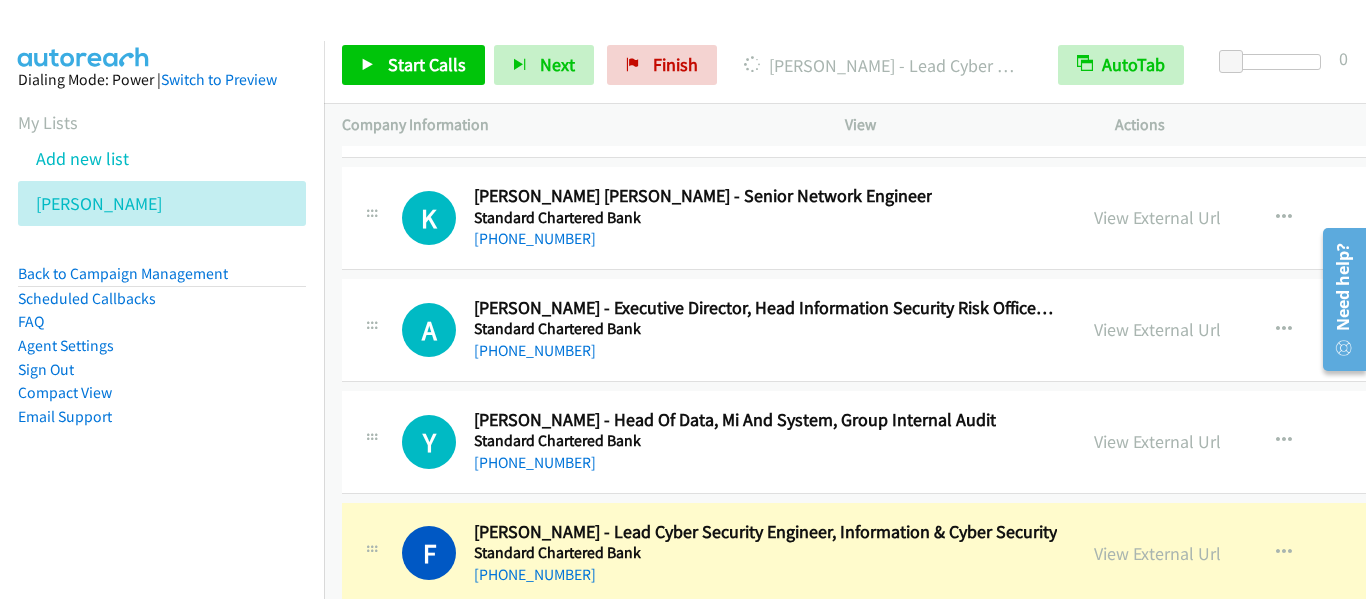 scroll, scrollTop: 38970, scrollLeft: 0, axis: vertical 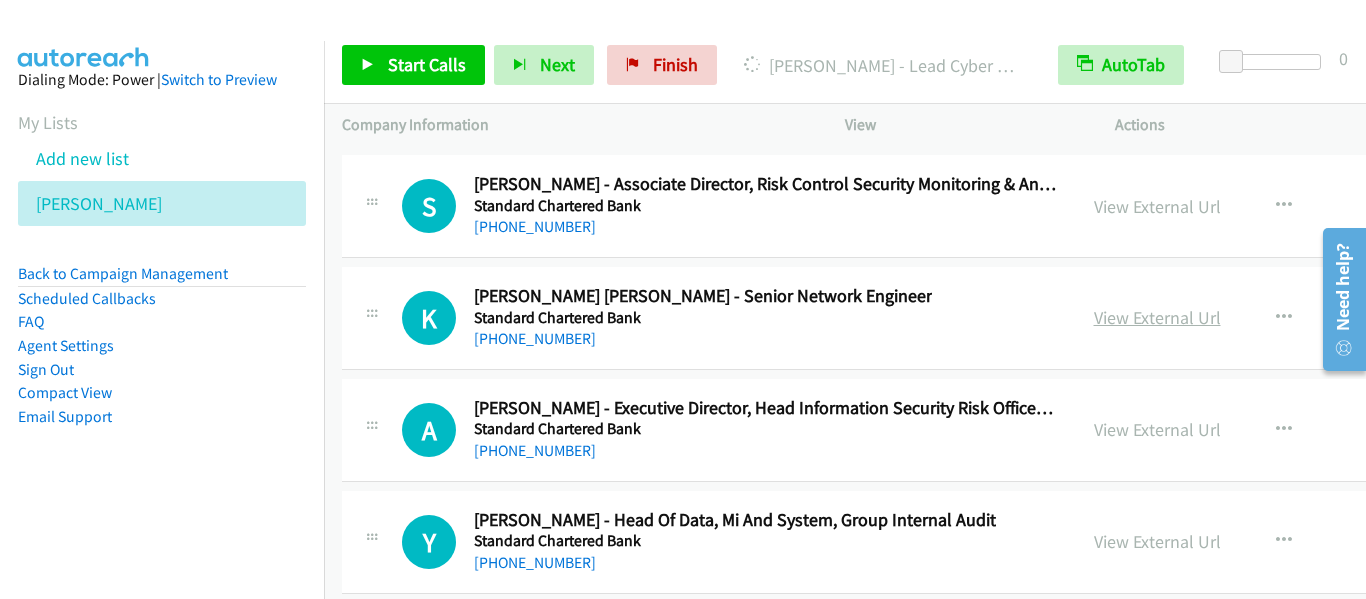 click on "View External Url" at bounding box center [1157, 317] 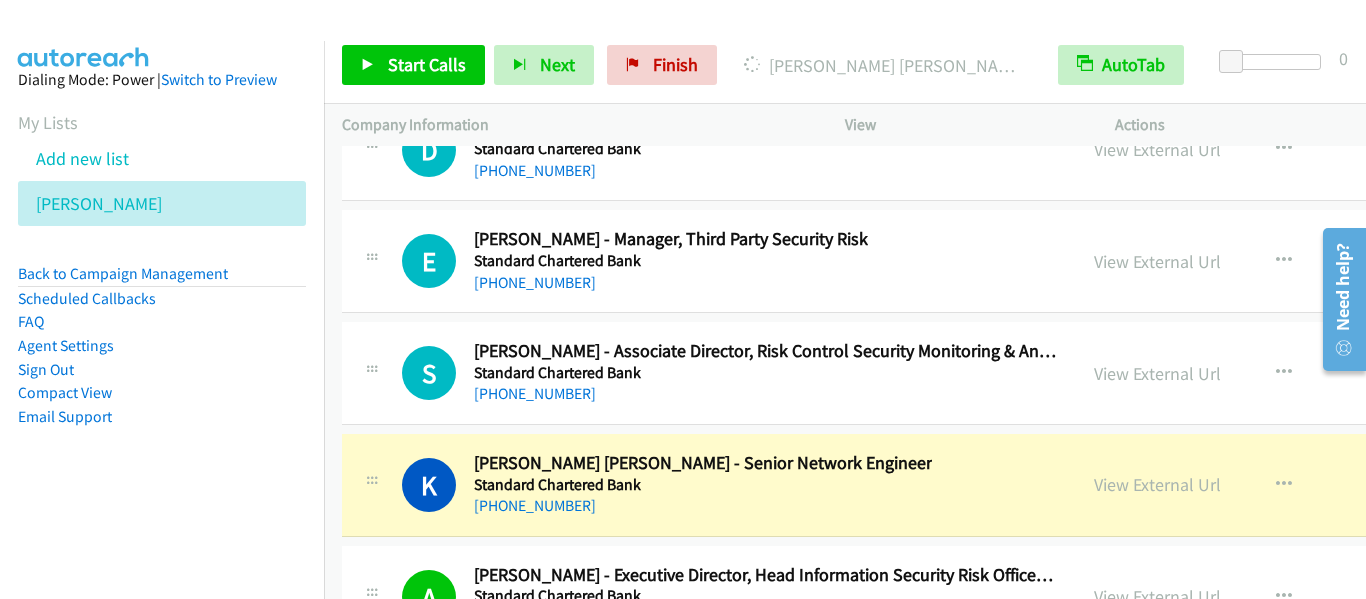 scroll, scrollTop: 38770, scrollLeft: 0, axis: vertical 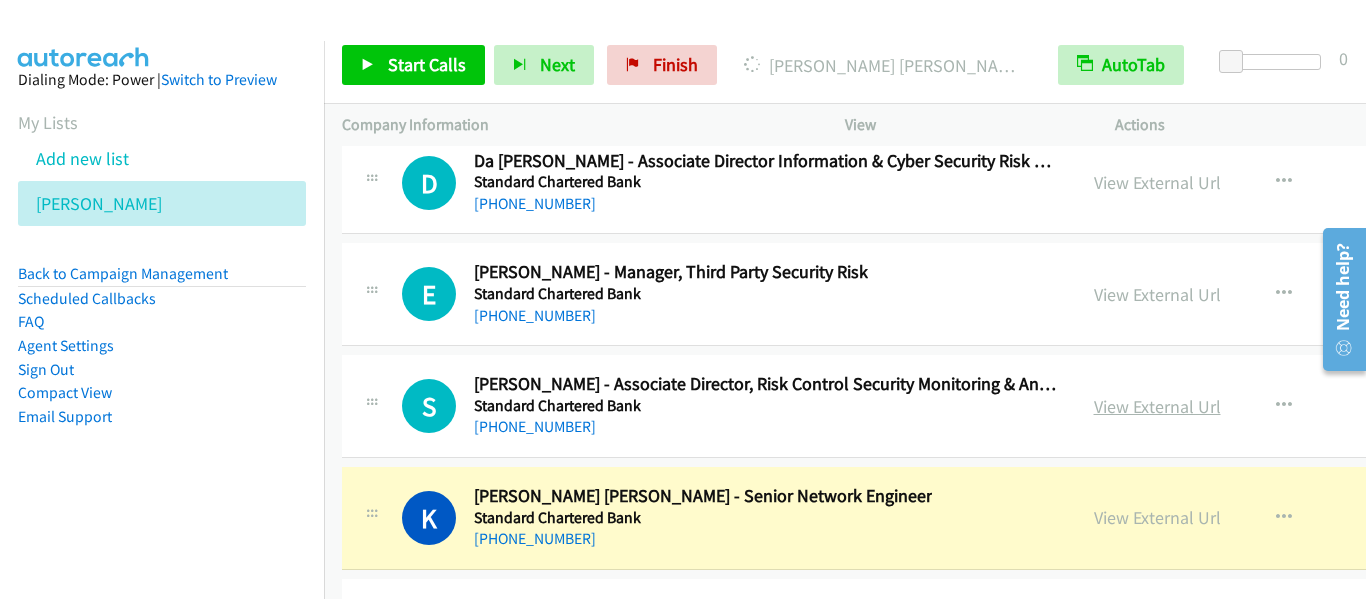 drag, startPoint x: 1156, startPoint y: 400, endPoint x: 1135, endPoint y: 398, distance: 21.095022 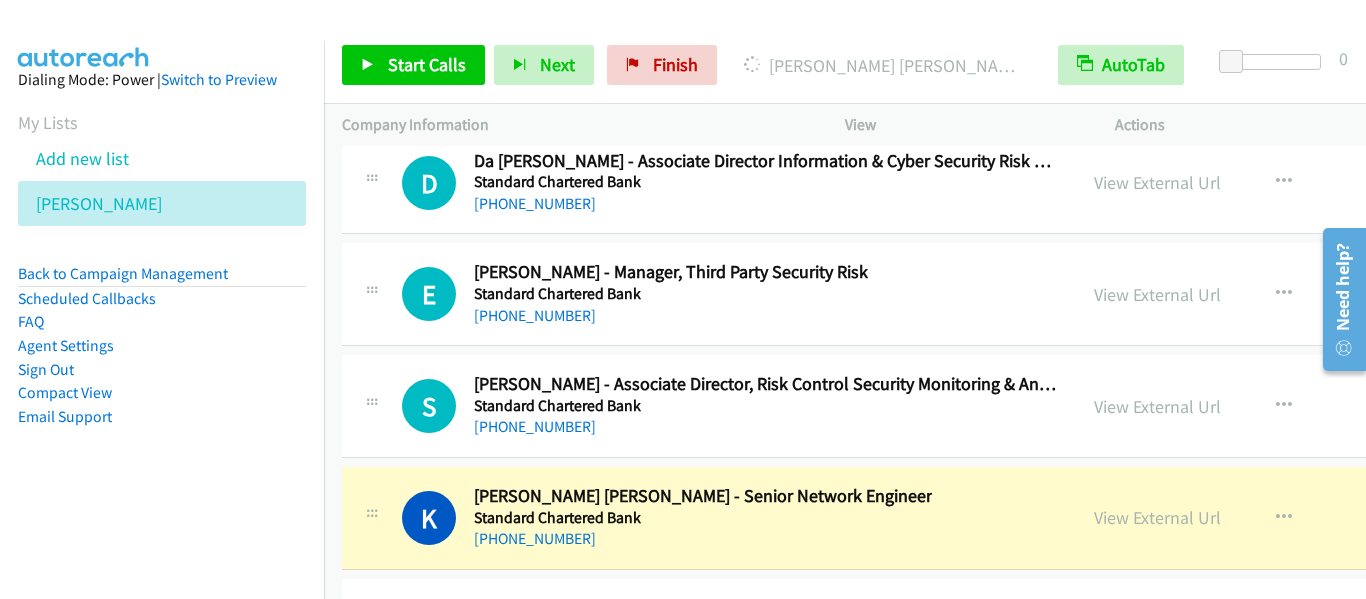 scroll, scrollTop: 38670, scrollLeft: 0, axis: vertical 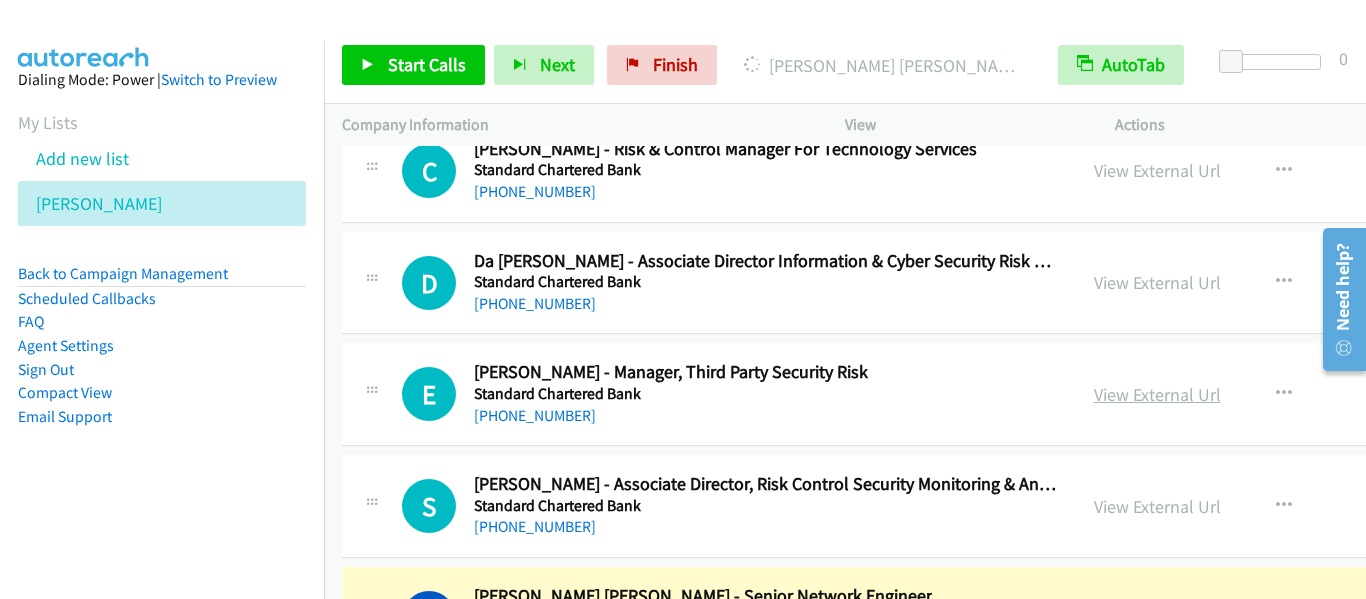 click on "View External Url" at bounding box center (1157, 394) 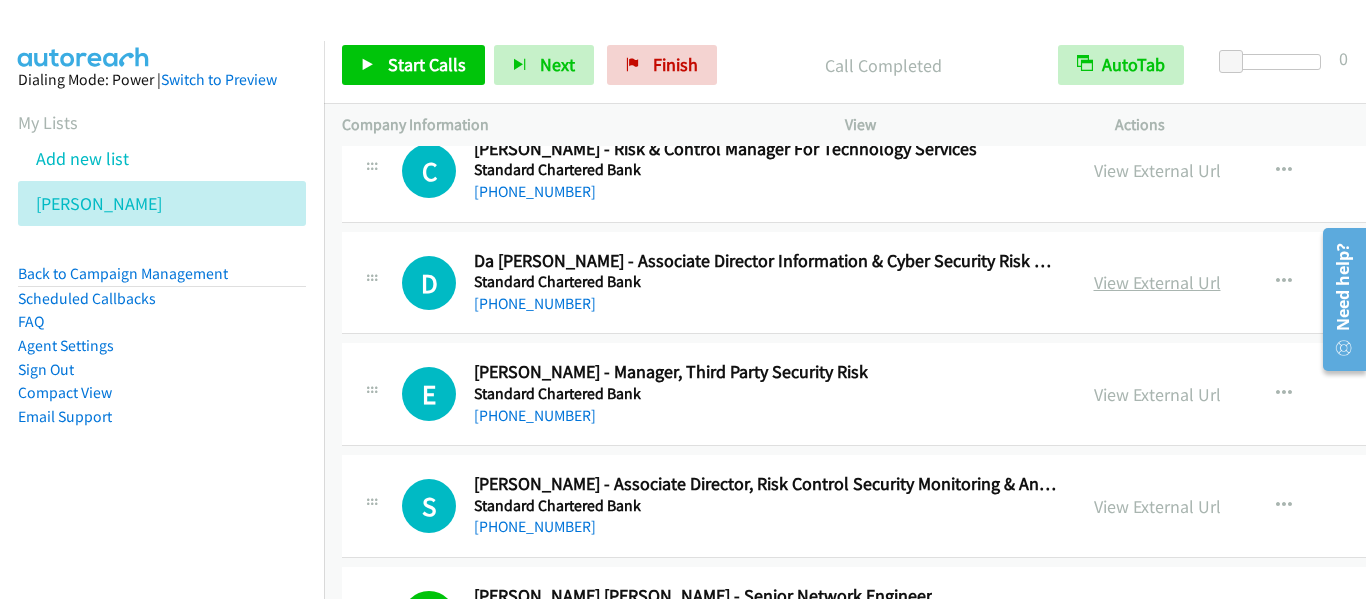 click on "View External Url" at bounding box center [1157, 282] 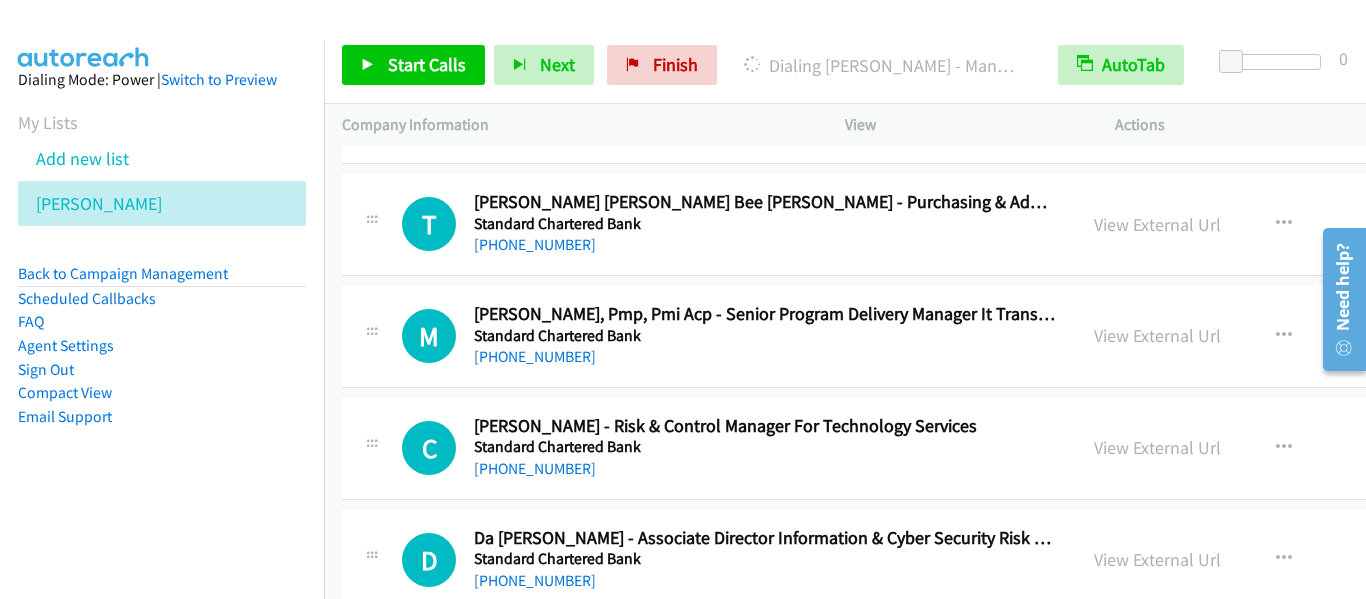 scroll, scrollTop: 38370, scrollLeft: 0, axis: vertical 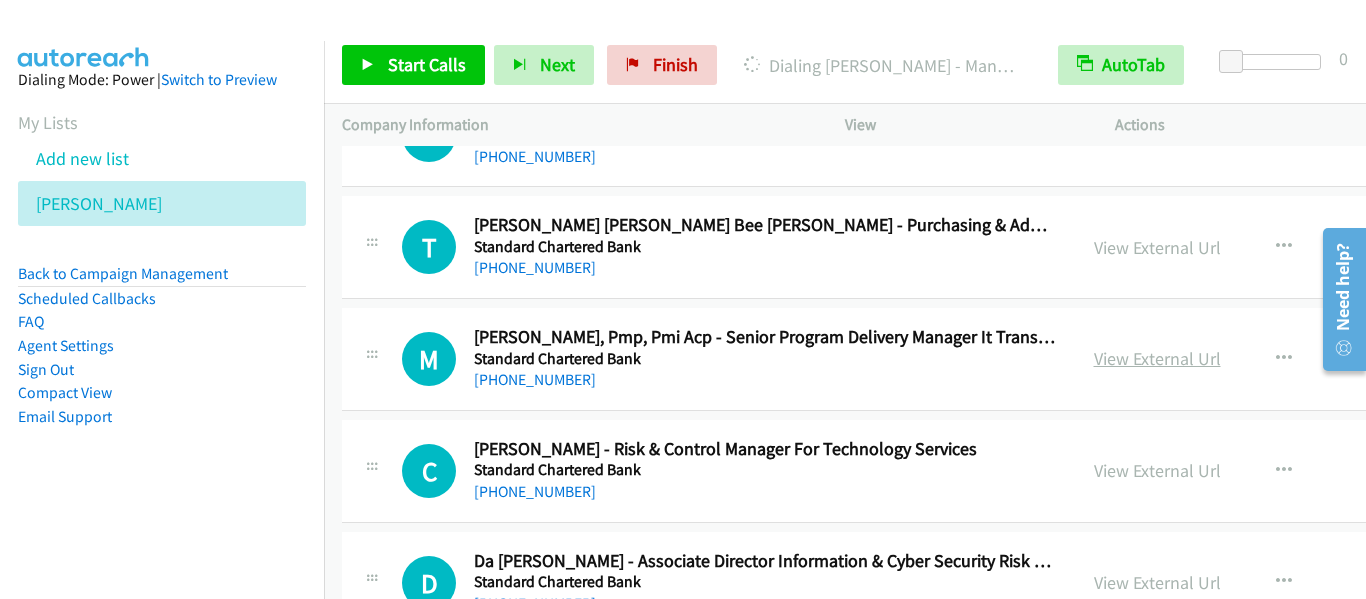 click on "View External Url" at bounding box center [1157, 358] 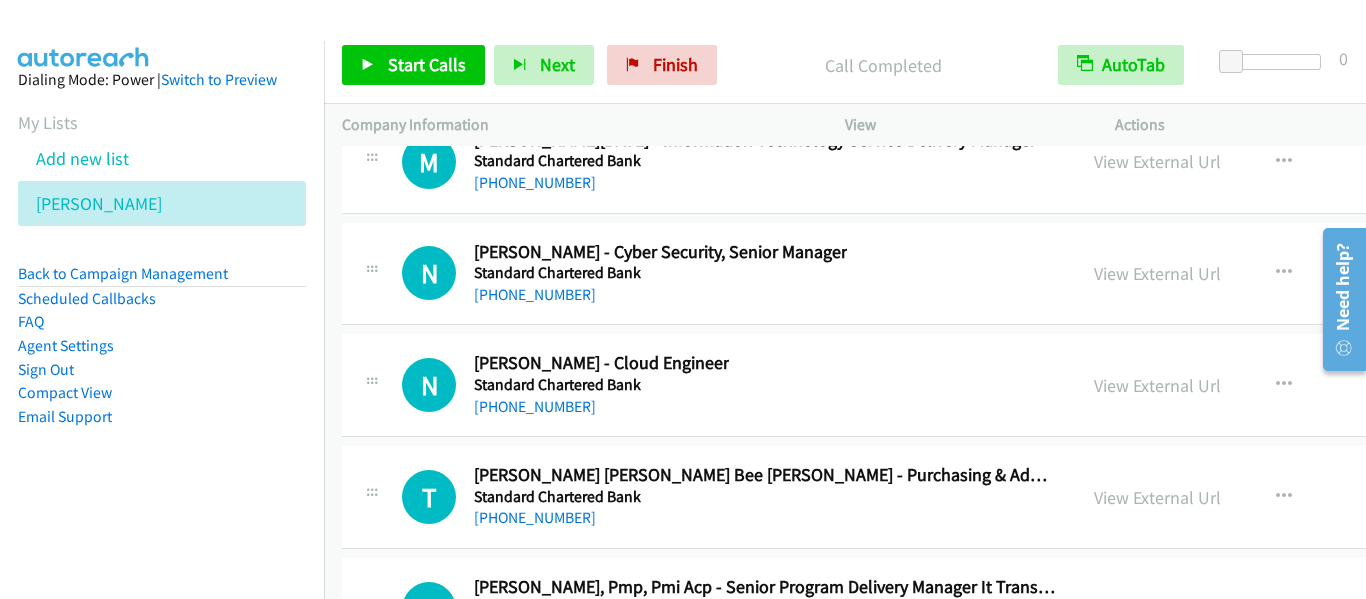 scroll, scrollTop: 38070, scrollLeft: 0, axis: vertical 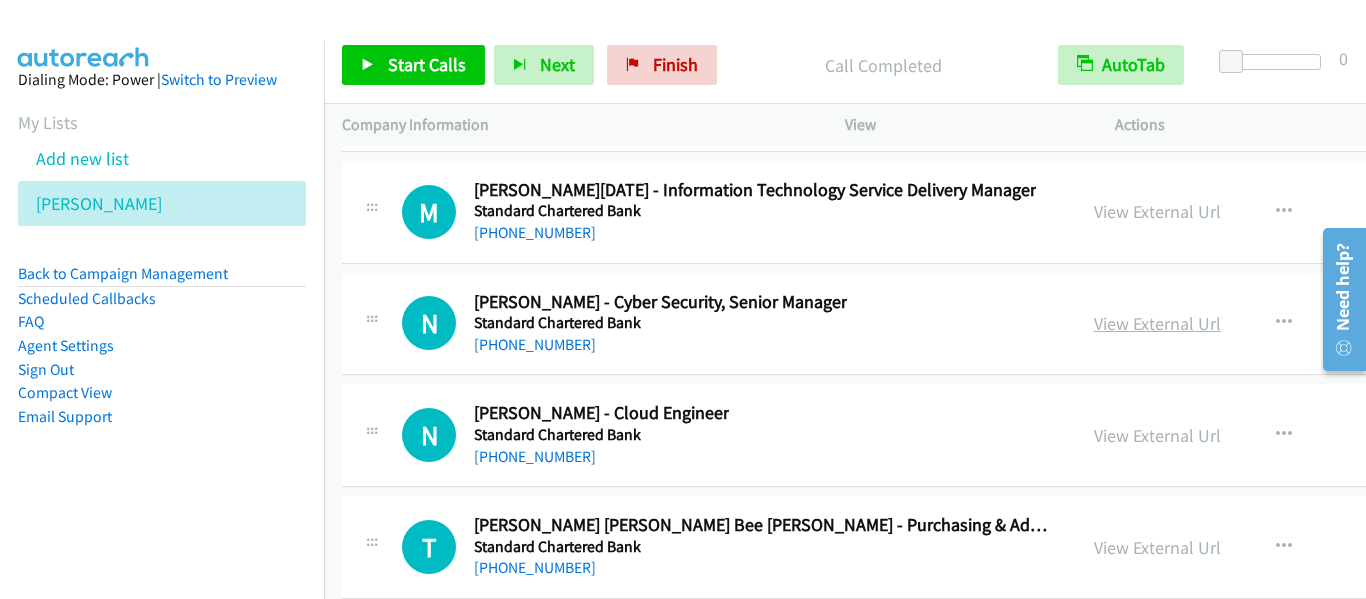 click on "View External Url" at bounding box center (1157, 323) 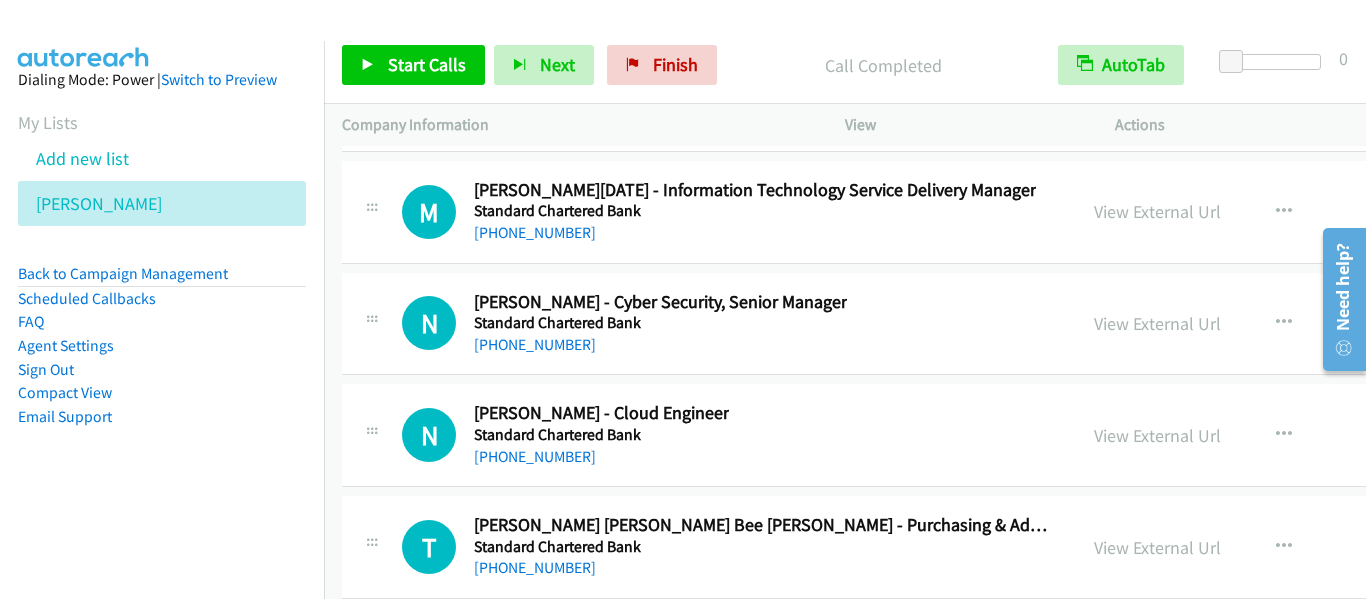scroll, scrollTop: 37970, scrollLeft: 0, axis: vertical 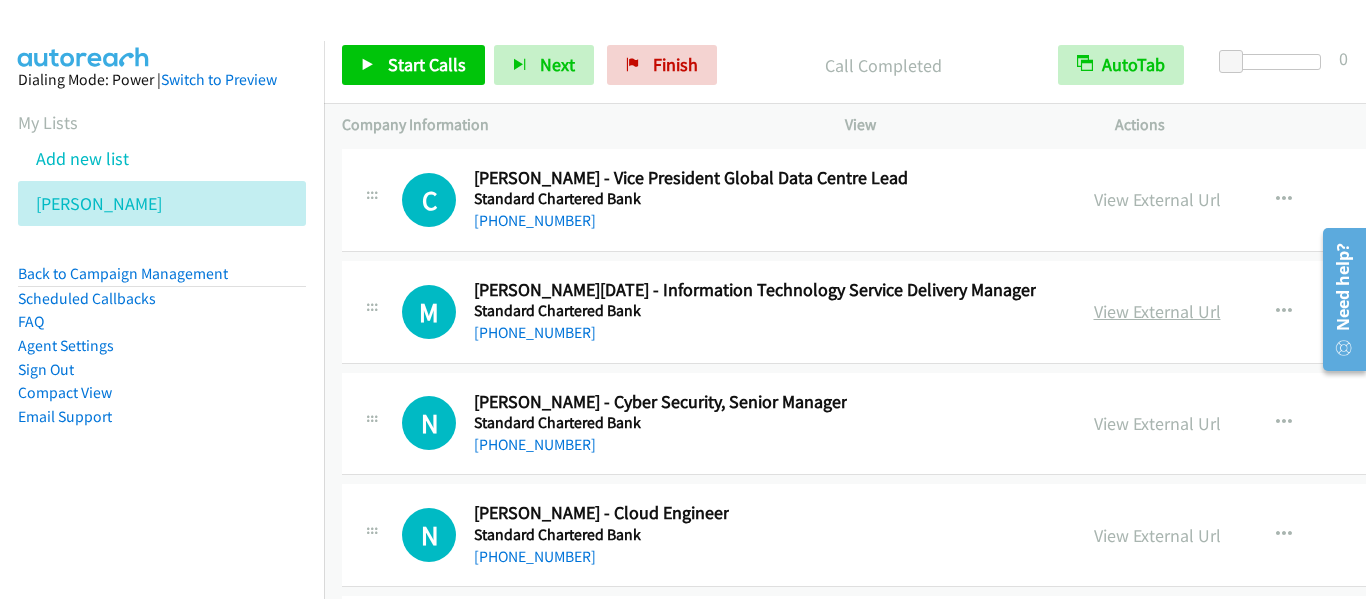 click on "View External Url" at bounding box center [1157, 311] 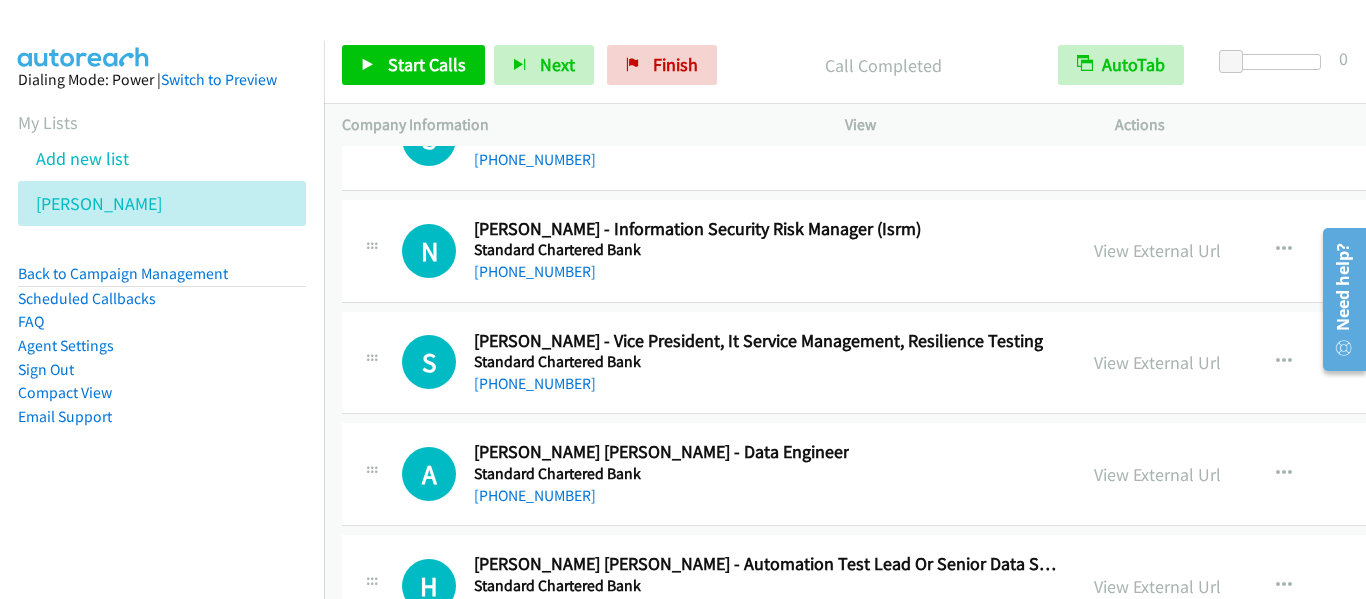 scroll, scrollTop: 37470, scrollLeft: 0, axis: vertical 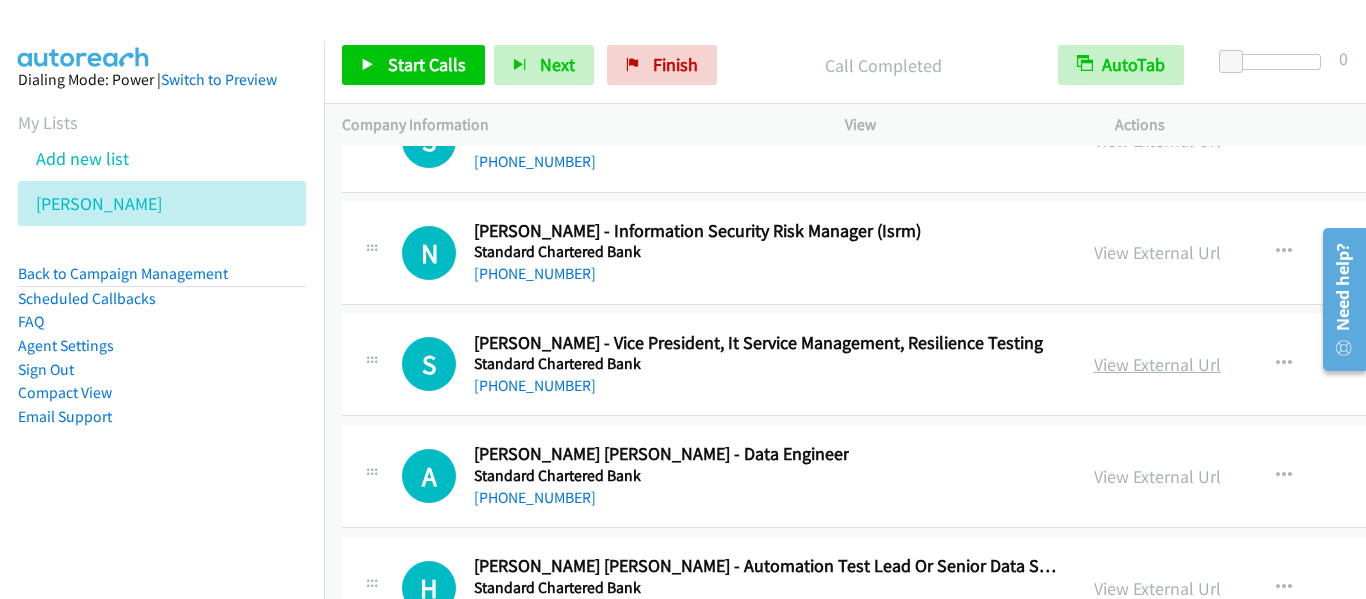 click on "View External Url" at bounding box center (1157, 364) 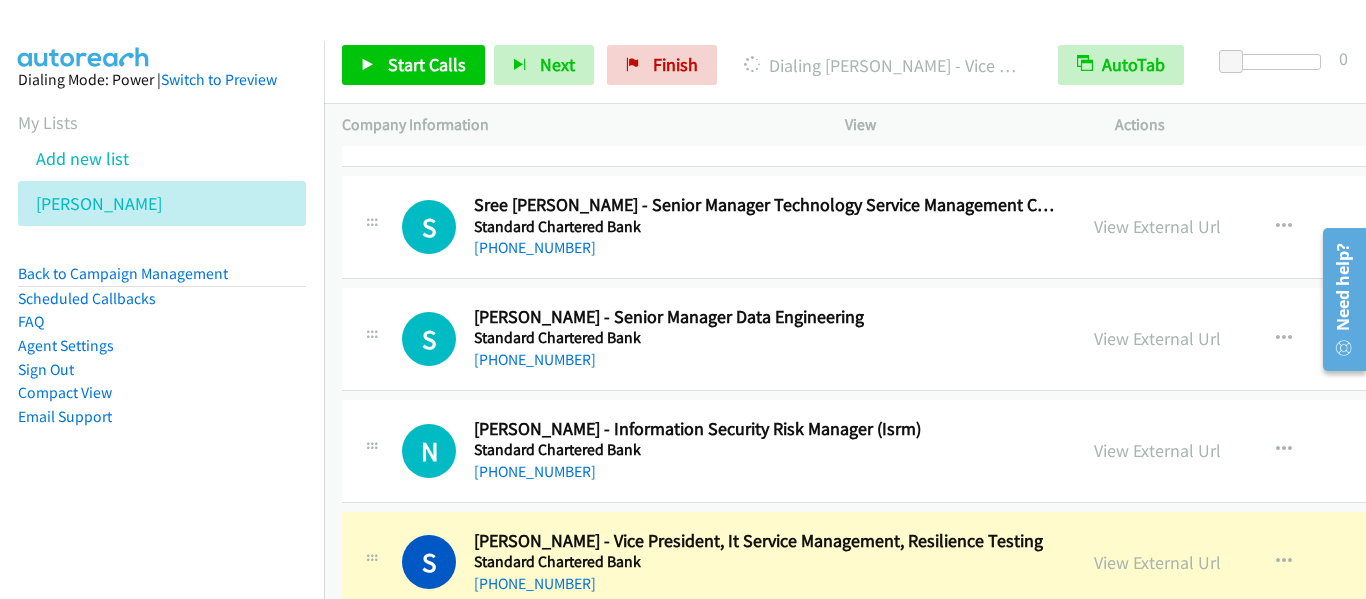 scroll, scrollTop: 37270, scrollLeft: 0, axis: vertical 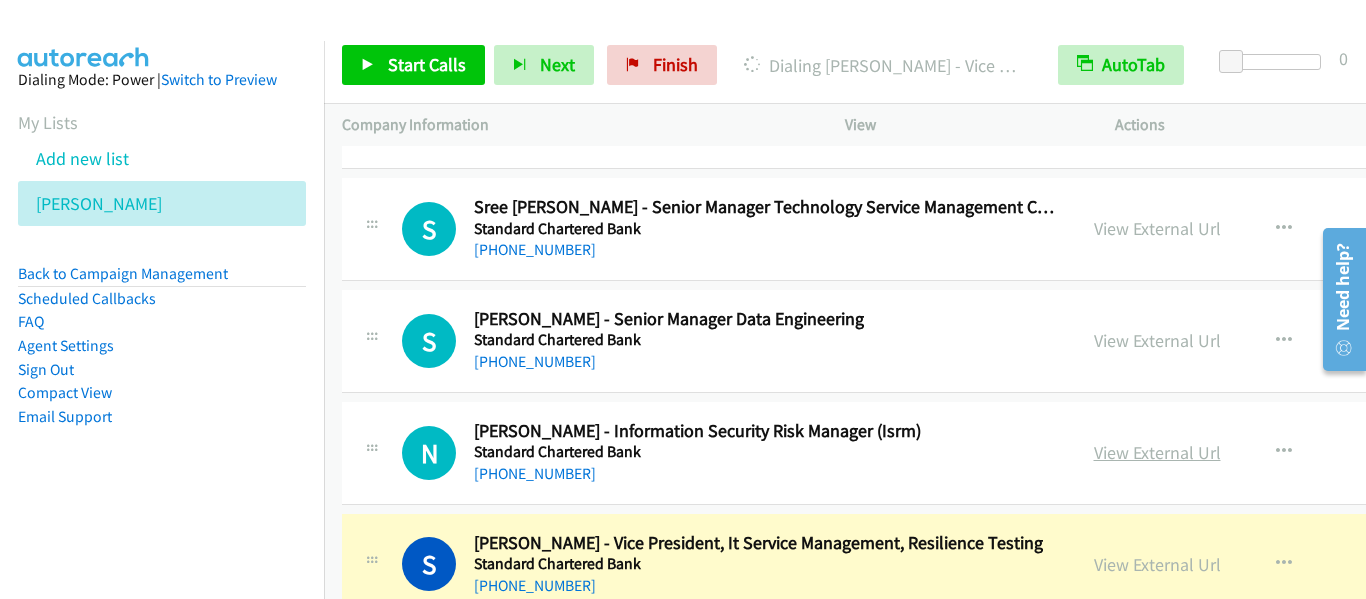 click on "View External Url" at bounding box center [1157, 452] 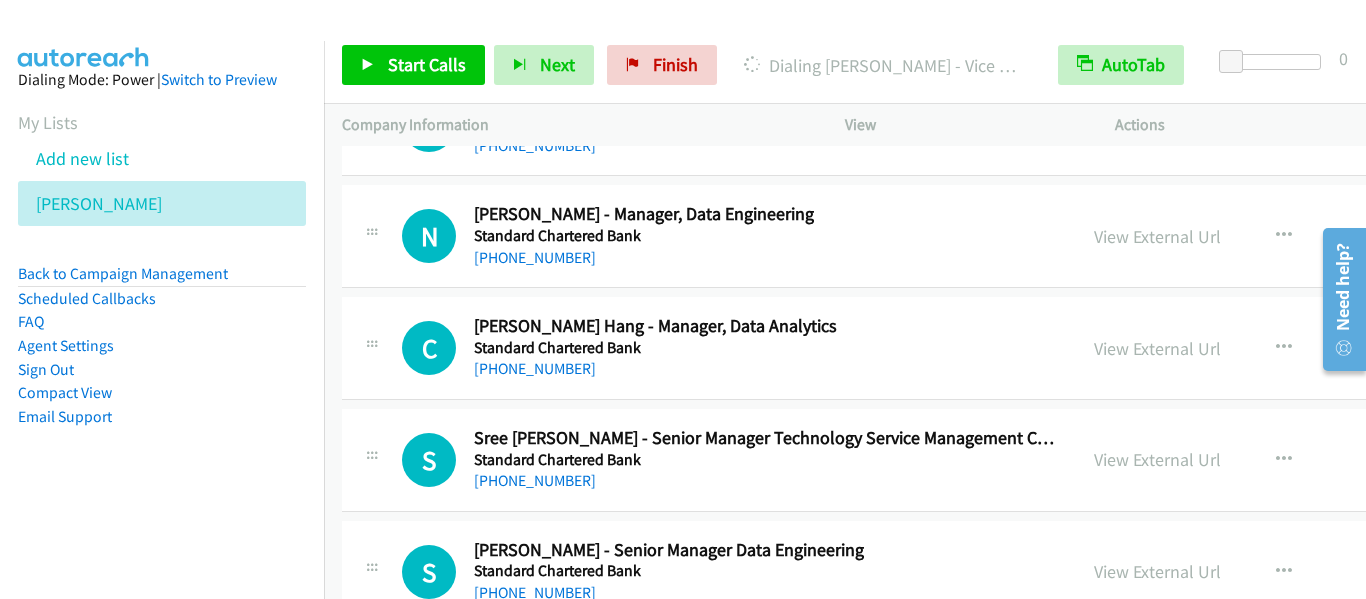 scroll, scrollTop: 36970, scrollLeft: 0, axis: vertical 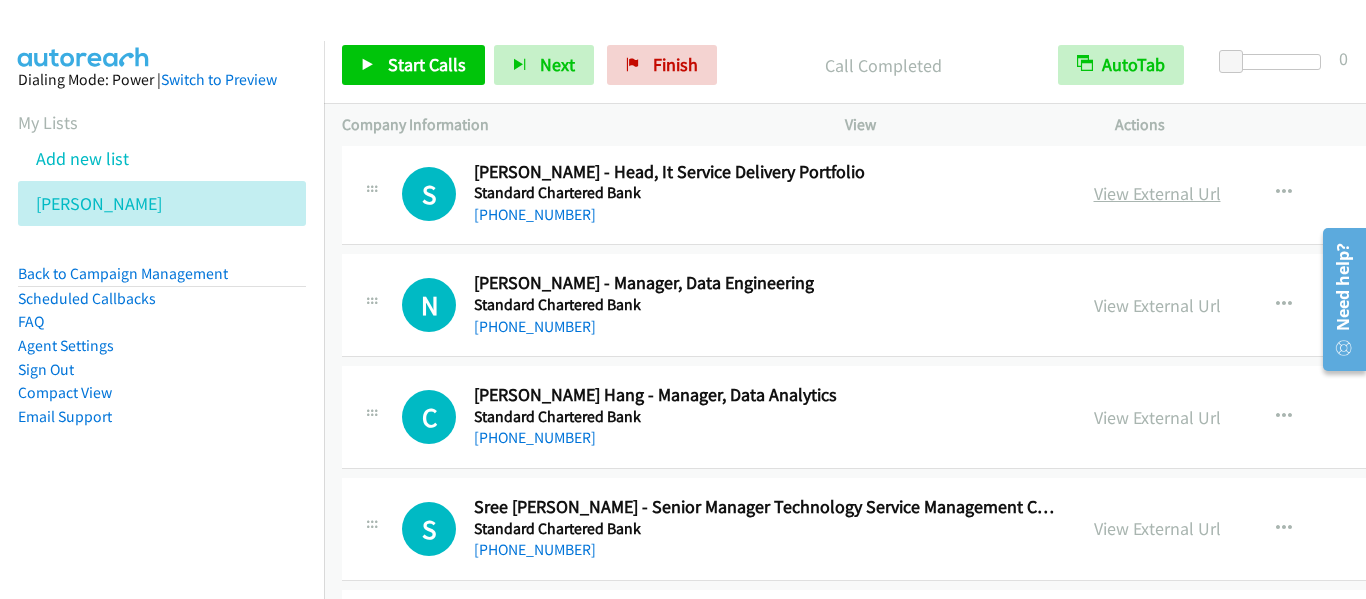 click on "View External Url" at bounding box center (1157, 193) 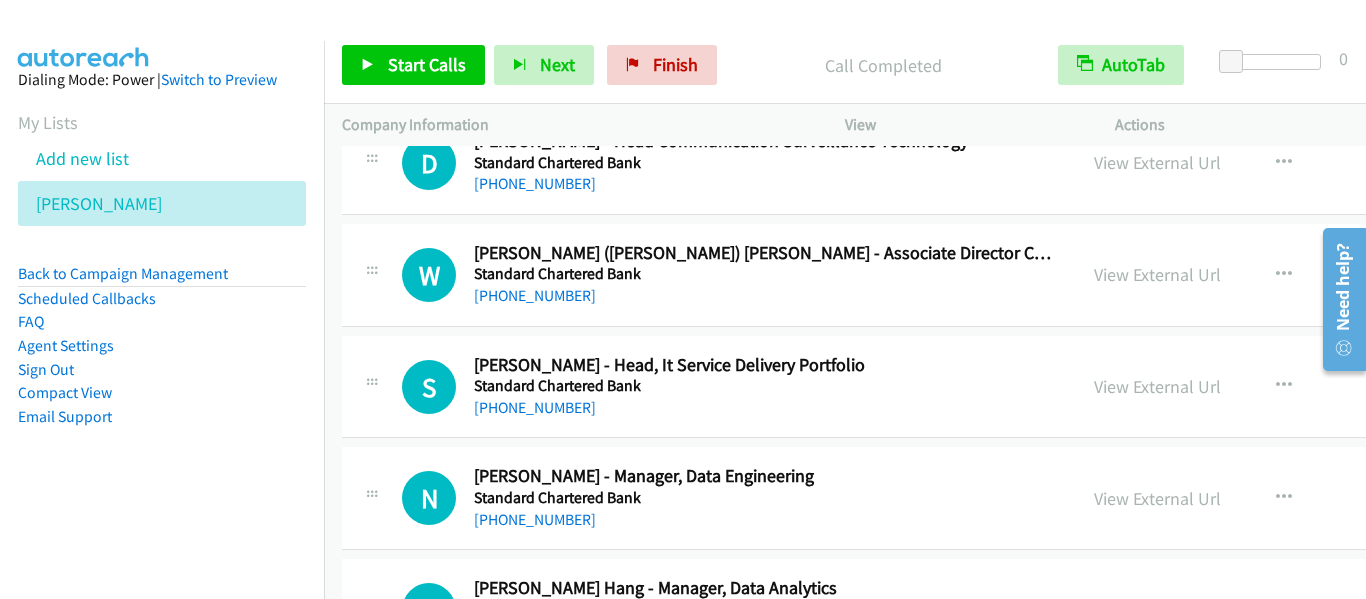 scroll, scrollTop: 36770, scrollLeft: 0, axis: vertical 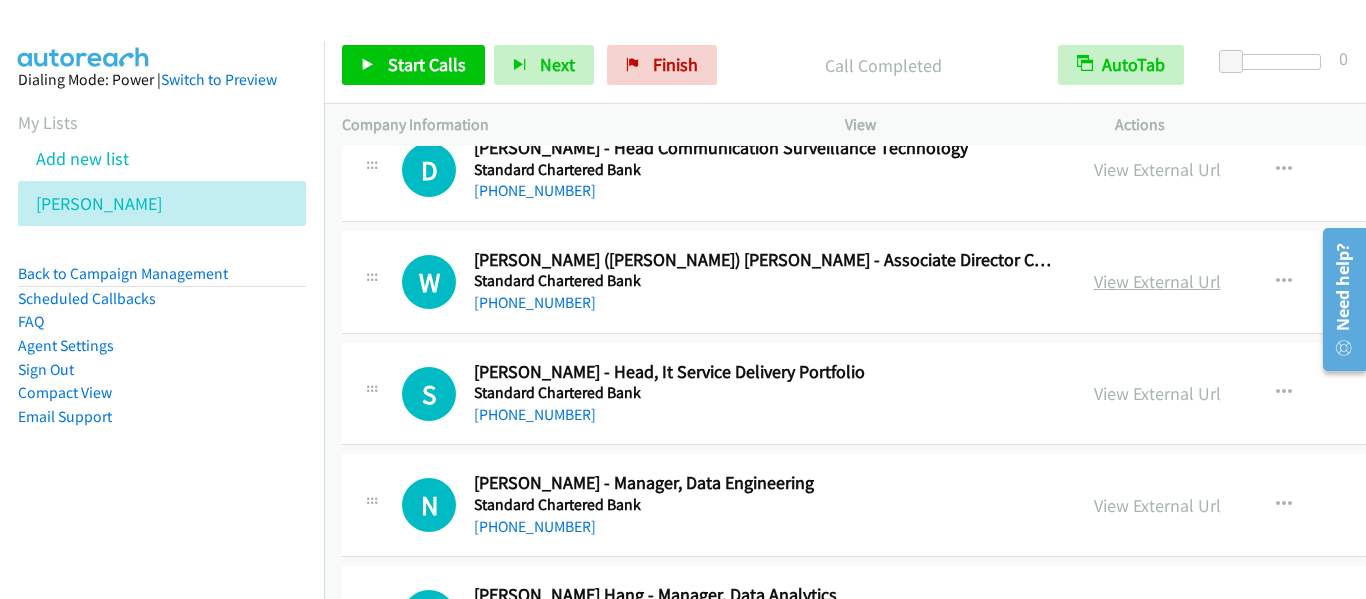 click on "View External Url" at bounding box center [1157, 281] 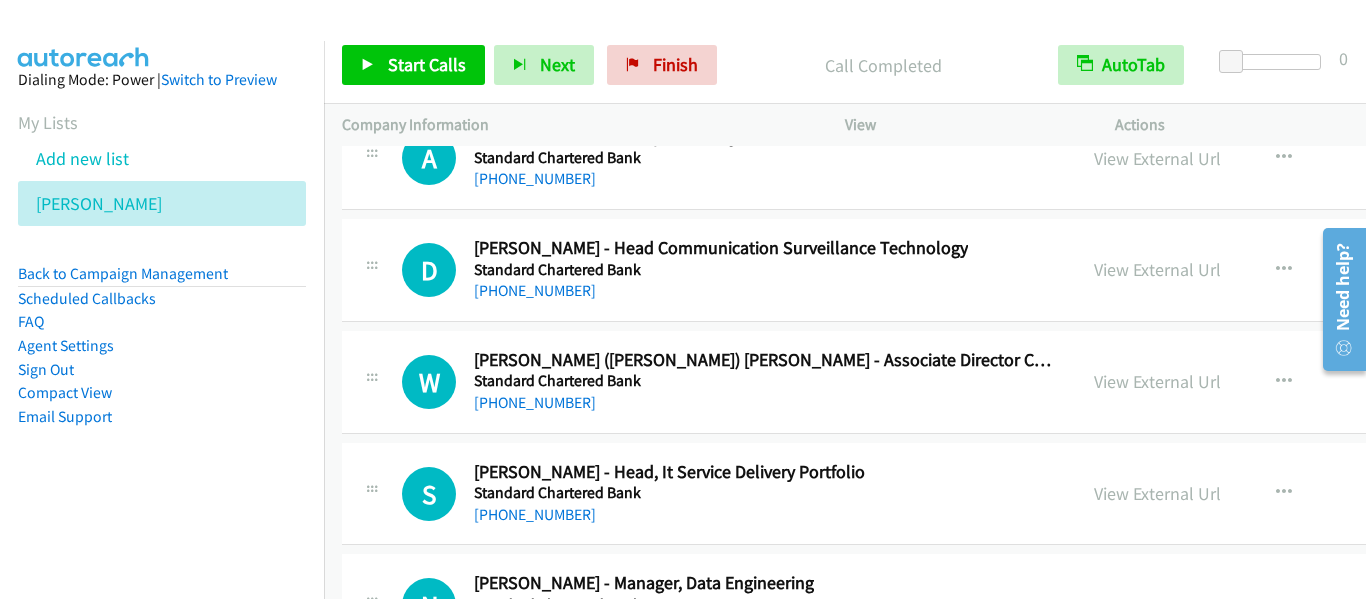 scroll, scrollTop: 36470, scrollLeft: 0, axis: vertical 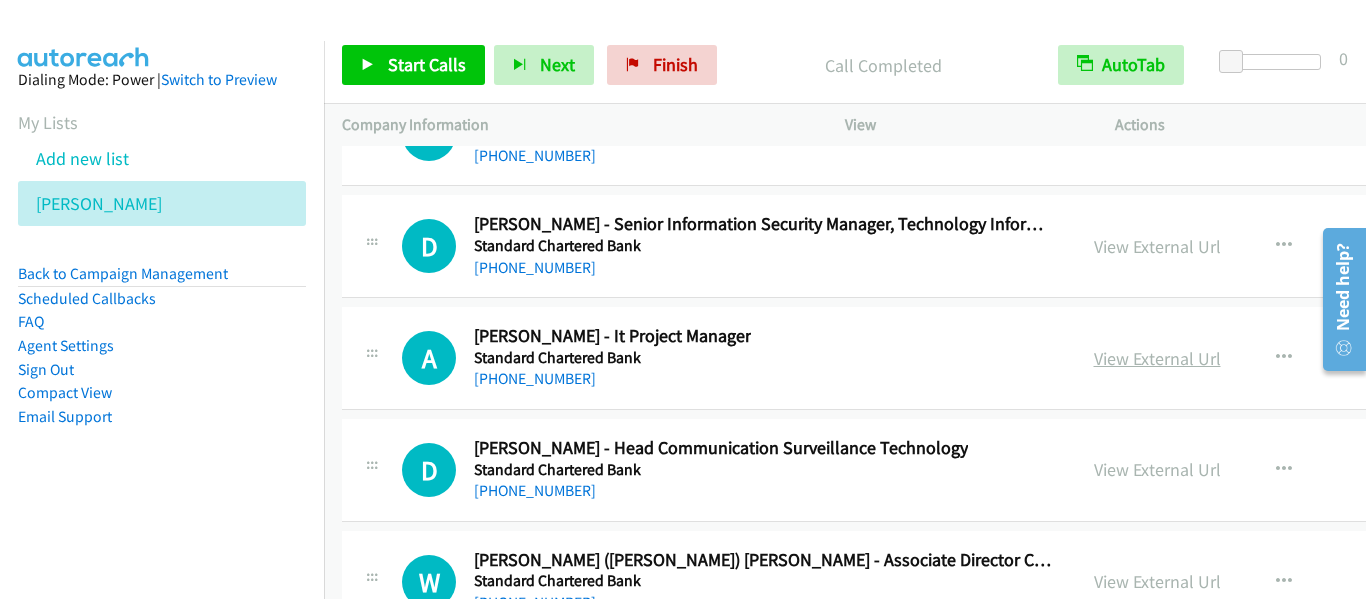 click on "View External Url" at bounding box center (1157, 358) 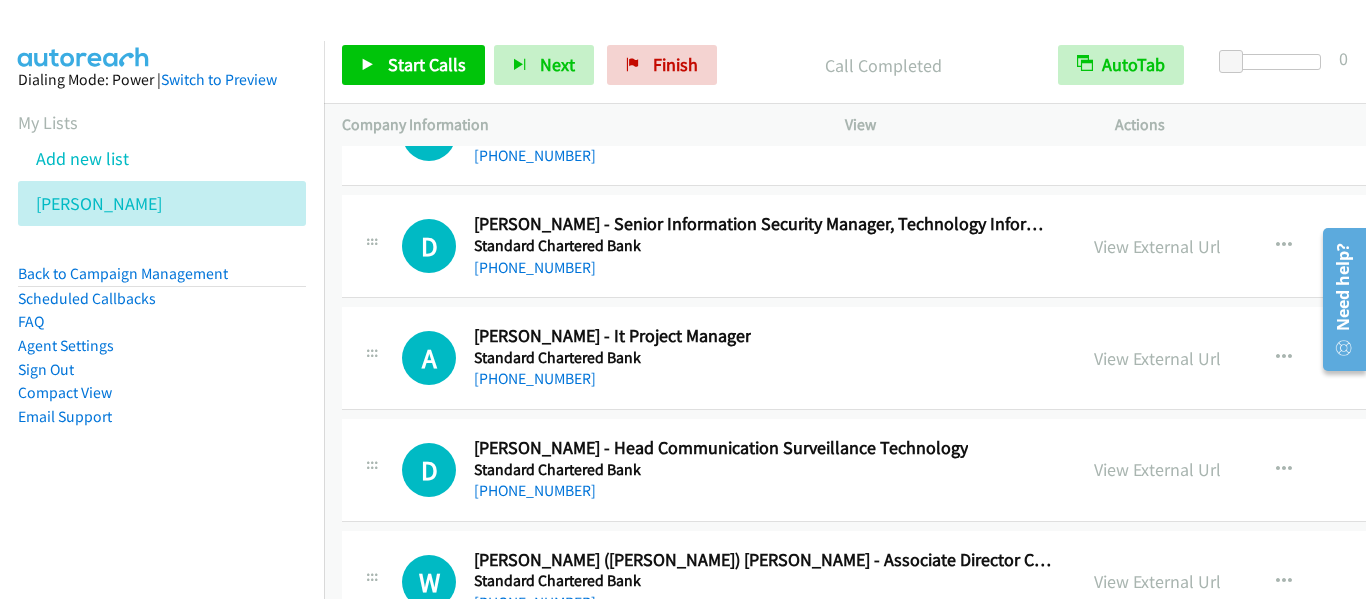 scroll, scrollTop: 36370, scrollLeft: 0, axis: vertical 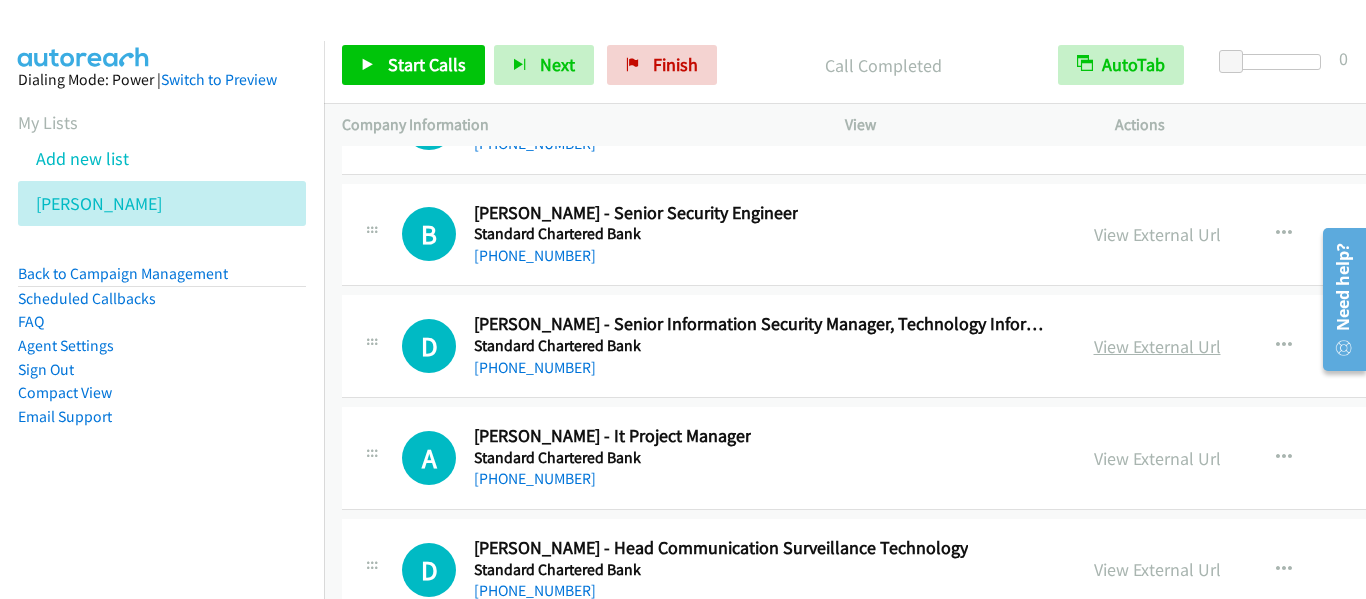 click on "View External Url" at bounding box center [1157, 346] 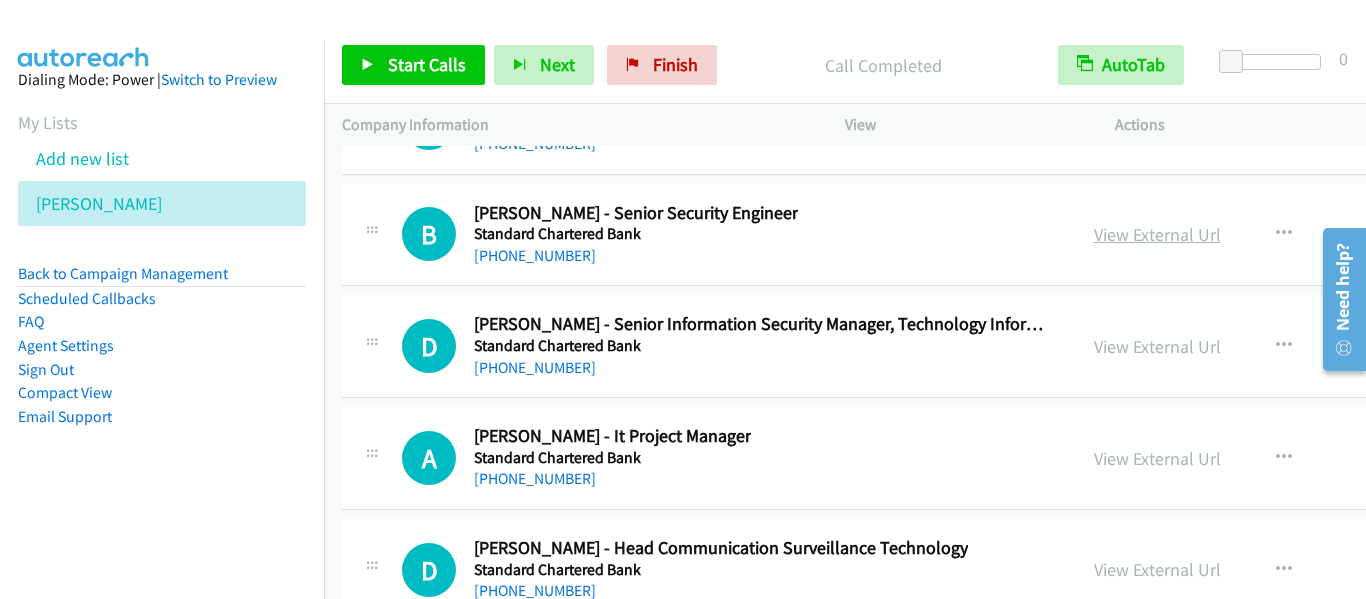 click on "View External Url" at bounding box center [1157, 234] 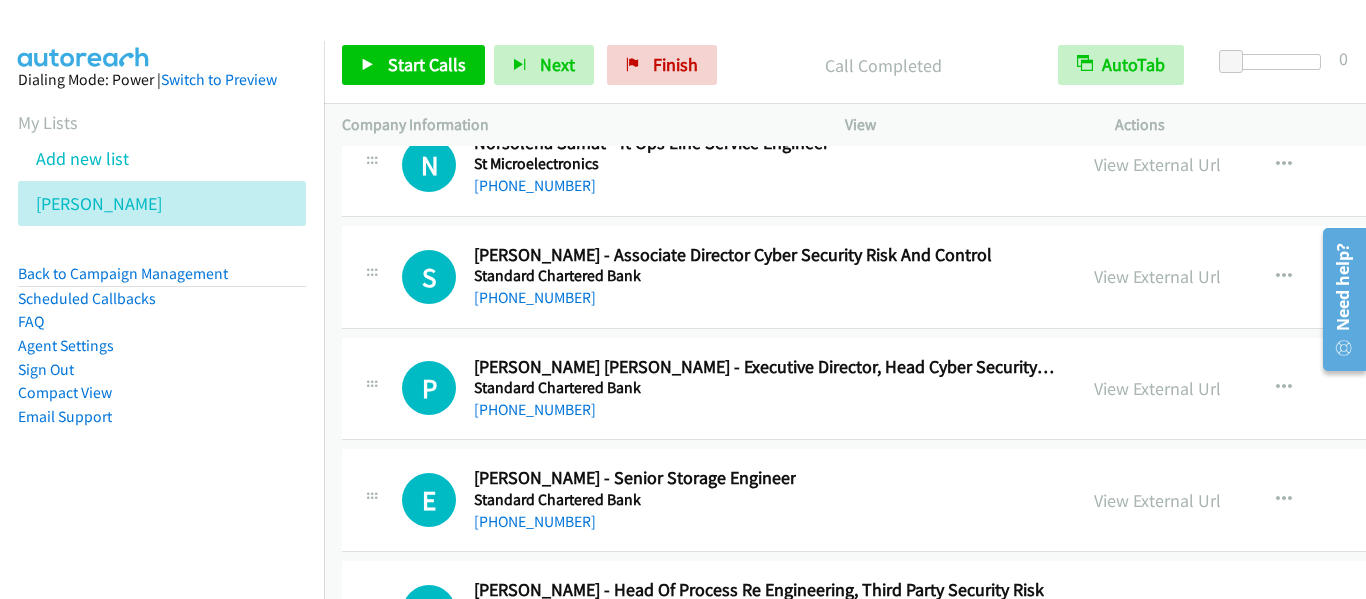 scroll, scrollTop: 27270, scrollLeft: 0, axis: vertical 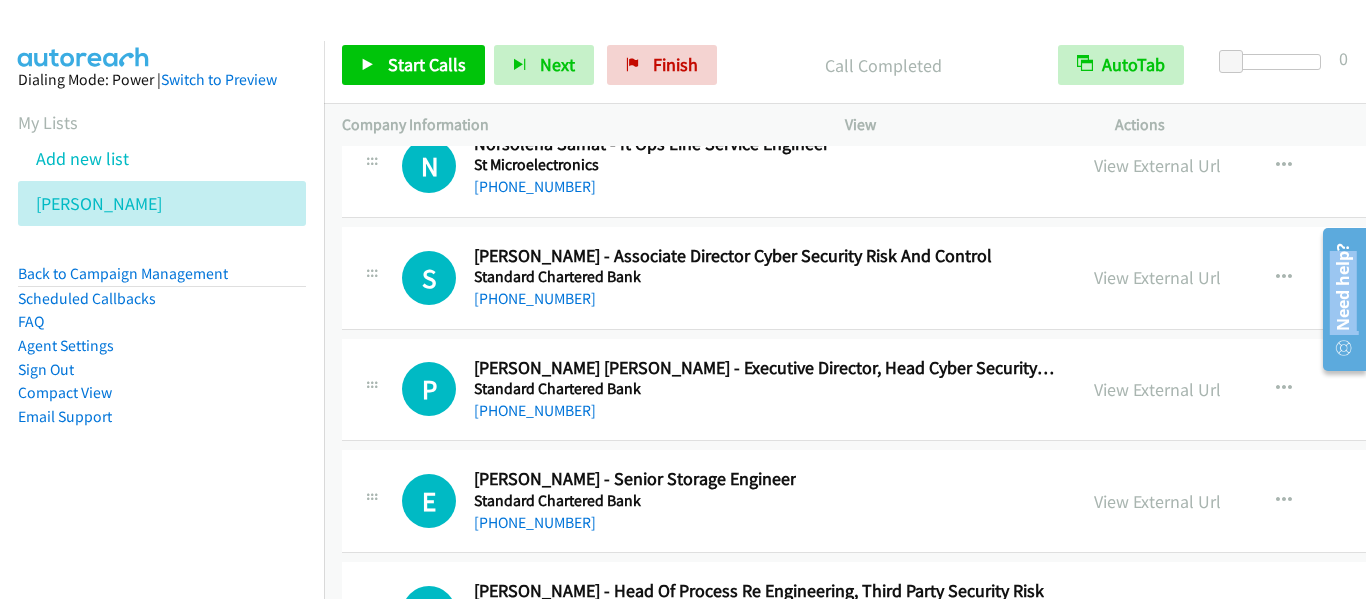 drag, startPoint x: 1357, startPoint y: 374, endPoint x: 1348, endPoint y: 277, distance: 97.41663 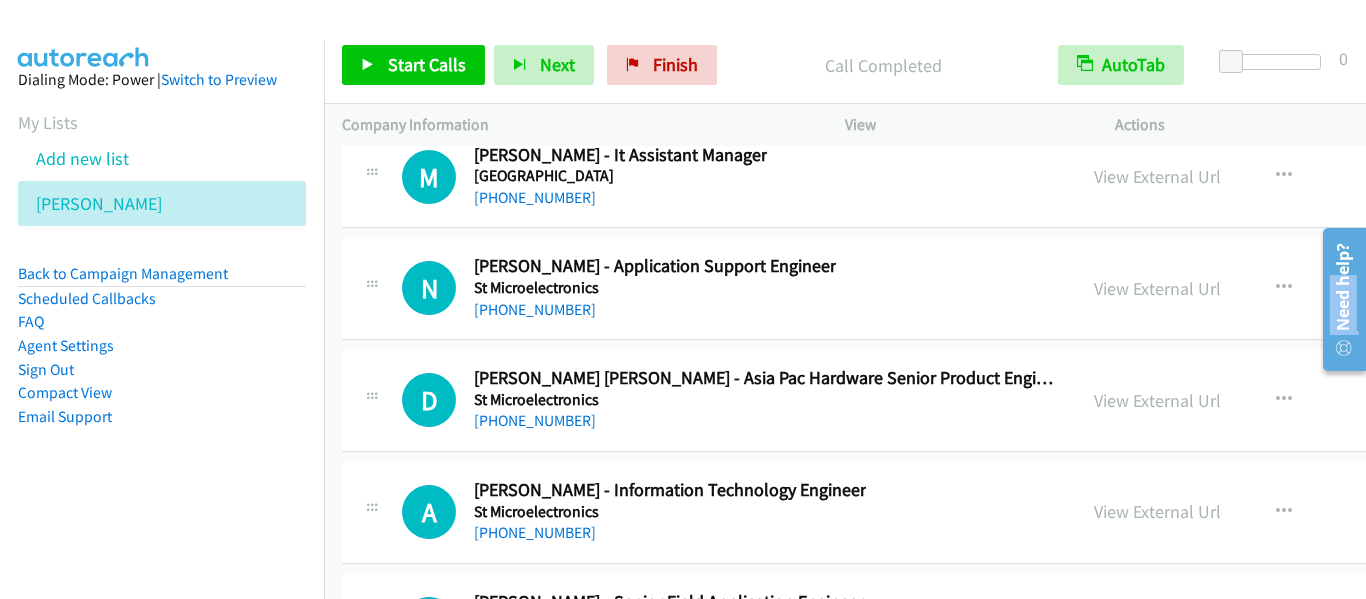 scroll, scrollTop: 26170, scrollLeft: 0, axis: vertical 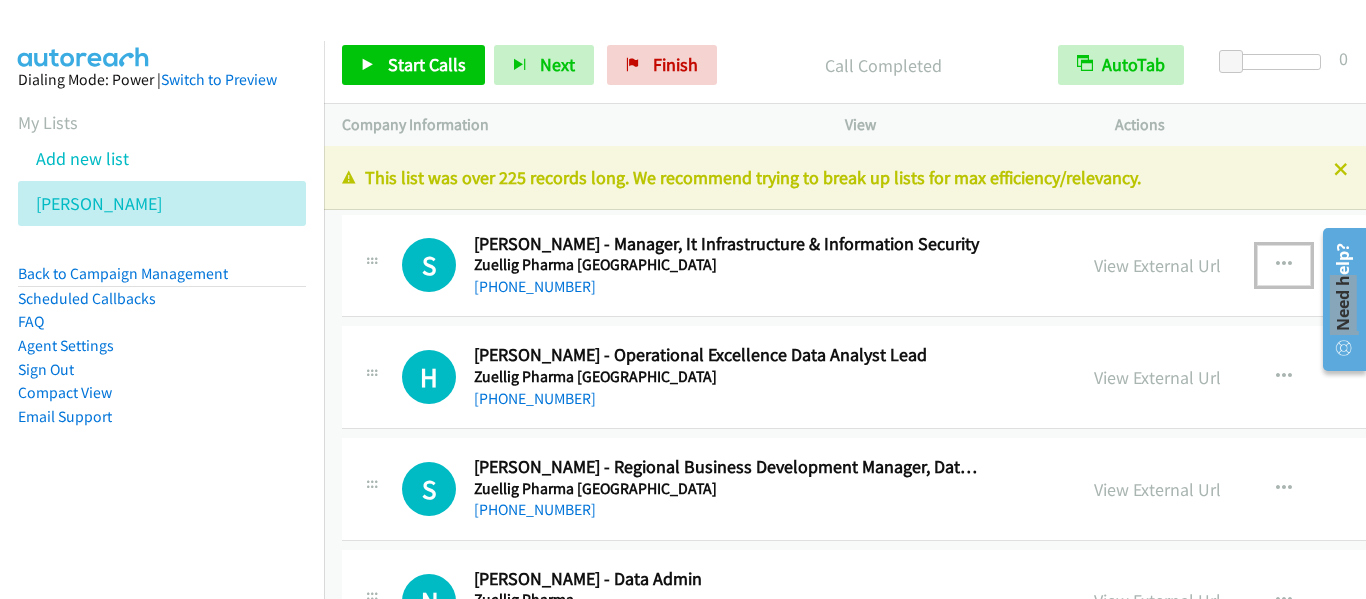 click at bounding box center [1284, 265] 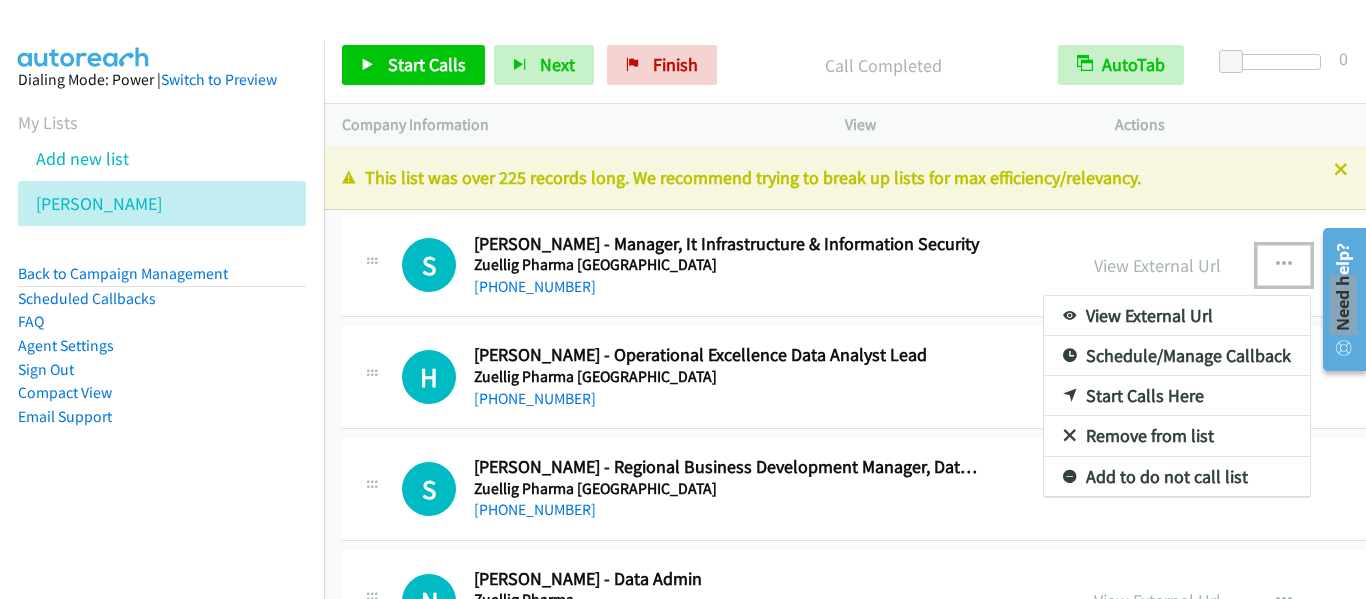 click on "Start Calls Here" at bounding box center [1177, 396] 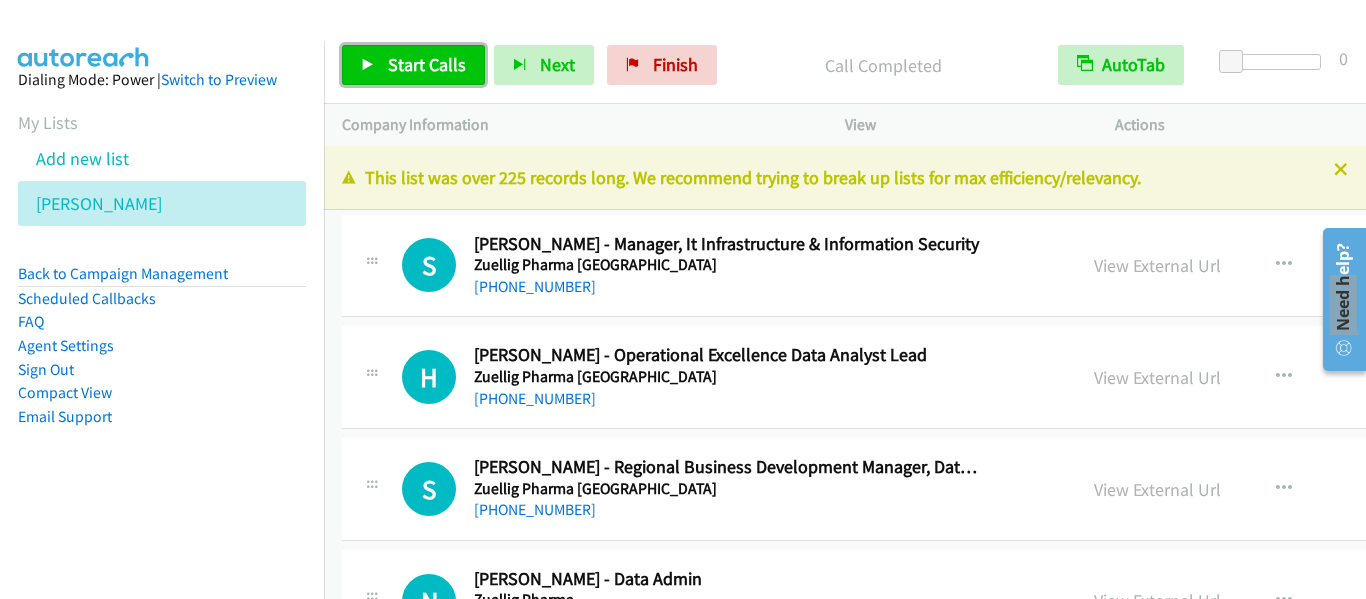 click on "Start Calls" at bounding box center [427, 64] 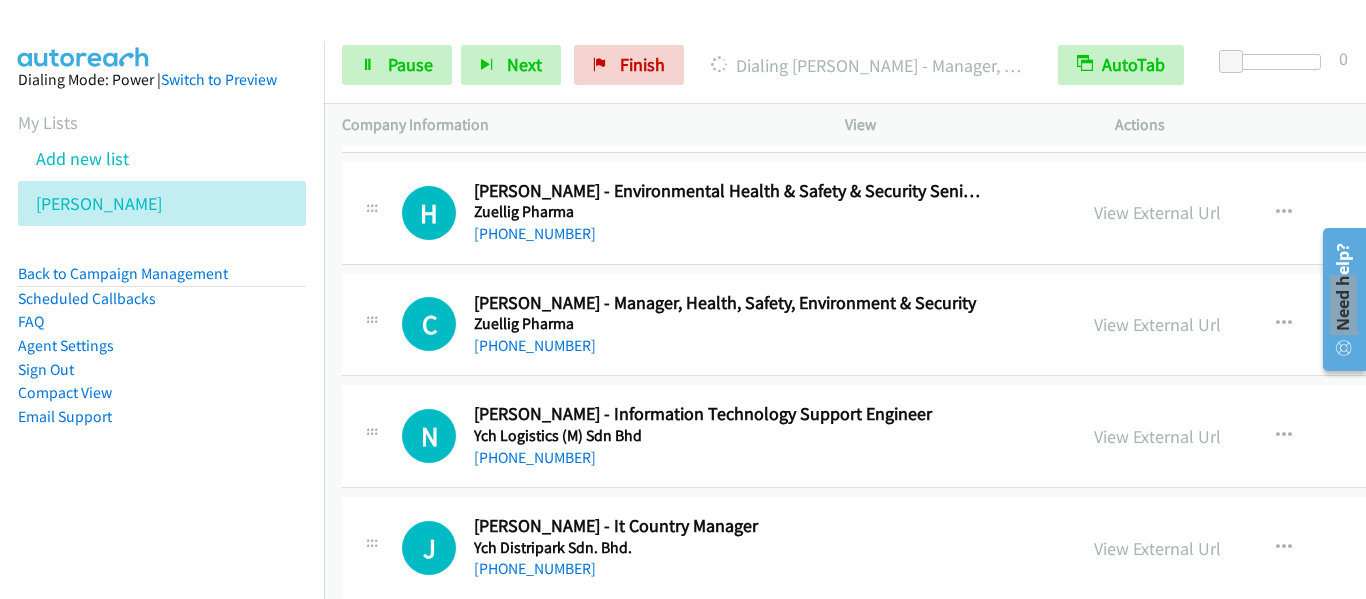 scroll, scrollTop: 600, scrollLeft: 0, axis: vertical 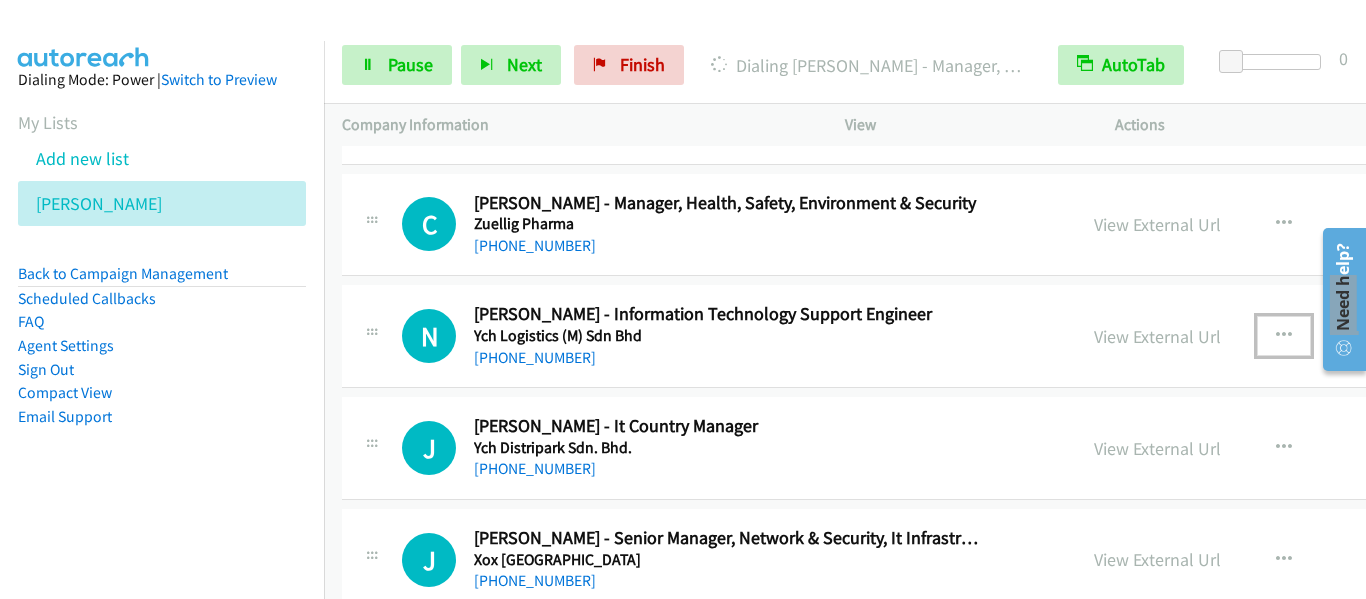 drag, startPoint x: 1283, startPoint y: 333, endPoint x: 1254, endPoint y: 340, distance: 29.832869 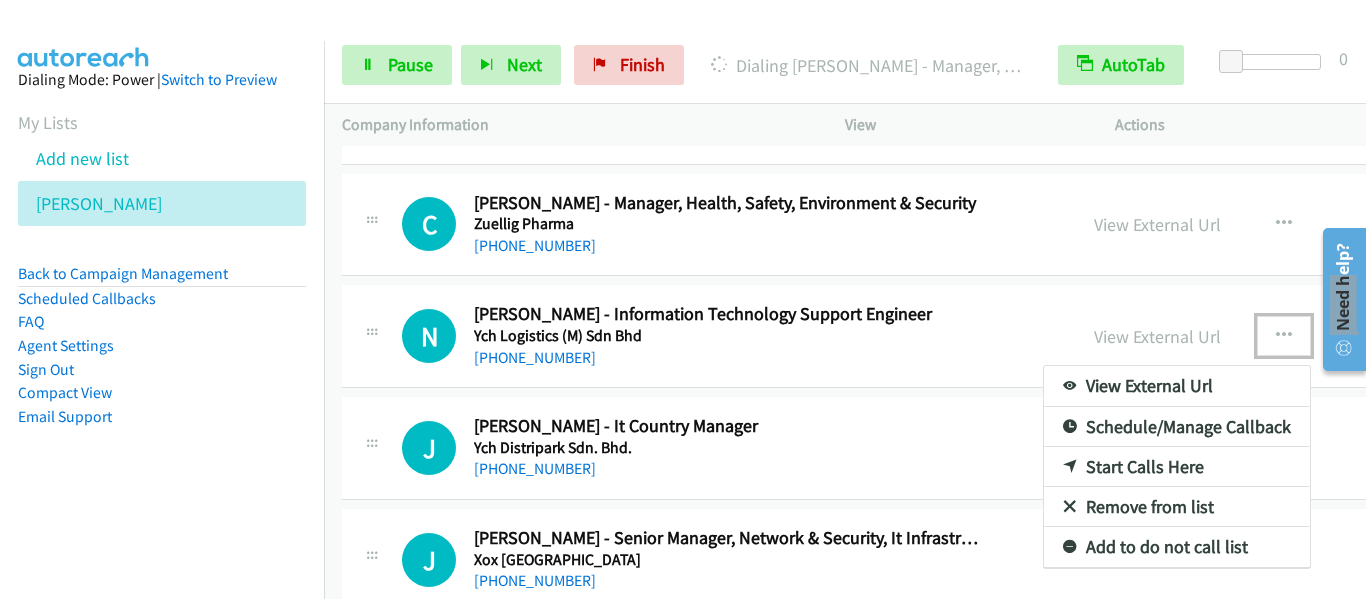 click on "Start Calls Here" at bounding box center (1177, 467) 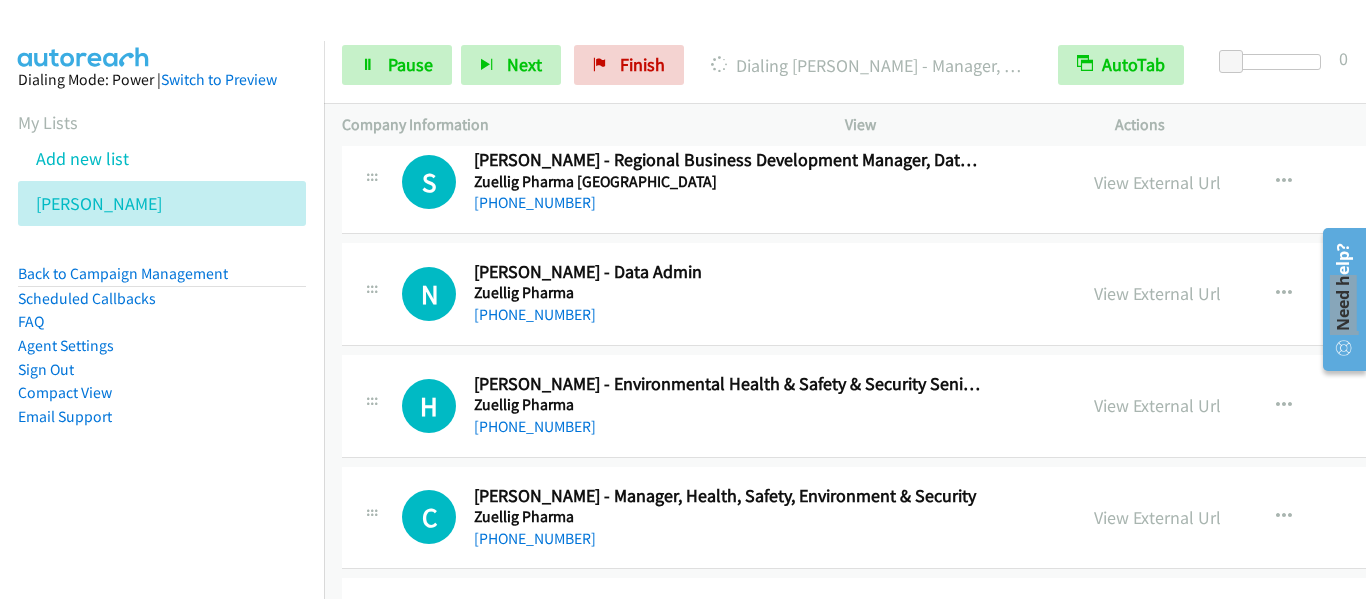 scroll, scrollTop: 300, scrollLeft: 0, axis: vertical 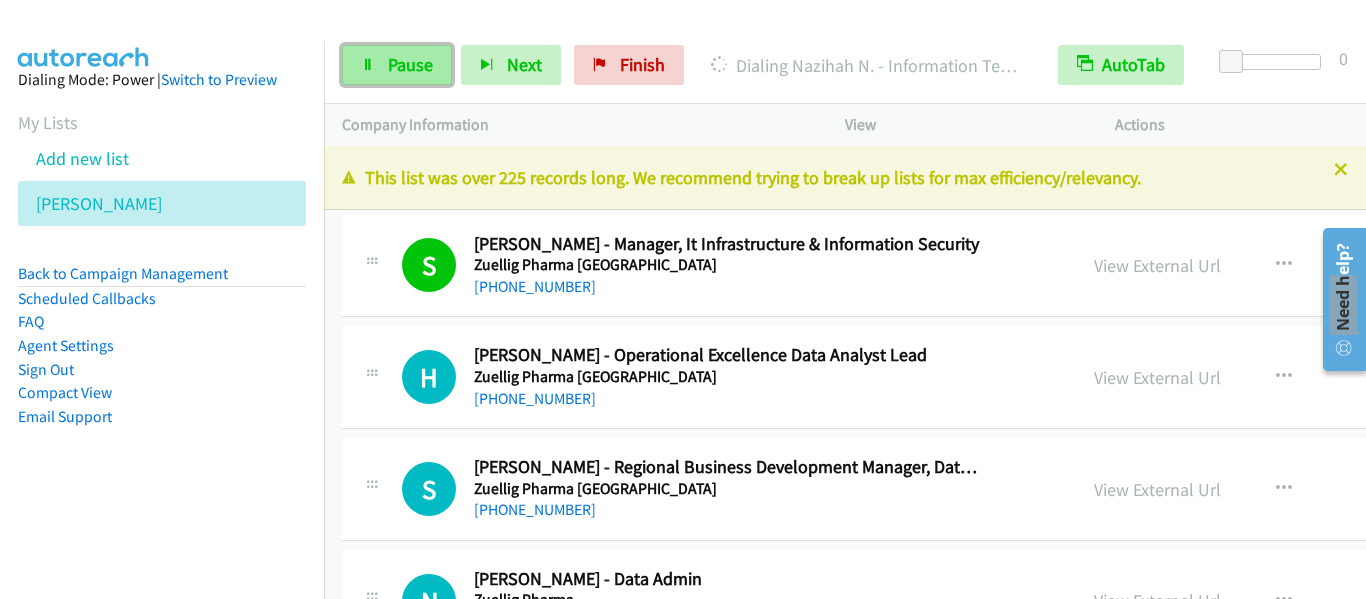click at bounding box center (368, 66) 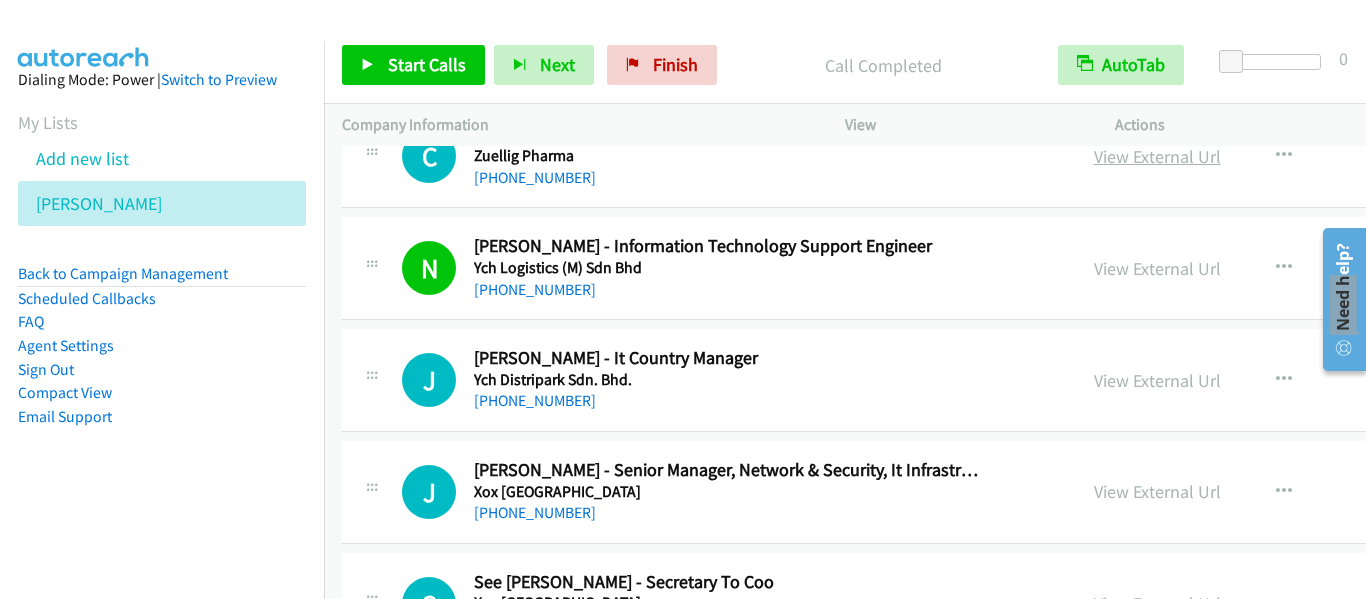 scroll, scrollTop: 700, scrollLeft: 0, axis: vertical 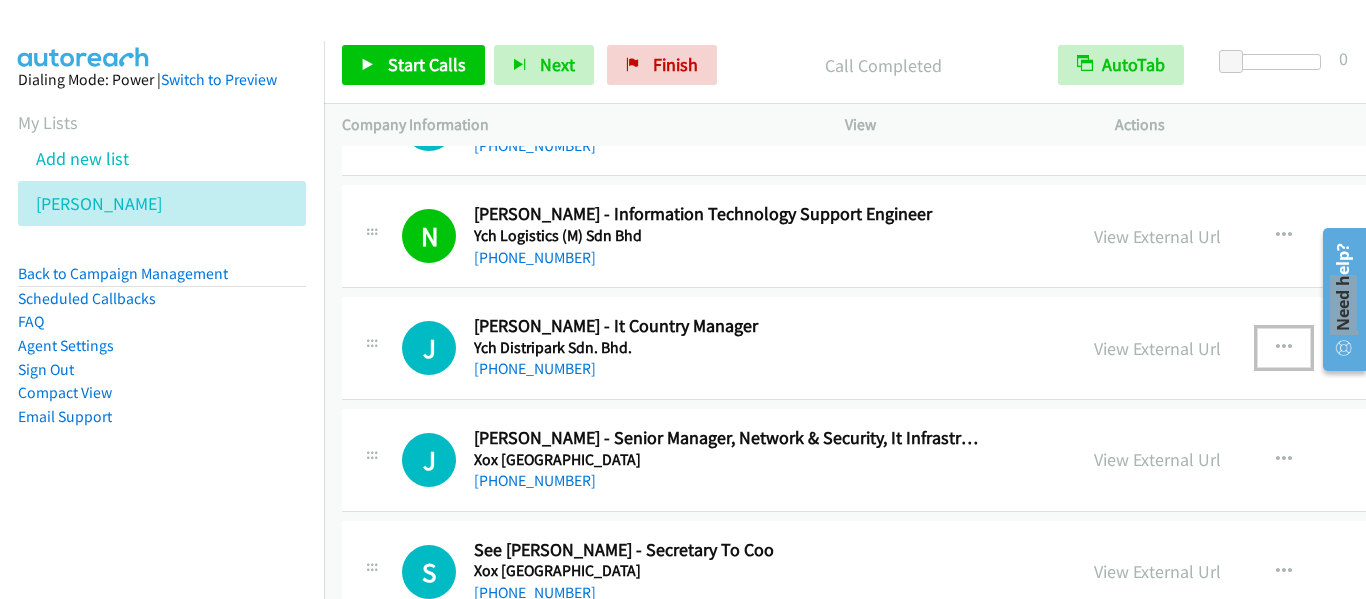 click at bounding box center [1284, 348] 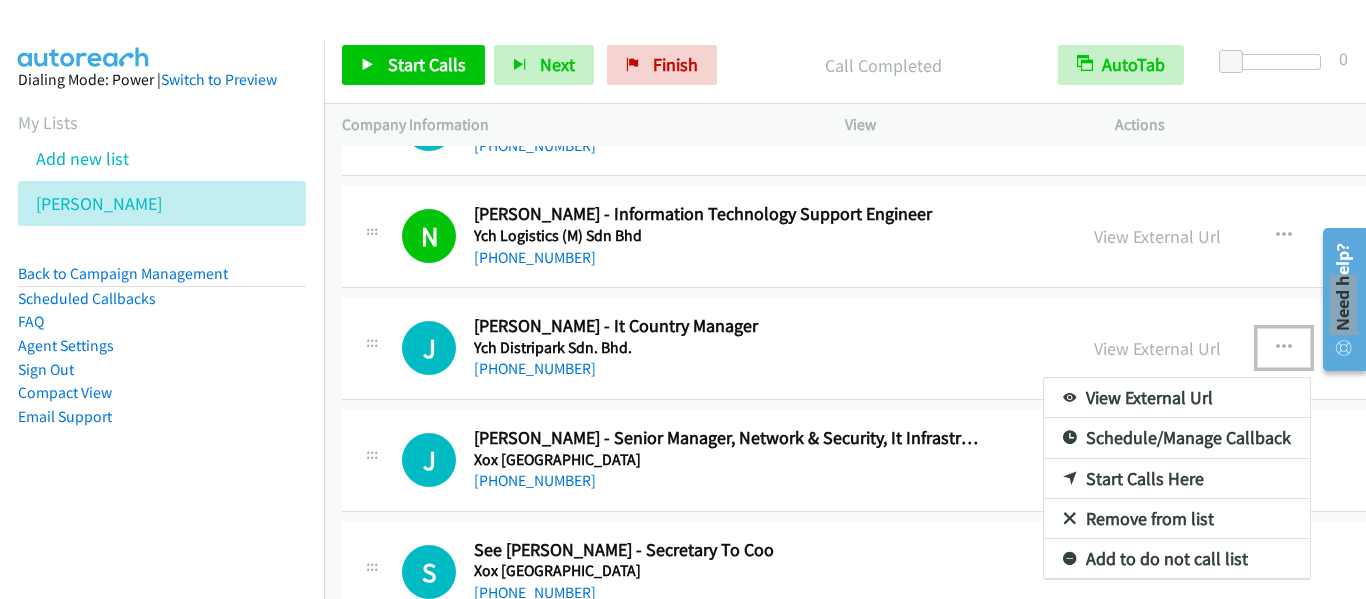 click on "Start Calls Here" at bounding box center (1177, 479) 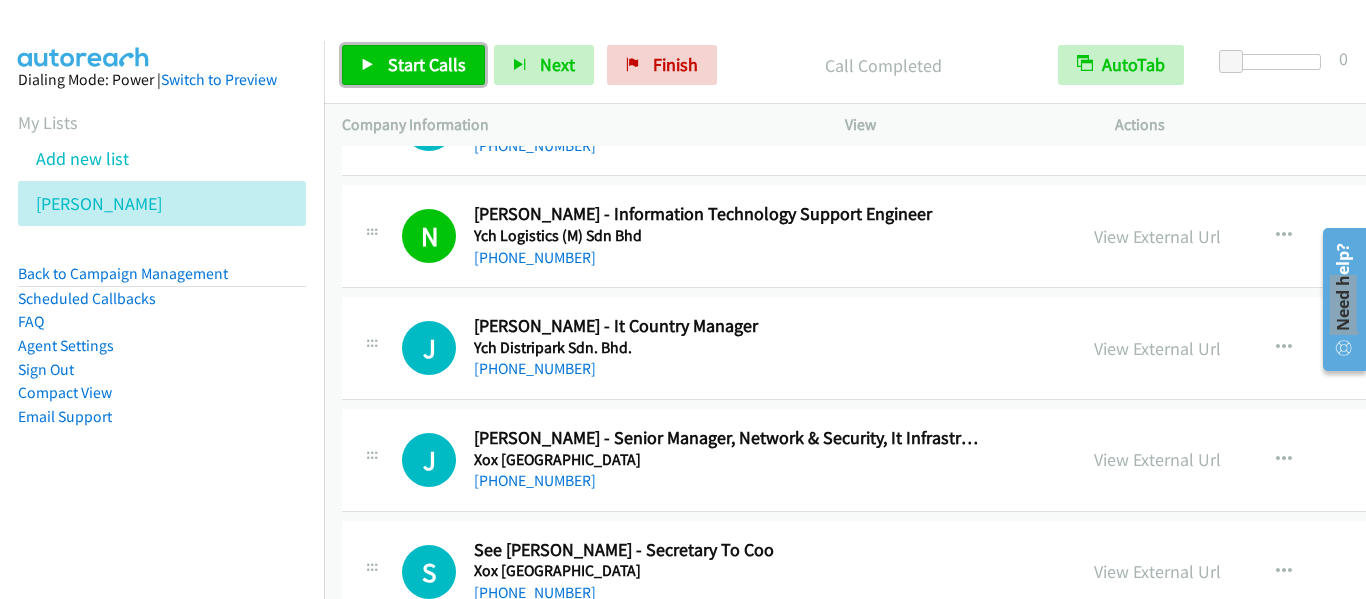 click on "Start Calls" at bounding box center (427, 64) 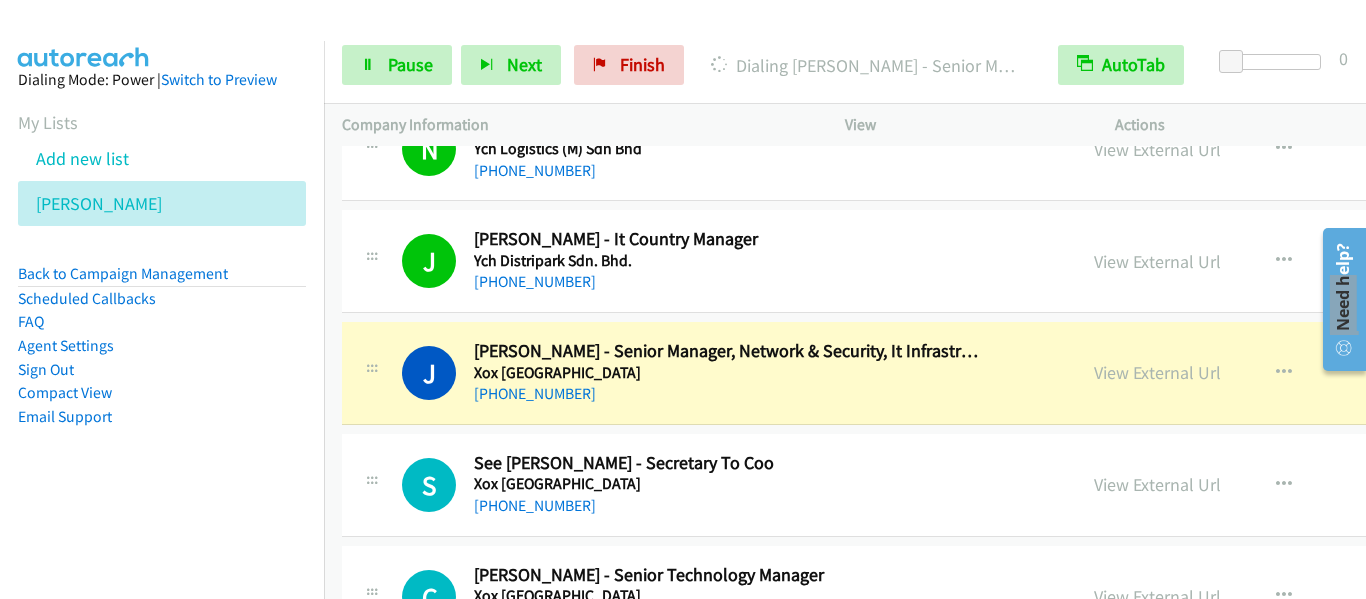 scroll, scrollTop: 900, scrollLeft: 0, axis: vertical 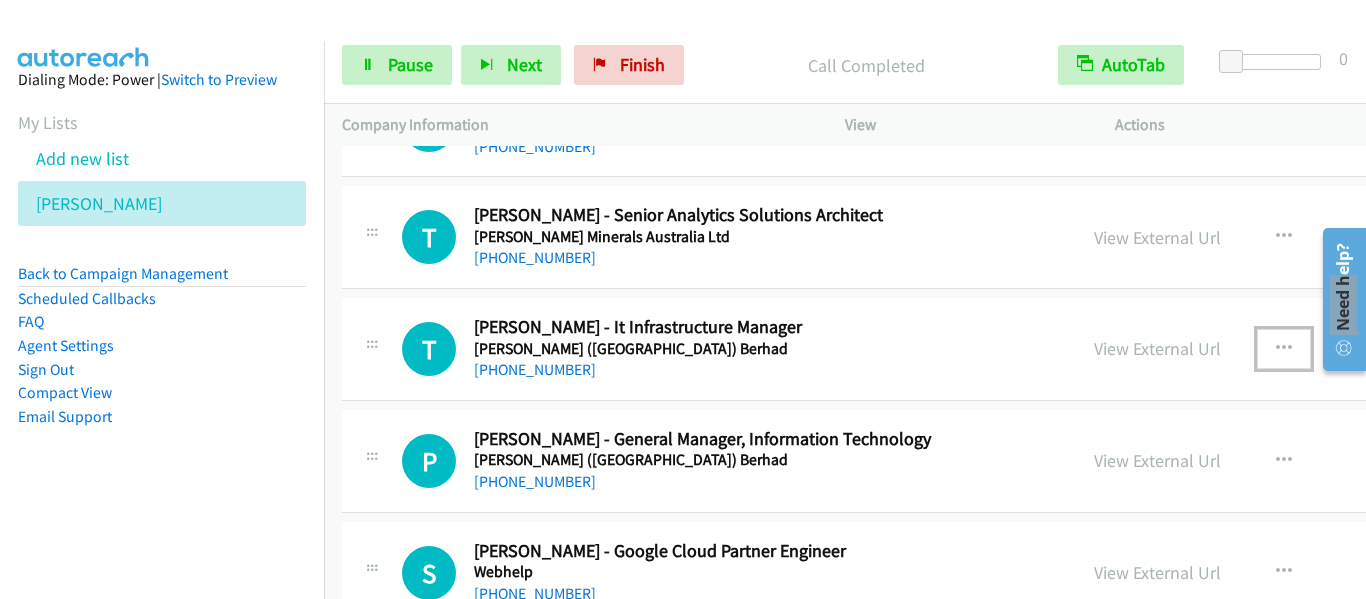 drag, startPoint x: 1283, startPoint y: 347, endPoint x: 1269, endPoint y: 350, distance: 14.3178215 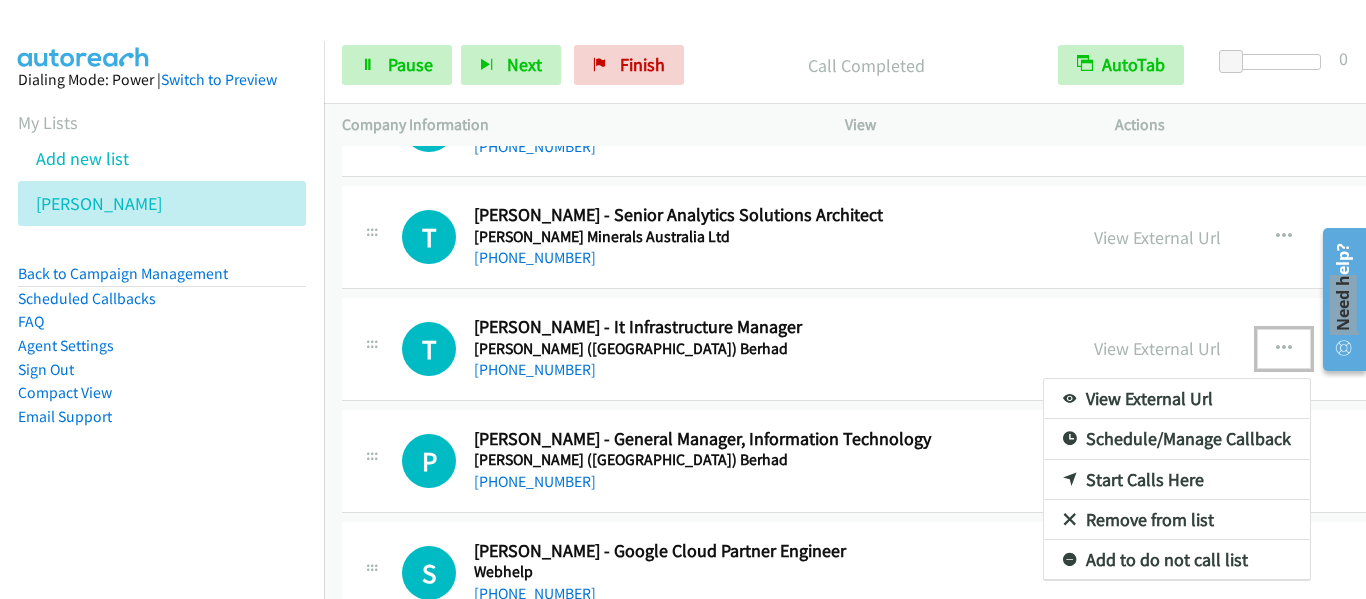 click on "Start Calls Here" at bounding box center [1177, 480] 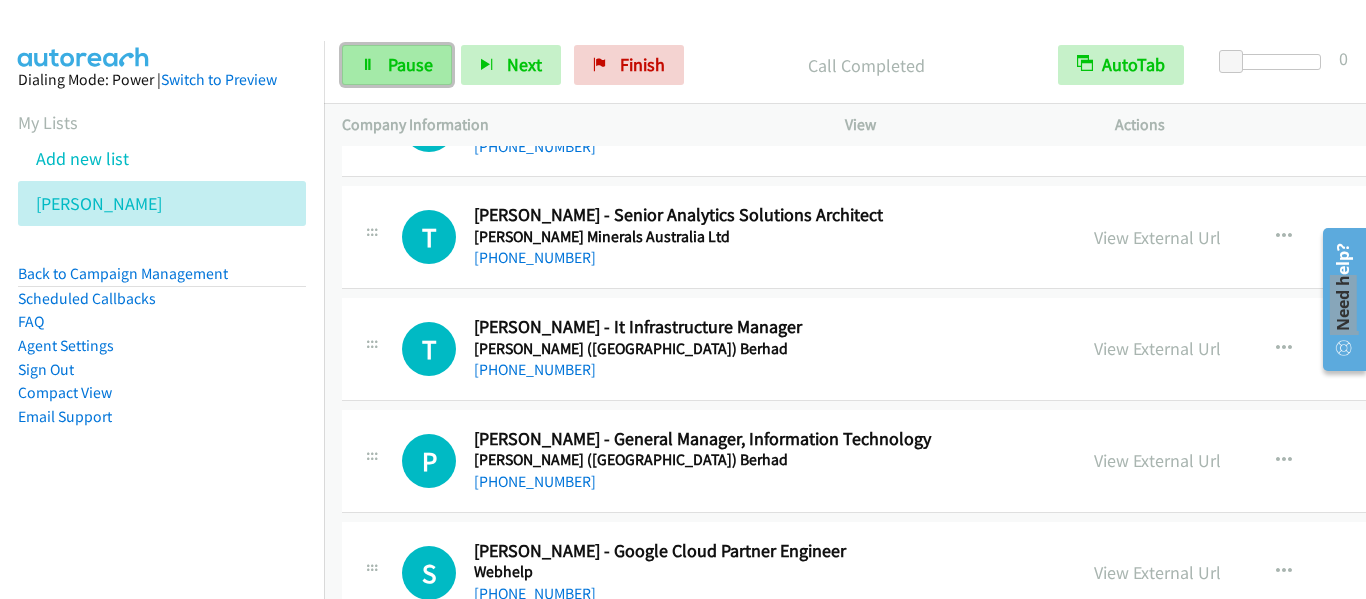 click on "Pause" at bounding box center (410, 64) 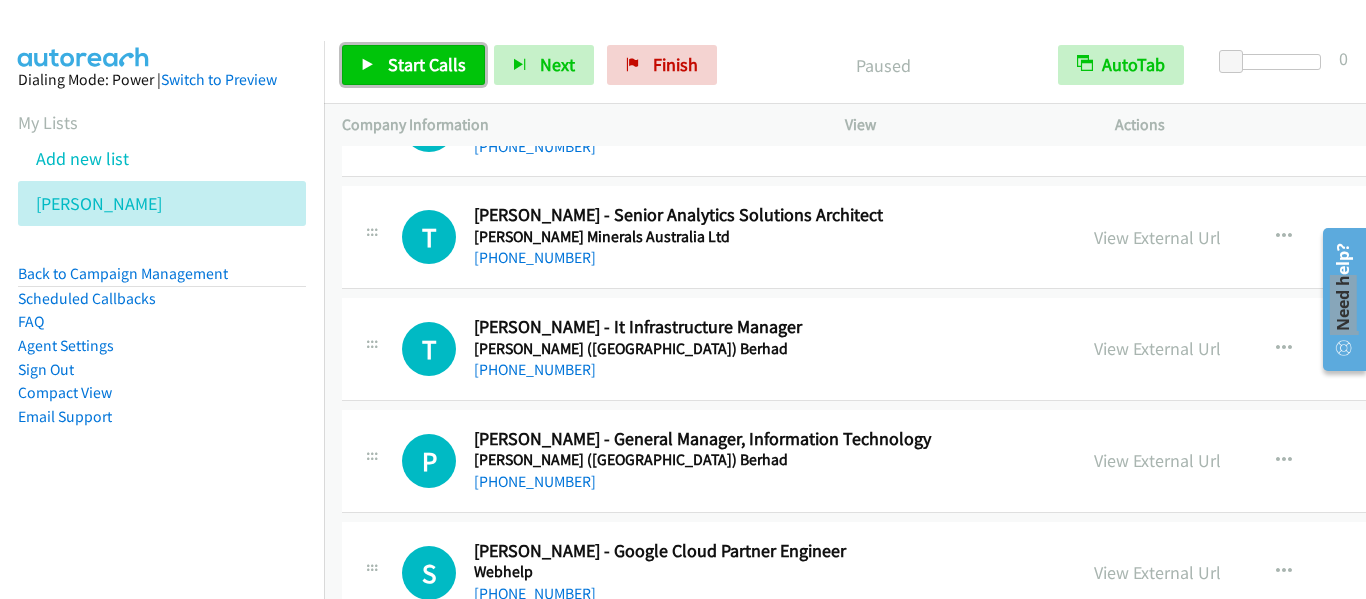 click on "Start Calls" at bounding box center [427, 64] 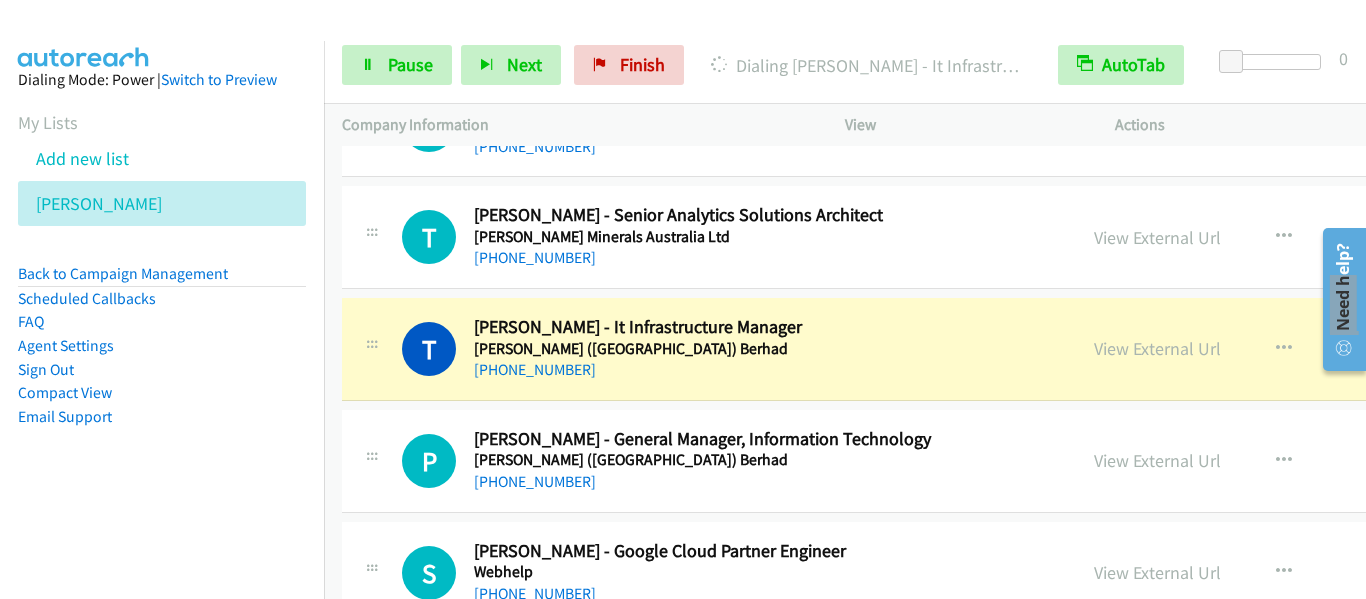 scroll, scrollTop: 2700, scrollLeft: 0, axis: vertical 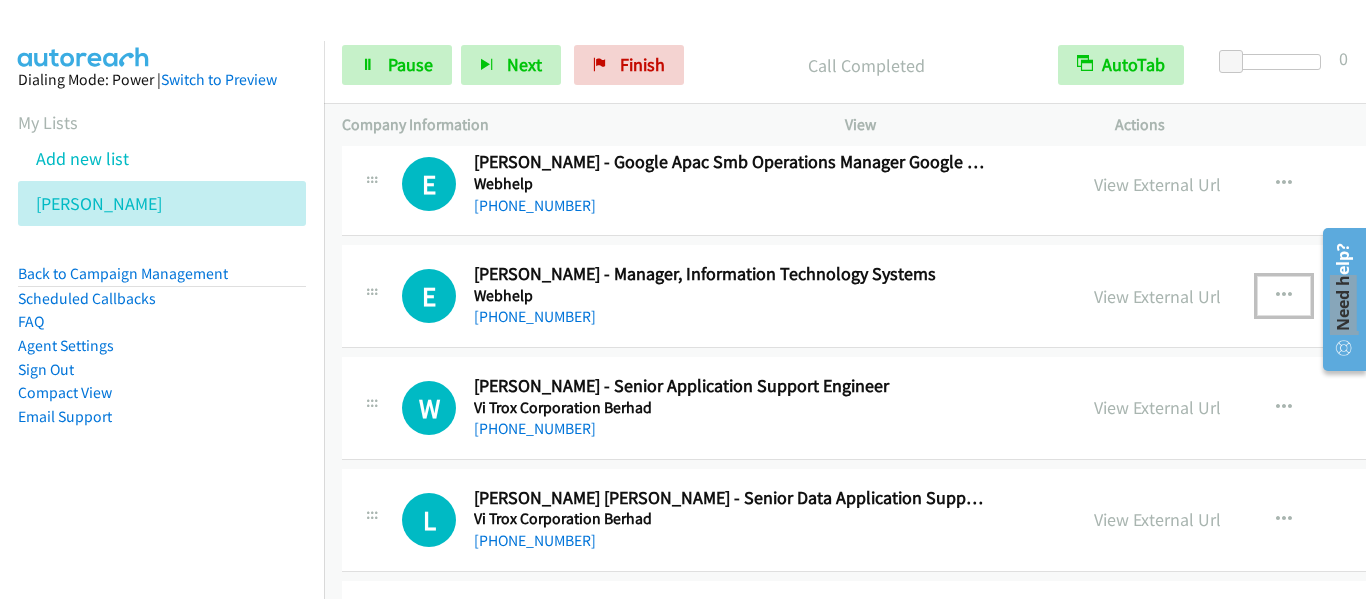 click at bounding box center (1284, 296) 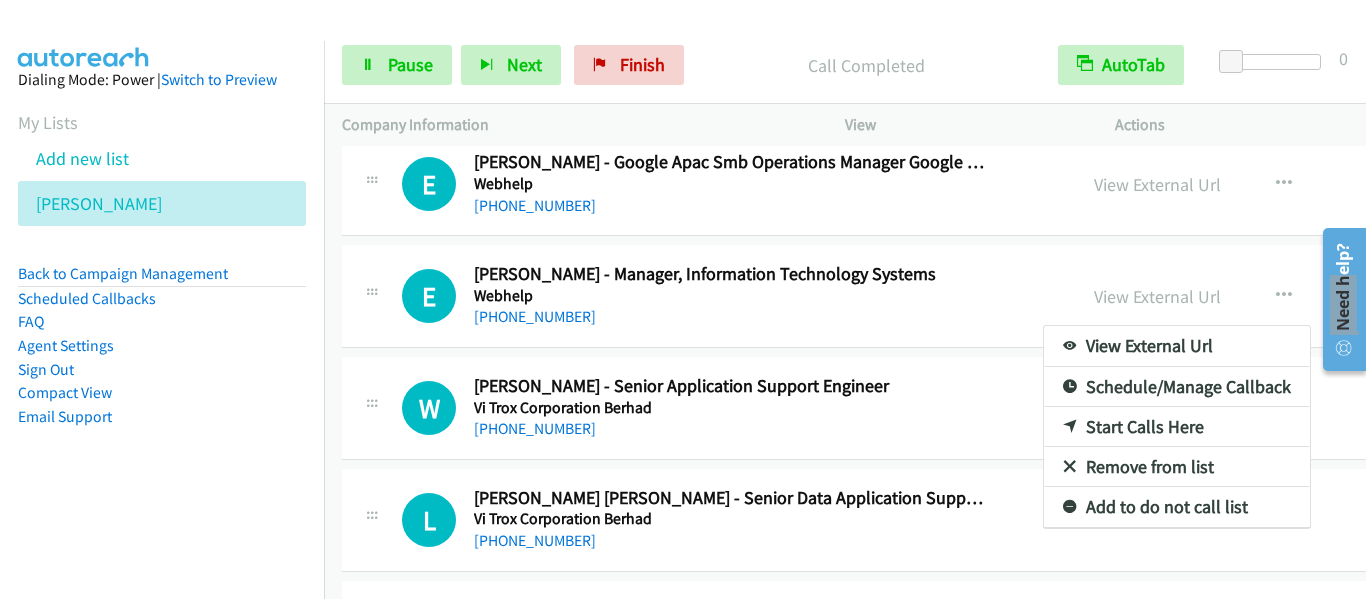 click on "Start Calls Here" at bounding box center (1177, 427) 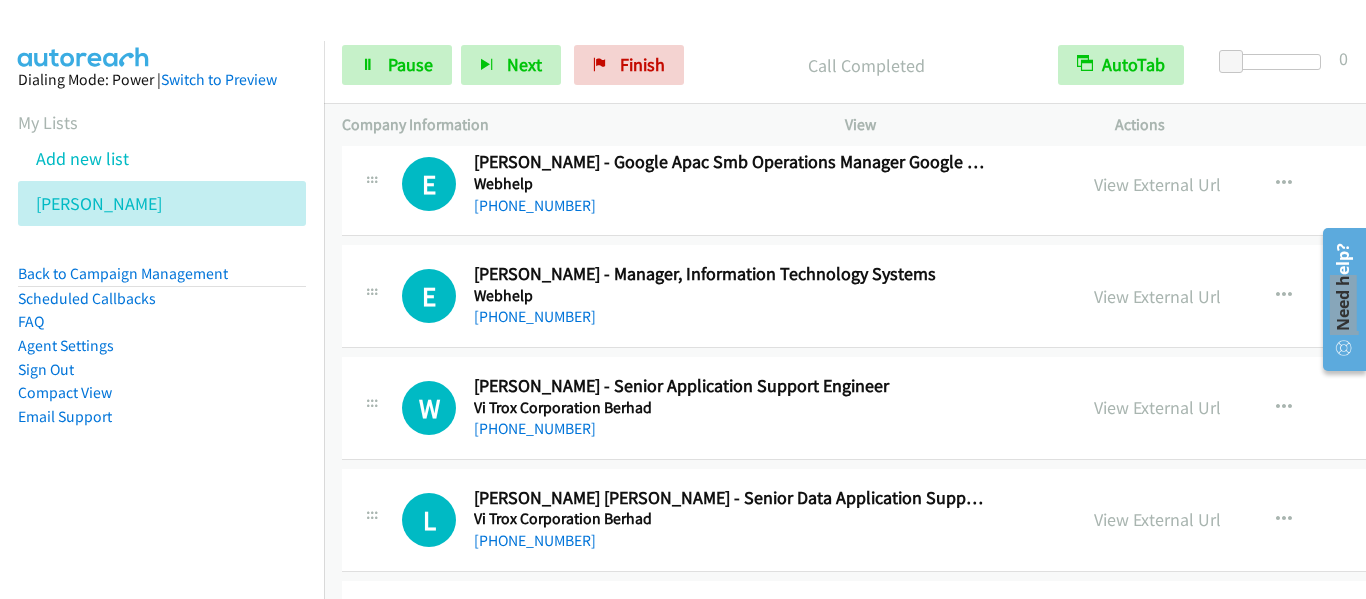 click on "View External Url
View External Url
Schedule/Manage Callback
Start Calls Here
Remove from list
Add to do not call list
Reset Call Status" at bounding box center [1268, 408] 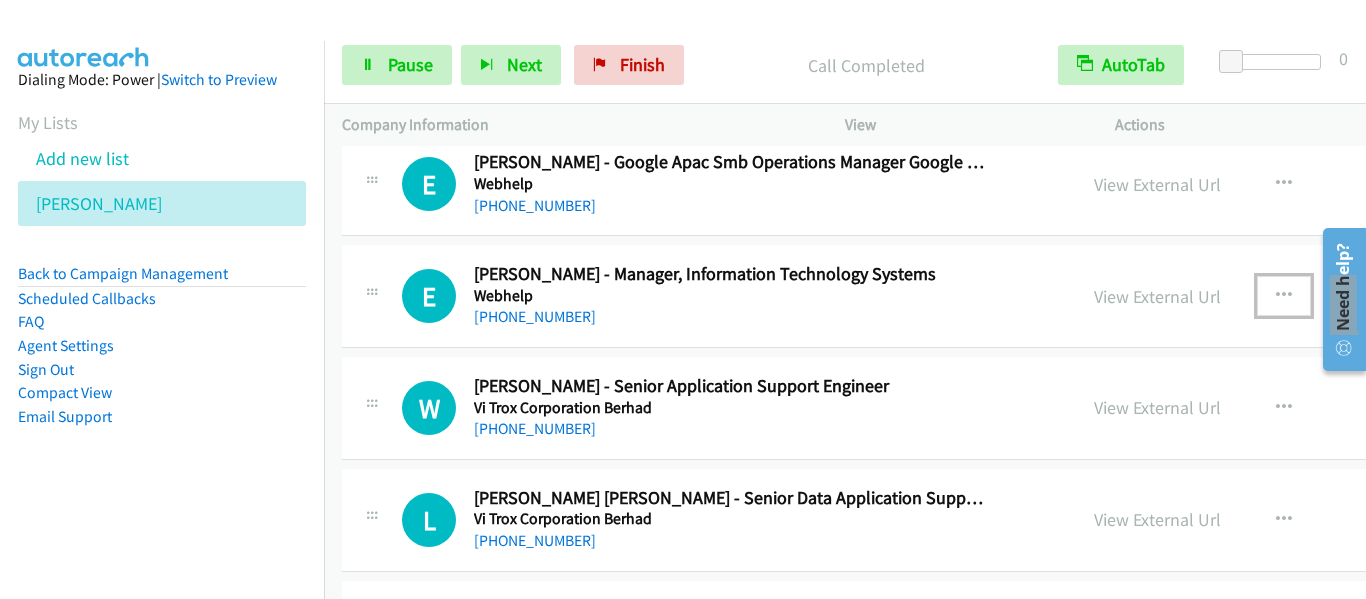 click at bounding box center (1284, 296) 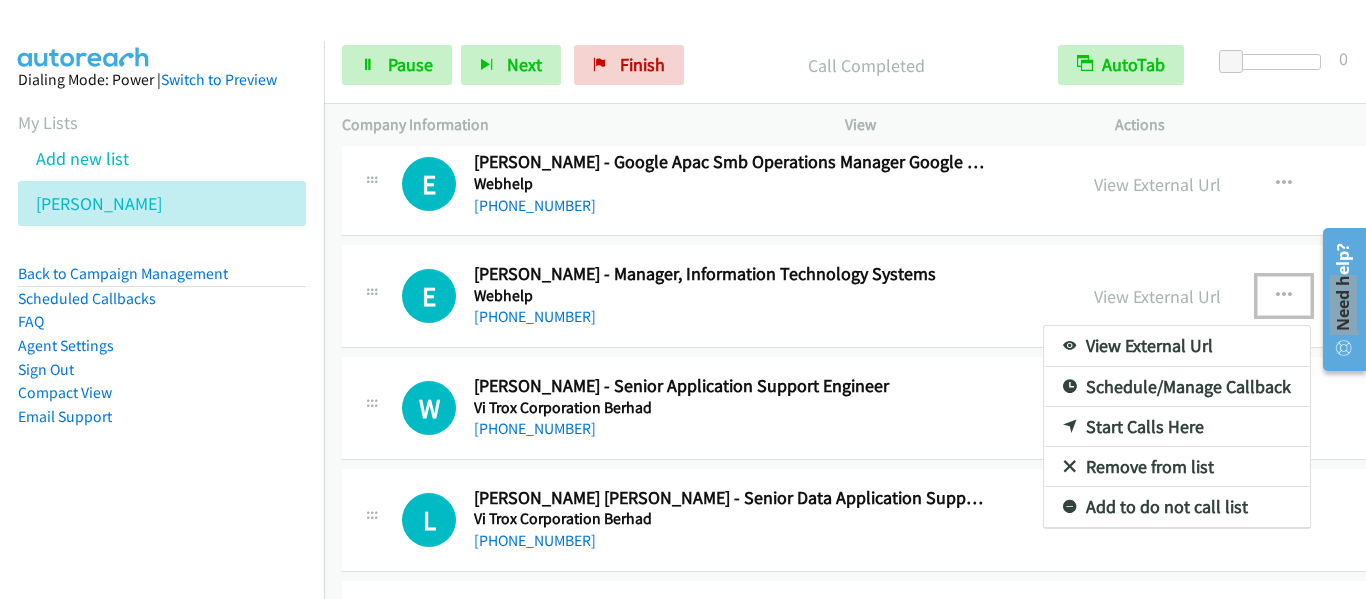 drag, startPoint x: 1200, startPoint y: 432, endPoint x: 1135, endPoint y: 433, distance: 65.00769 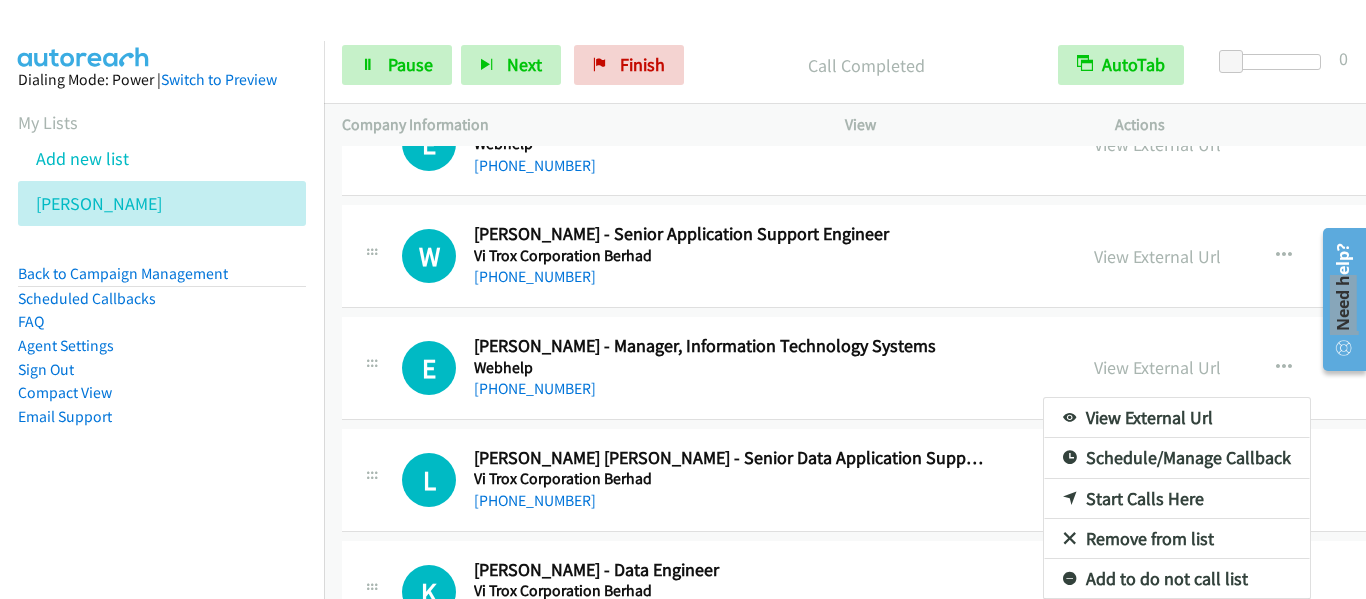 scroll, scrollTop: 3180, scrollLeft: 0, axis: vertical 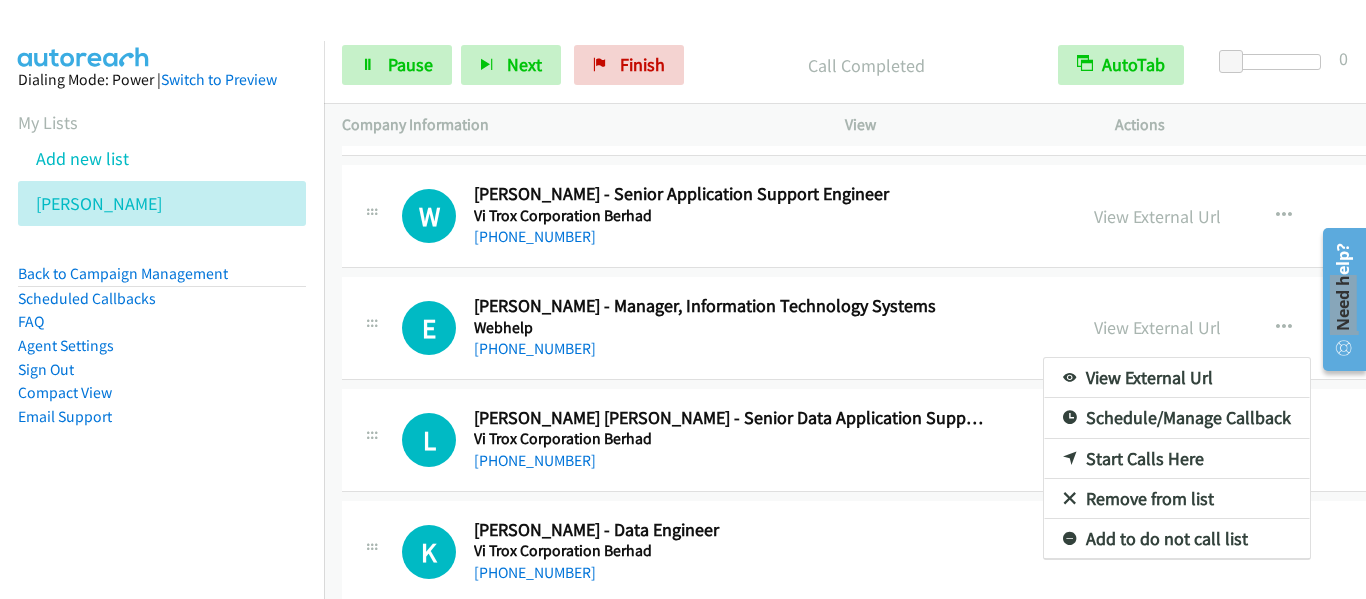 click at bounding box center [683, 299] 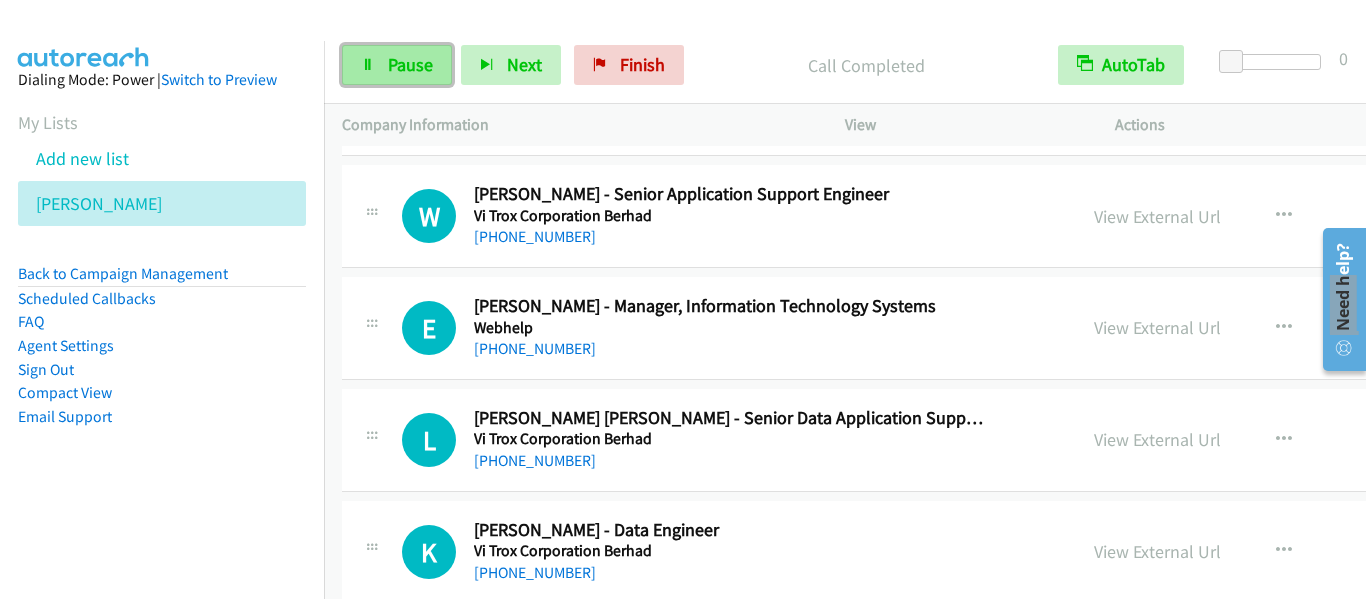 click on "Pause" at bounding box center (397, 65) 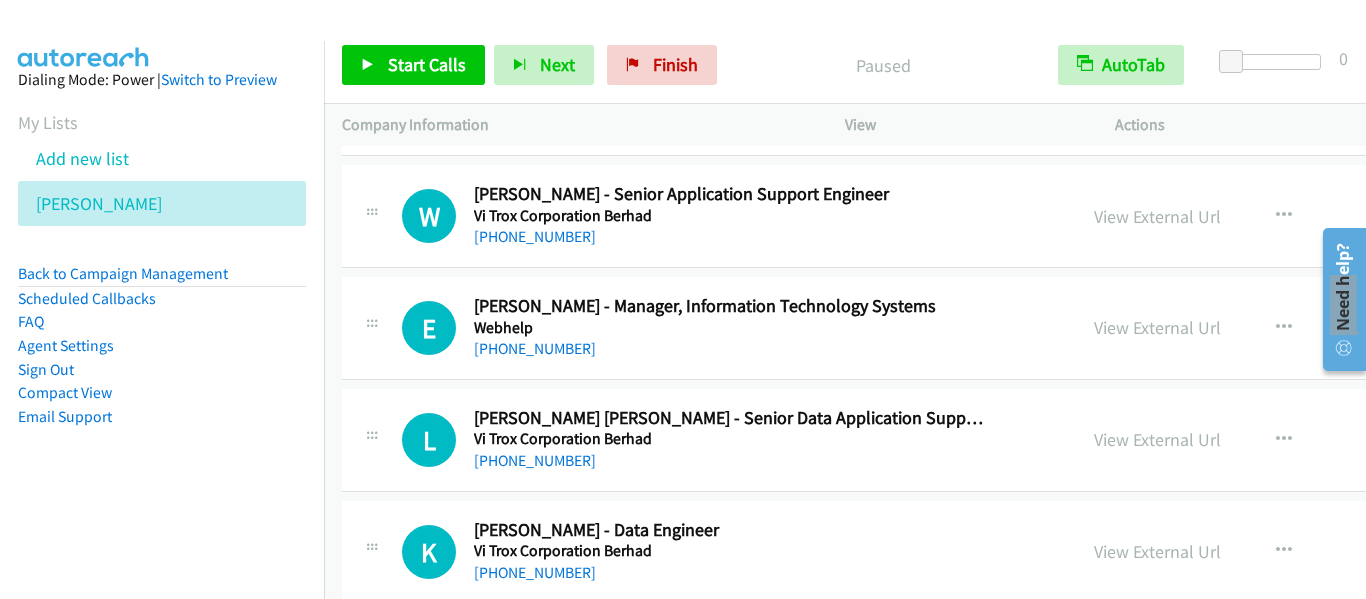 drag, startPoint x: 1134, startPoint y: 329, endPoint x: 523, endPoint y: 165, distance: 632.6271 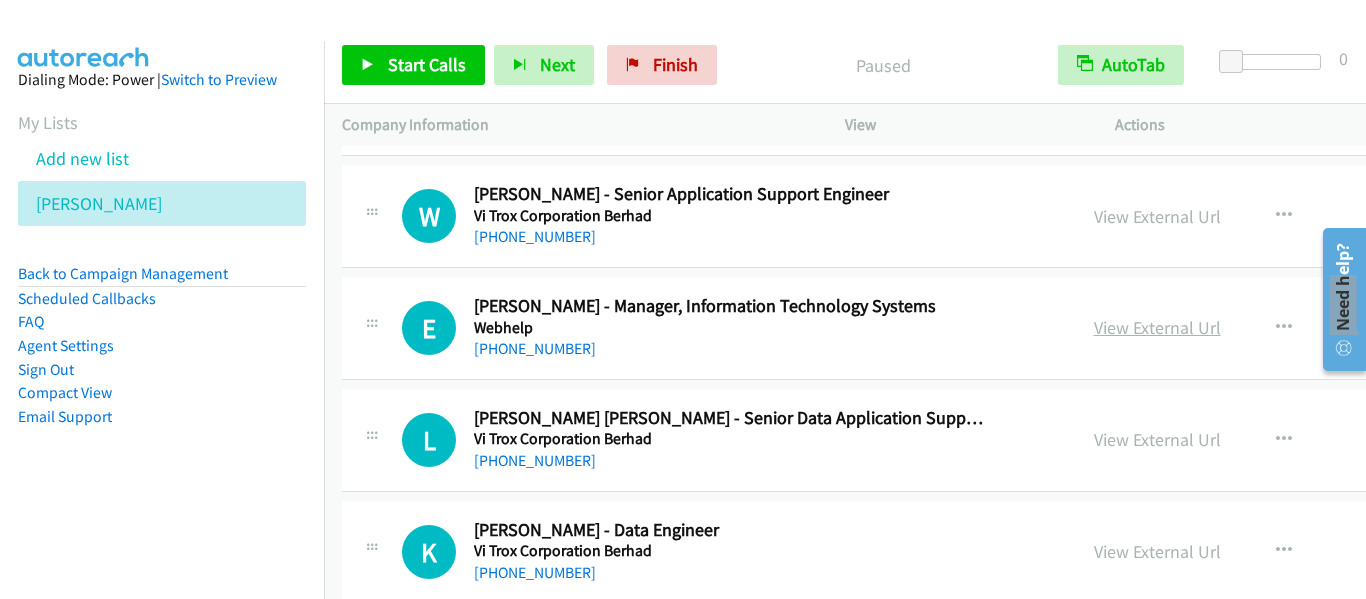 click on "View External Url" at bounding box center (1157, 327) 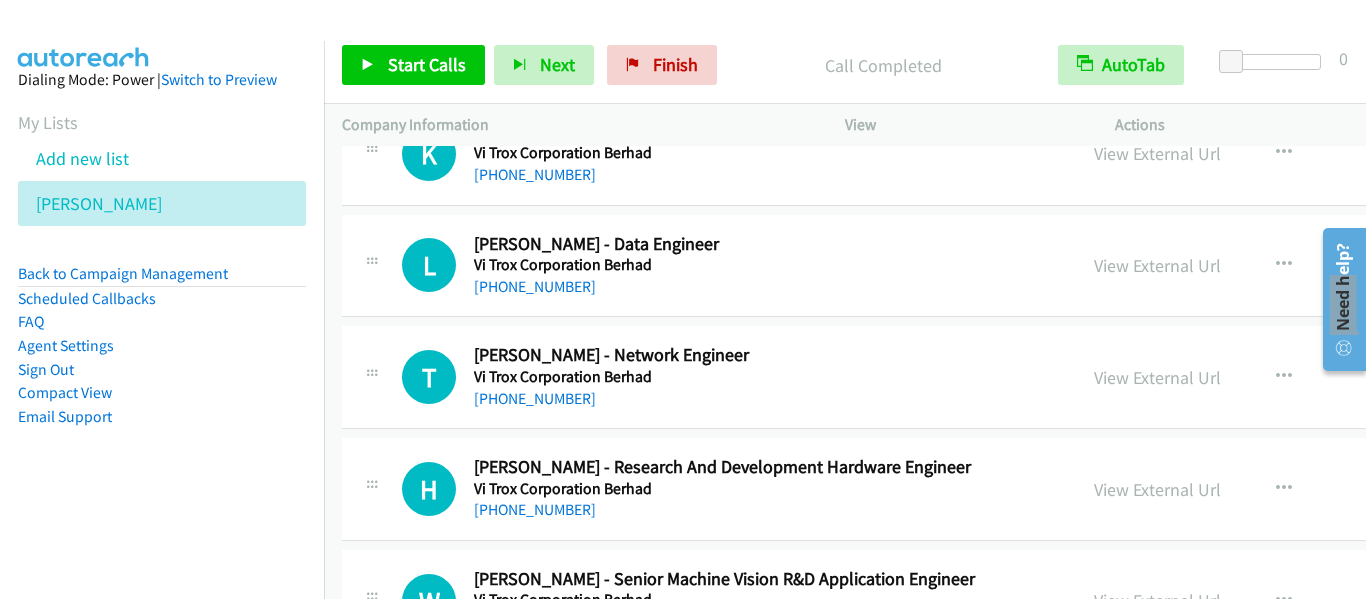 scroll, scrollTop: 3580, scrollLeft: 0, axis: vertical 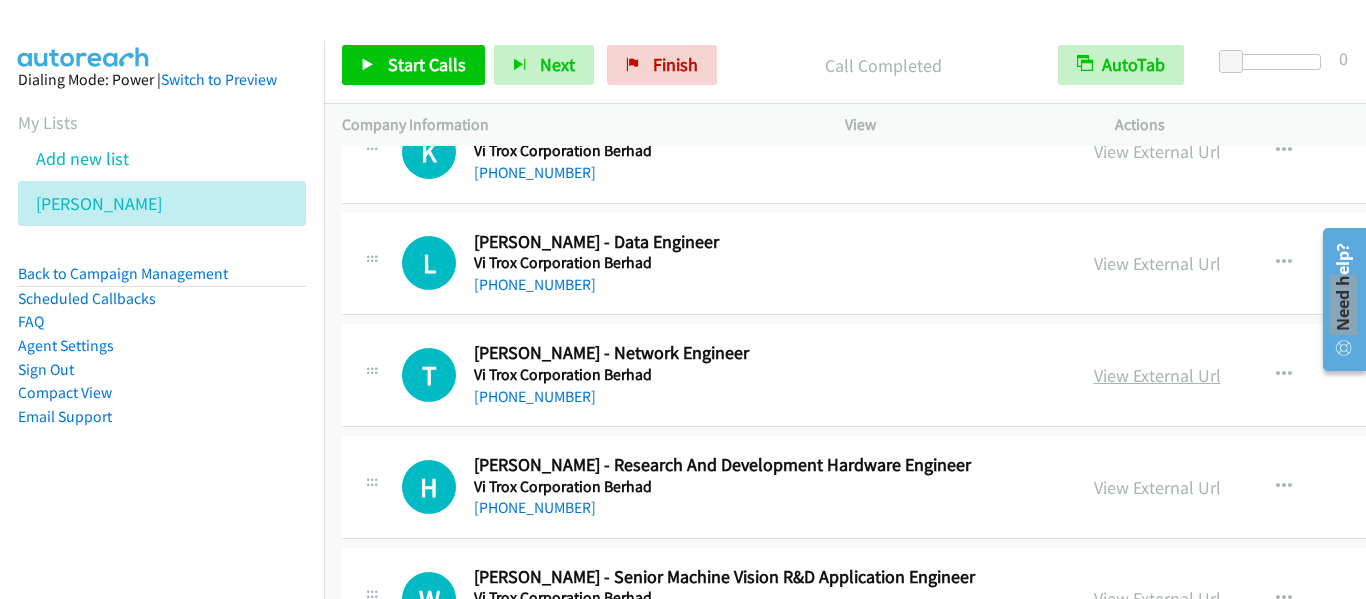 click on "View External Url" at bounding box center [1157, 375] 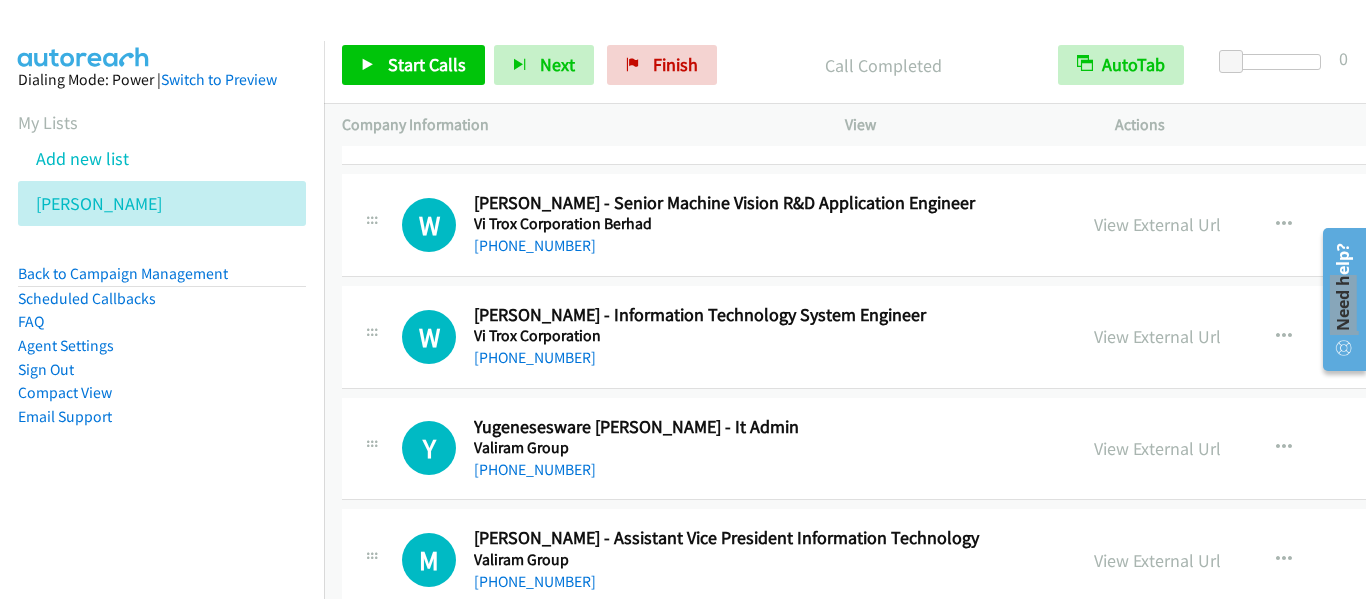 scroll, scrollTop: 3980, scrollLeft: 0, axis: vertical 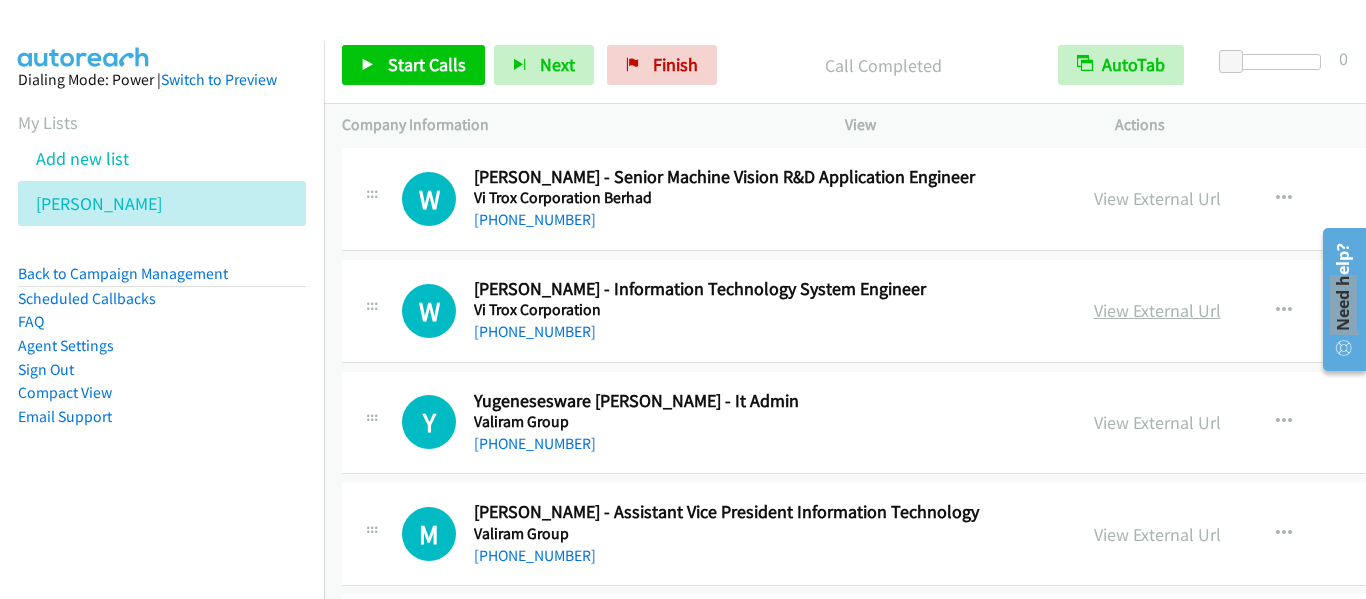 click on "View External Url" at bounding box center (1157, 310) 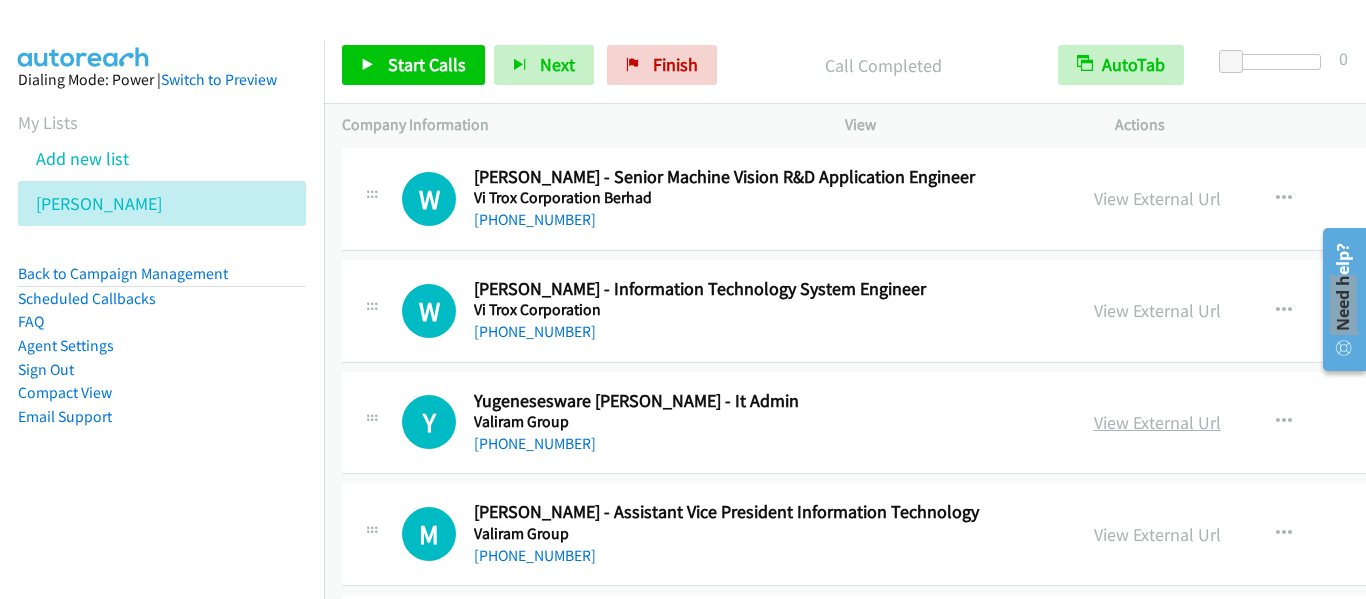 click on "View External Url" at bounding box center (1157, 422) 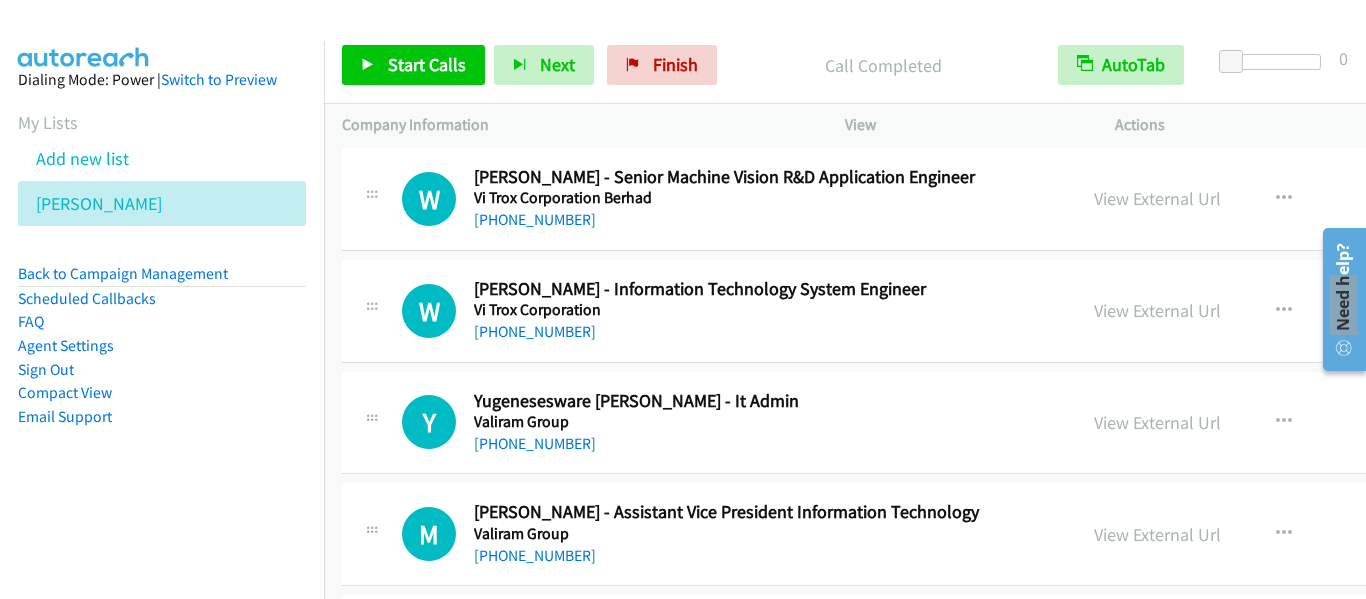 scroll, scrollTop: 4080, scrollLeft: 0, axis: vertical 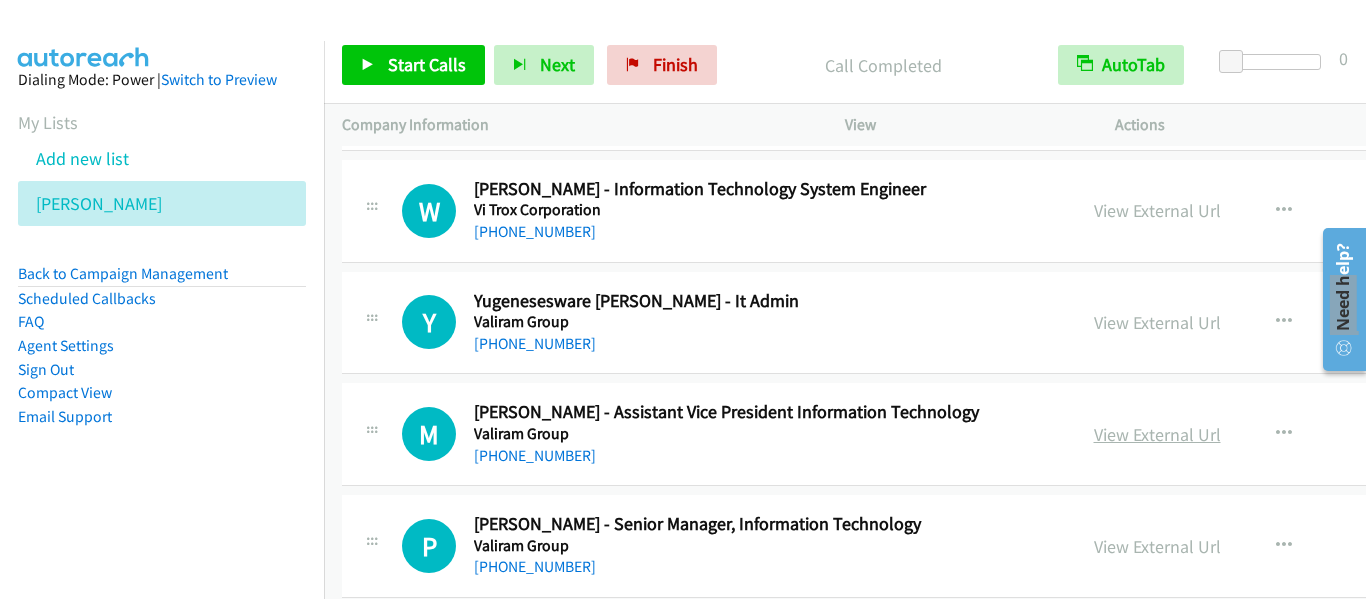 click on "View External Url" at bounding box center (1157, 434) 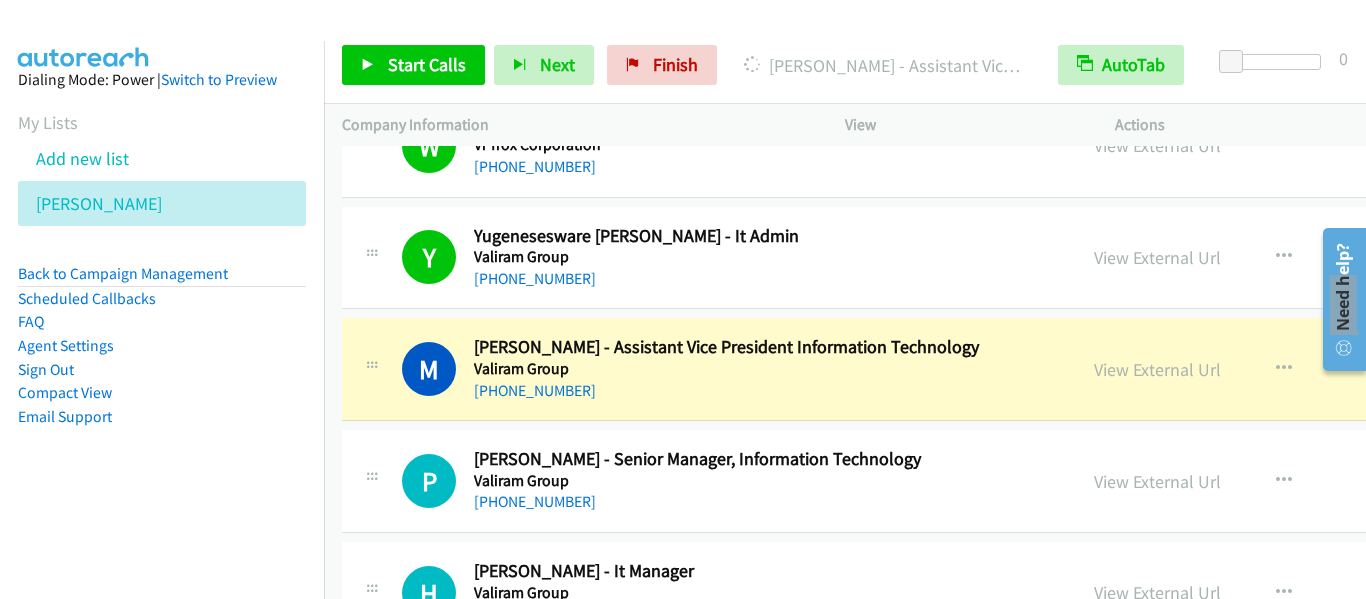 scroll, scrollTop: 4180, scrollLeft: 0, axis: vertical 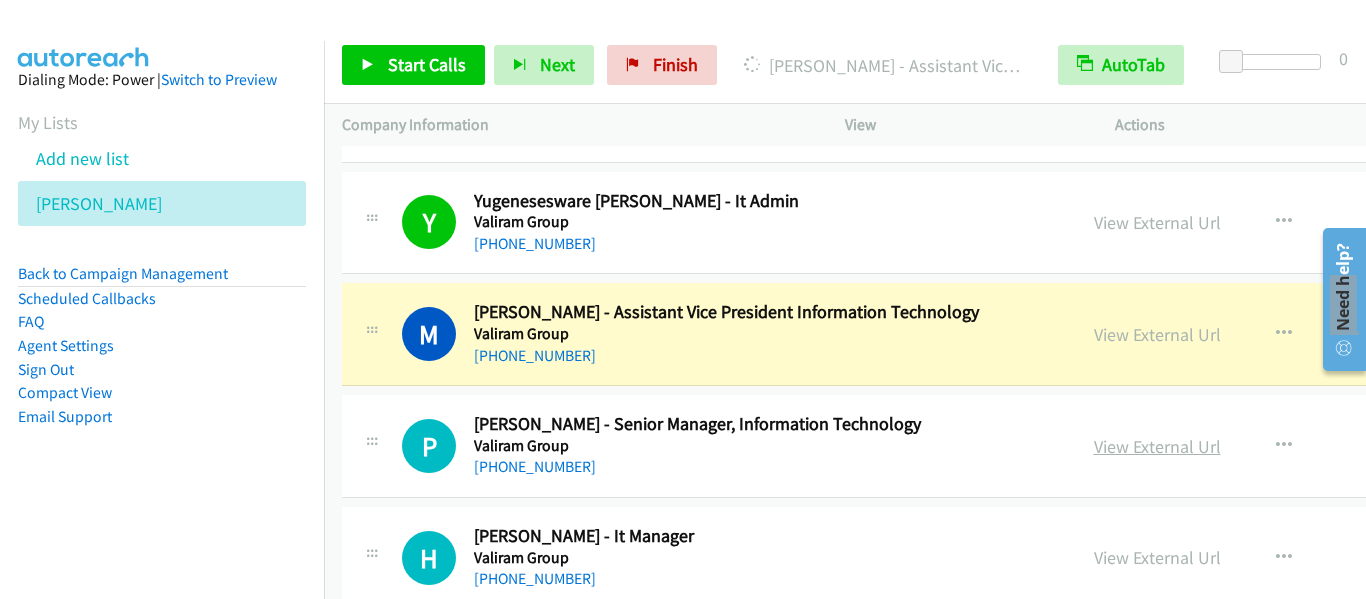 click on "View External Url" at bounding box center [1157, 446] 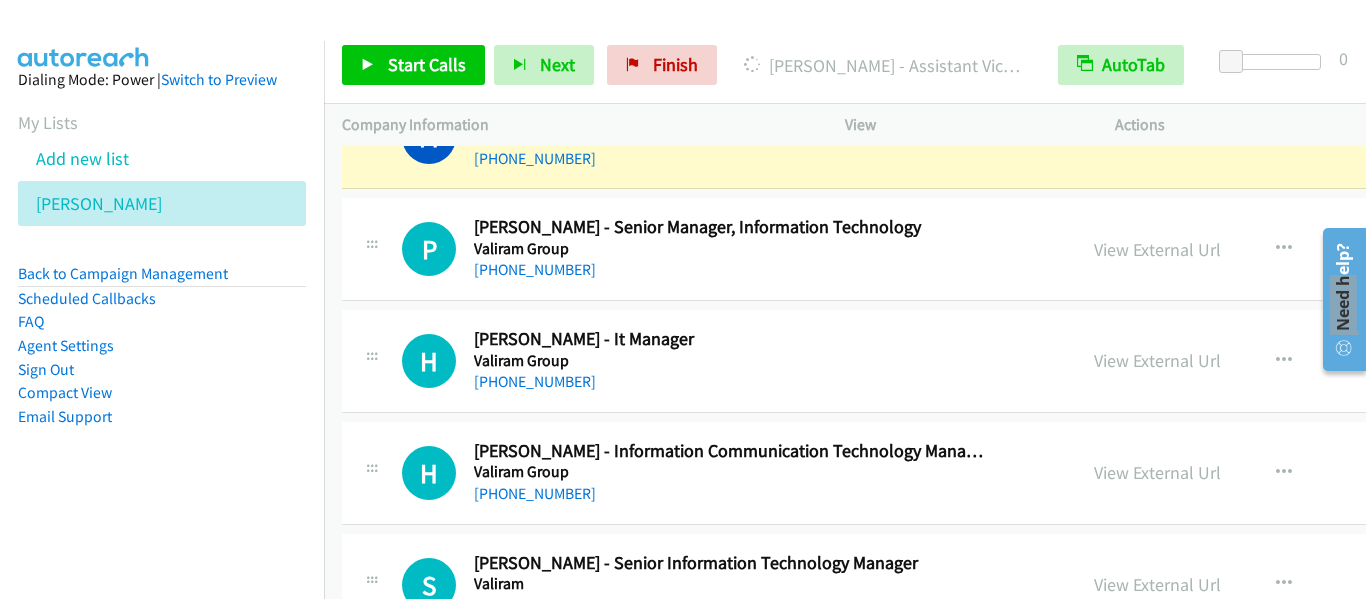 scroll, scrollTop: 4380, scrollLeft: 0, axis: vertical 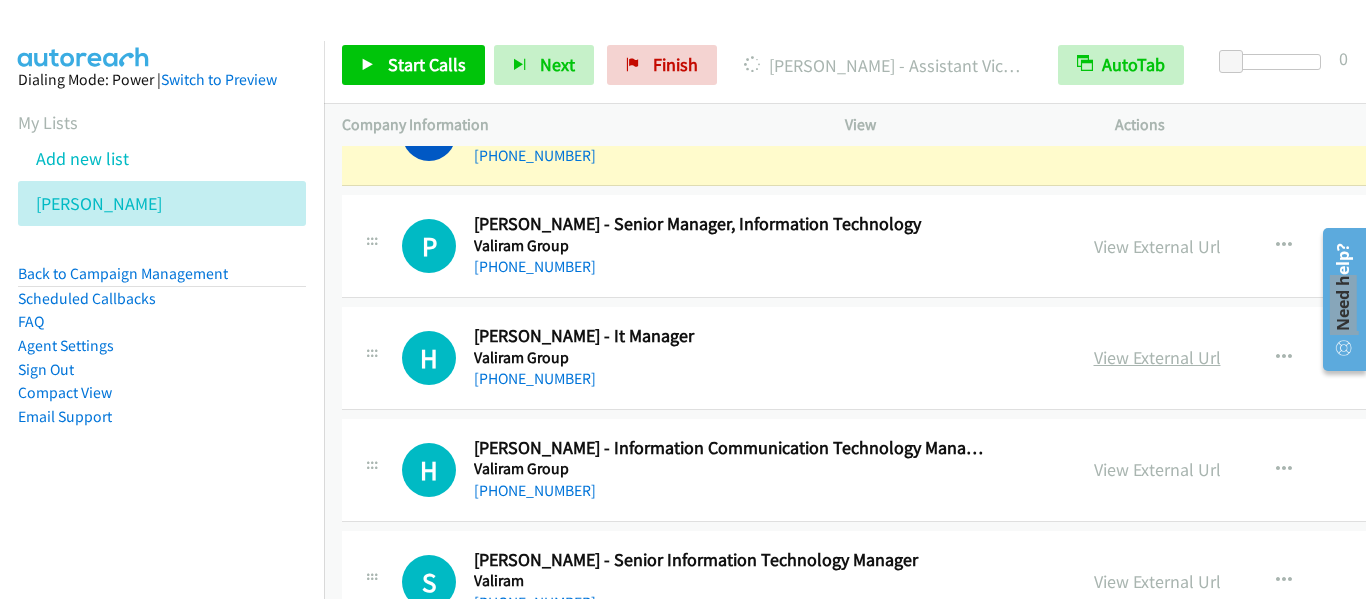 click on "View External Url" at bounding box center [1157, 357] 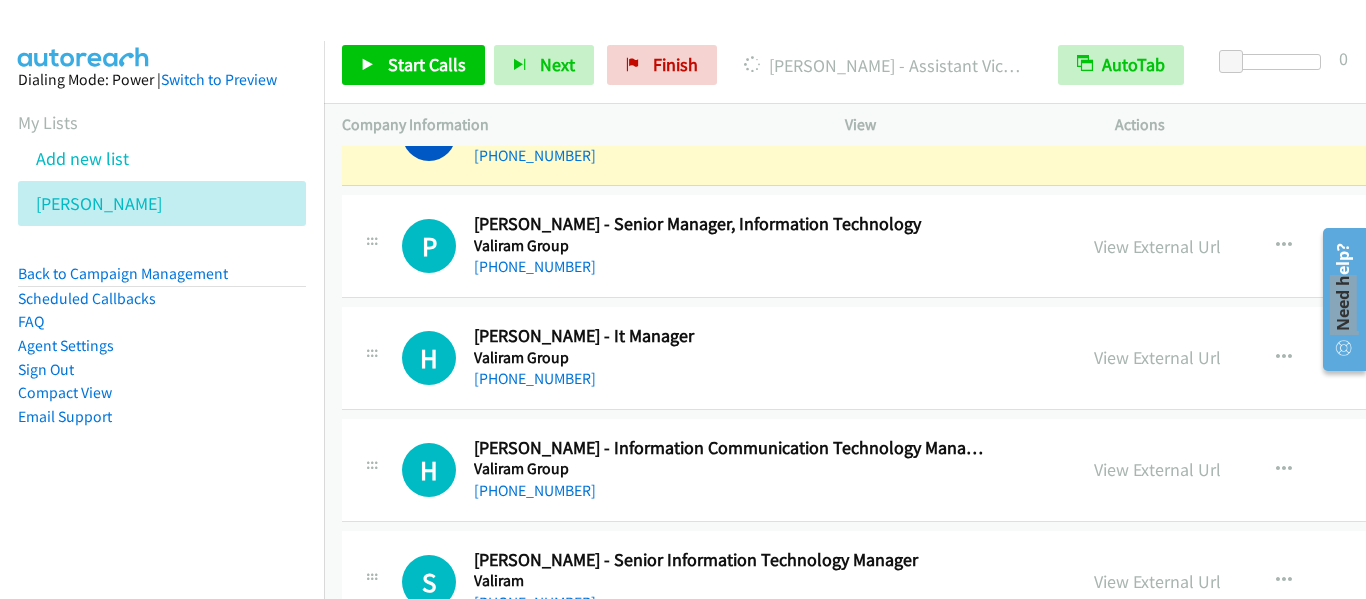 drag, startPoint x: 1146, startPoint y: 467, endPoint x: 1221, endPoint y: 552, distance: 113.35784 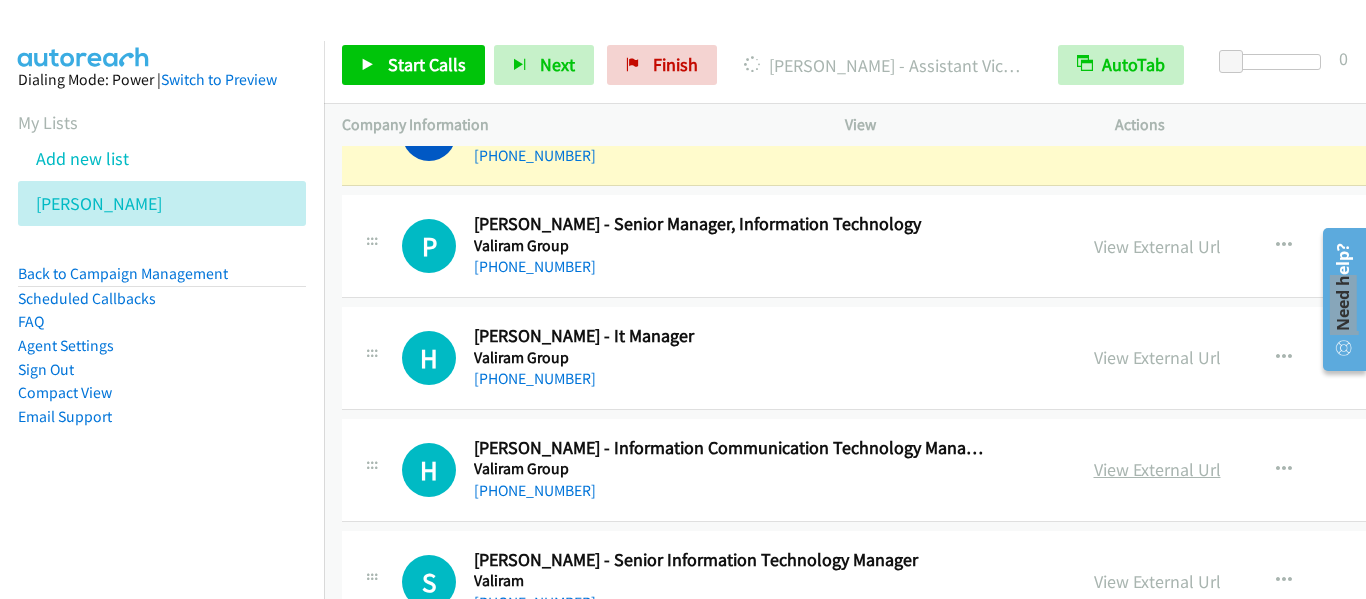 click on "View External Url" at bounding box center [1157, 469] 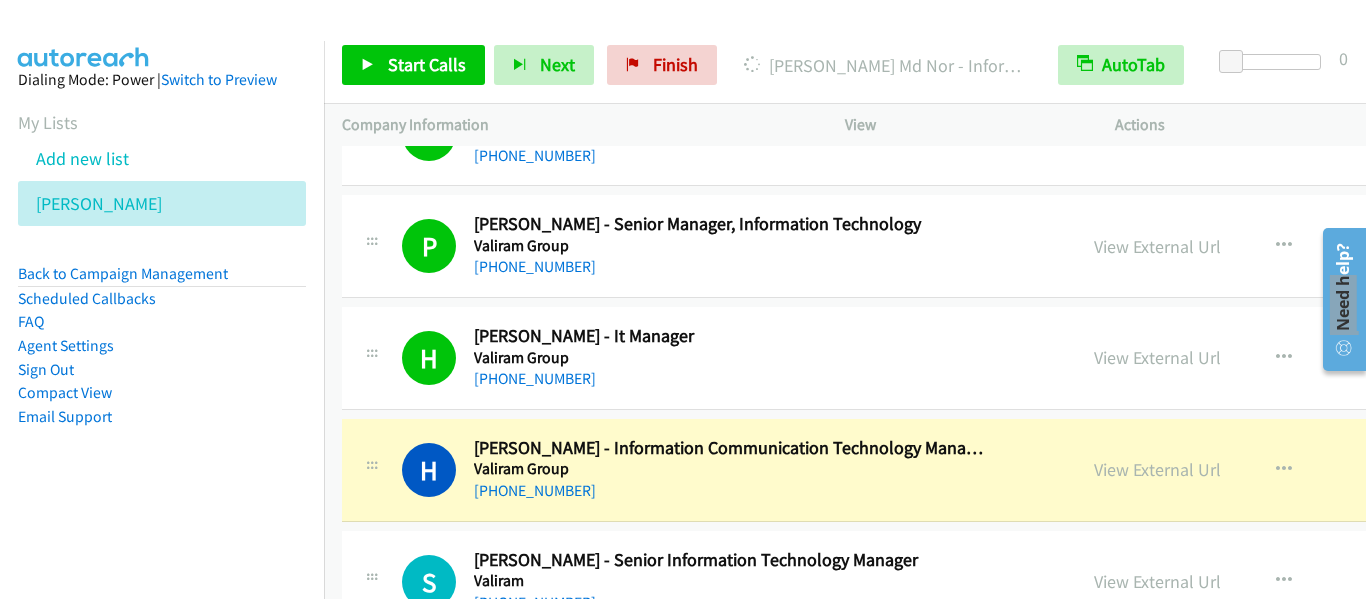 scroll, scrollTop: 4580, scrollLeft: 0, axis: vertical 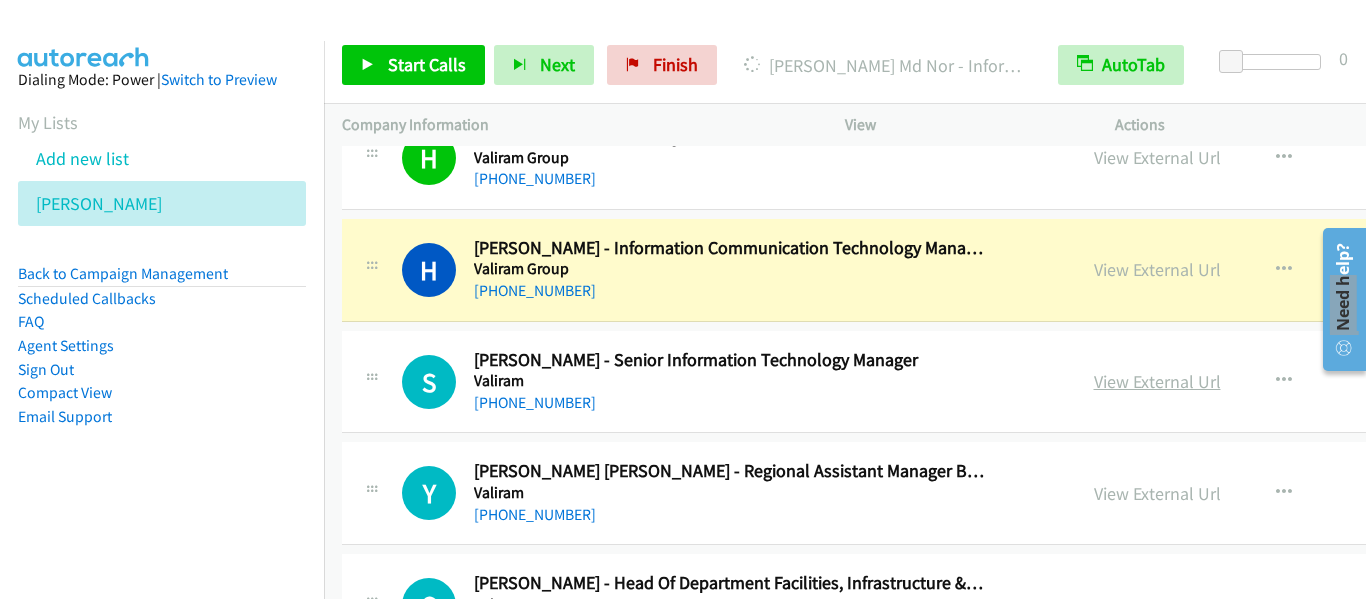 click on "View External Url" at bounding box center [1157, 381] 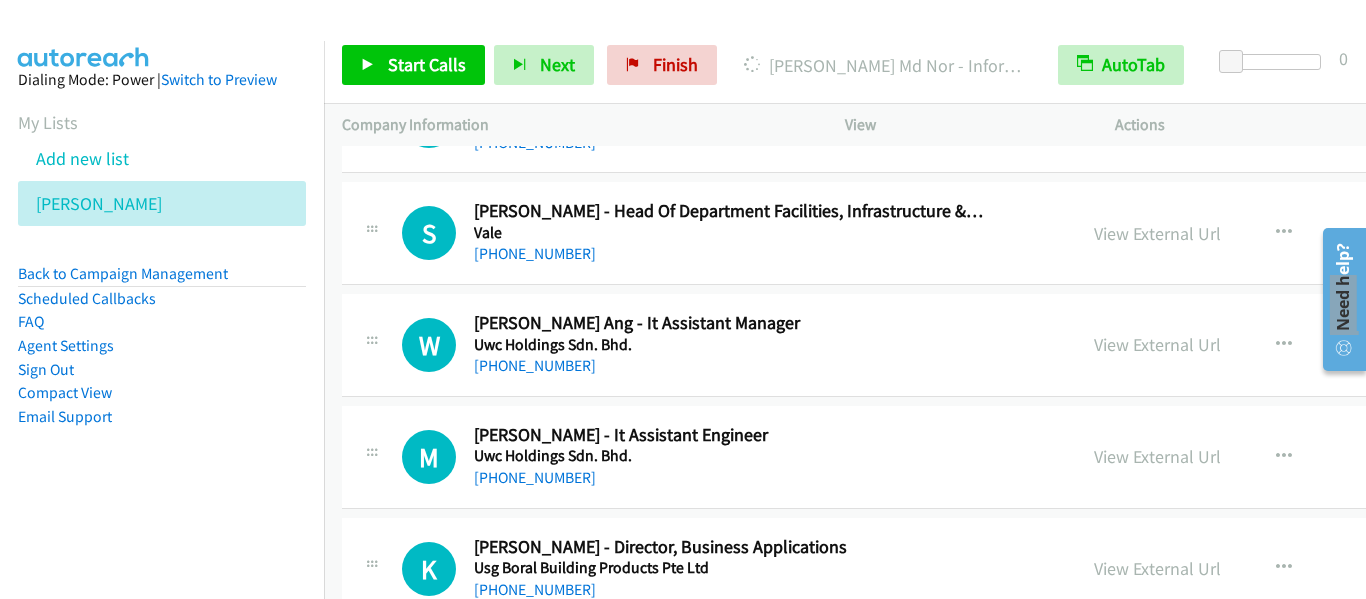 scroll, scrollTop: 4980, scrollLeft: 0, axis: vertical 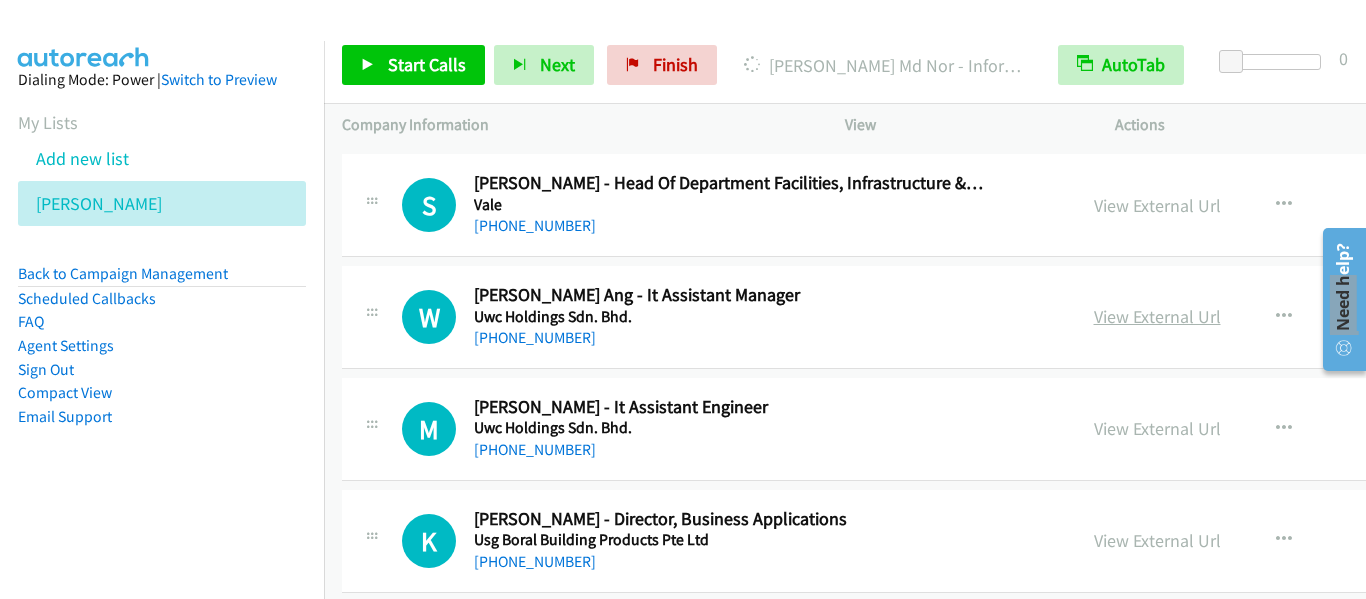click on "View External Url" at bounding box center (1157, 316) 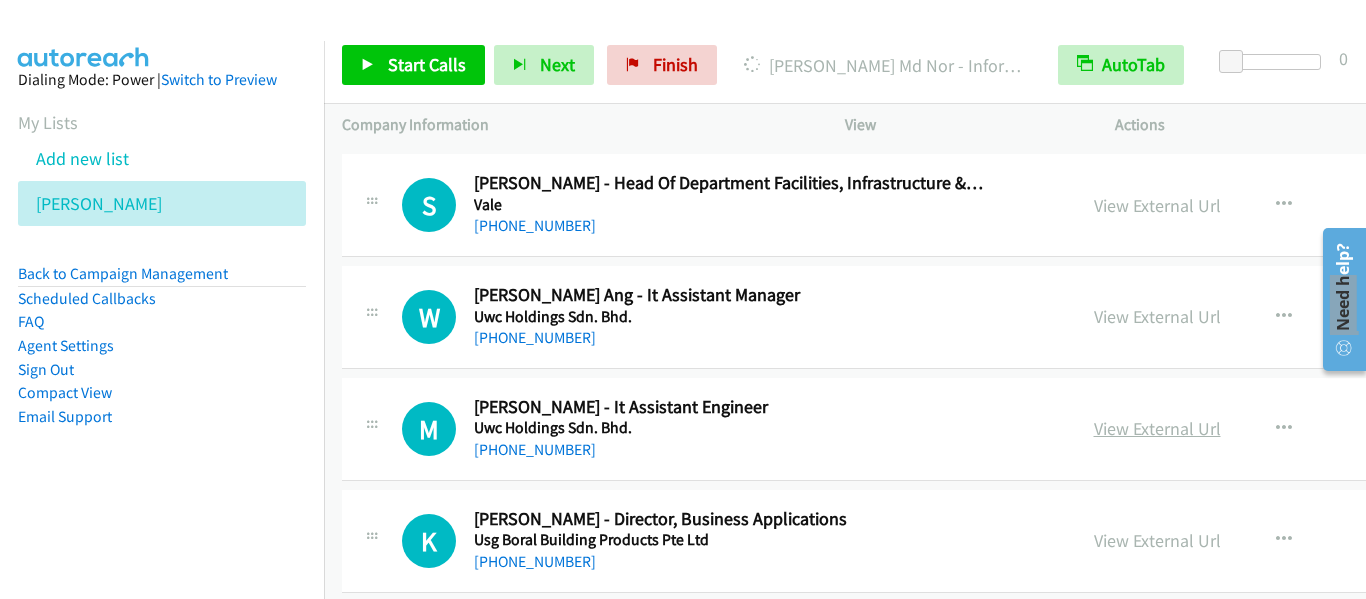 click on "View External Url" at bounding box center (1157, 428) 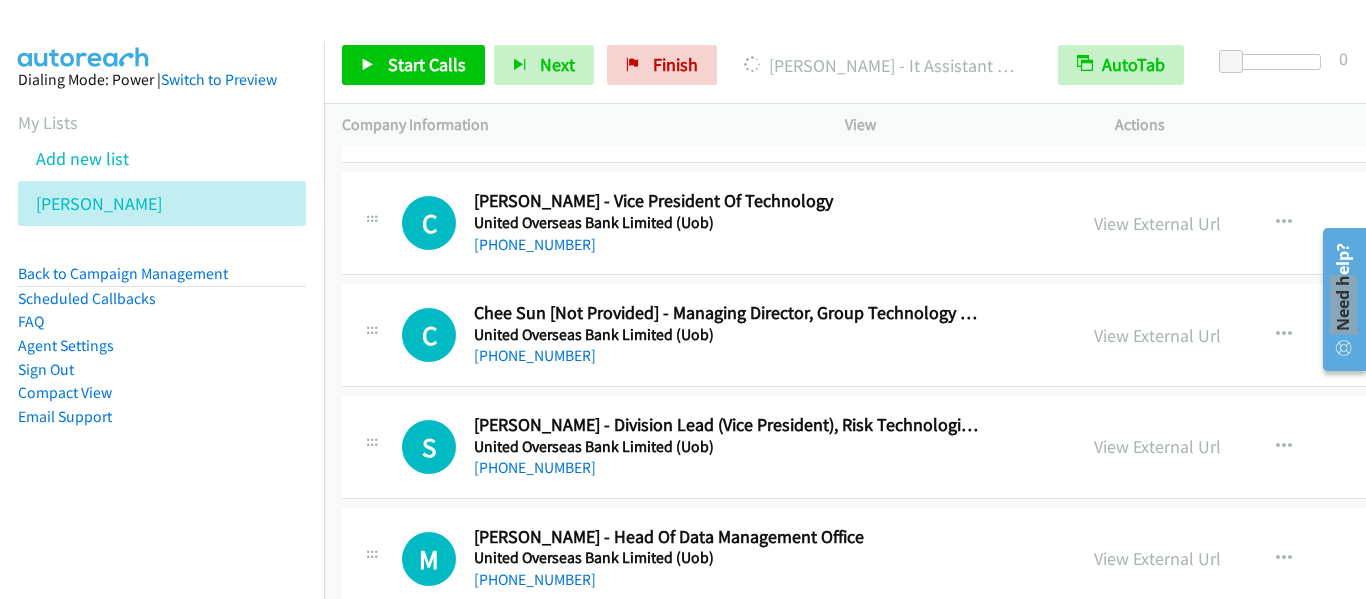 scroll, scrollTop: 6180, scrollLeft: 0, axis: vertical 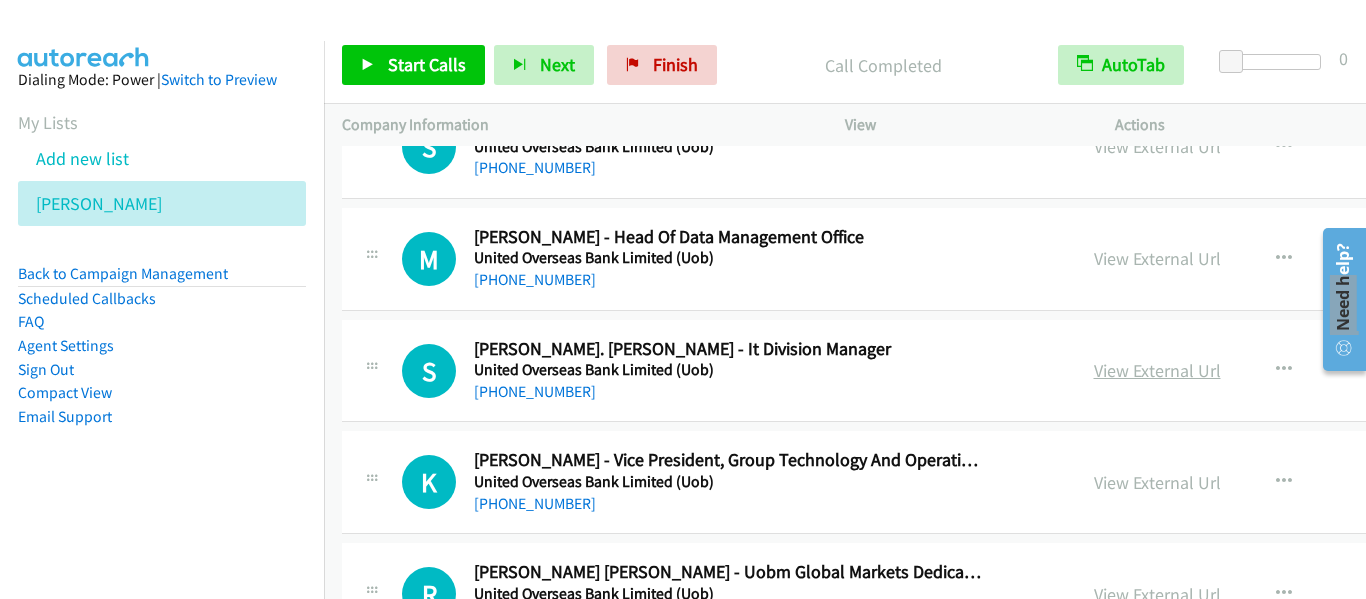 click on "View External Url" at bounding box center (1157, 370) 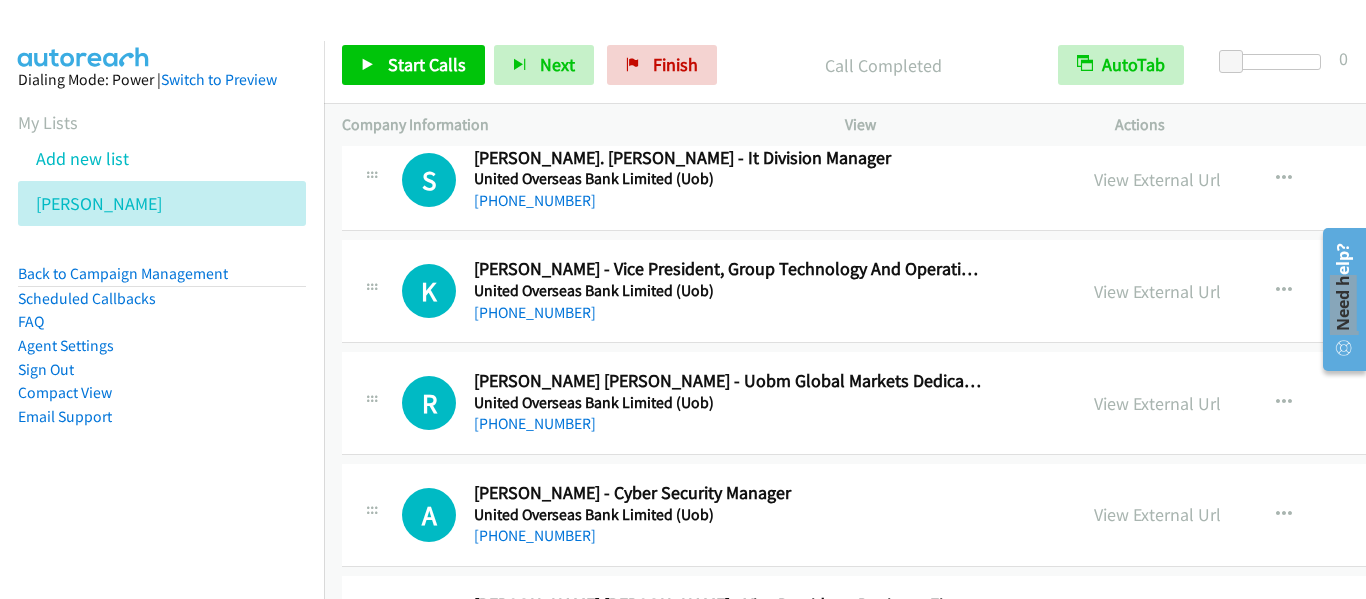 scroll, scrollTop: 6580, scrollLeft: 0, axis: vertical 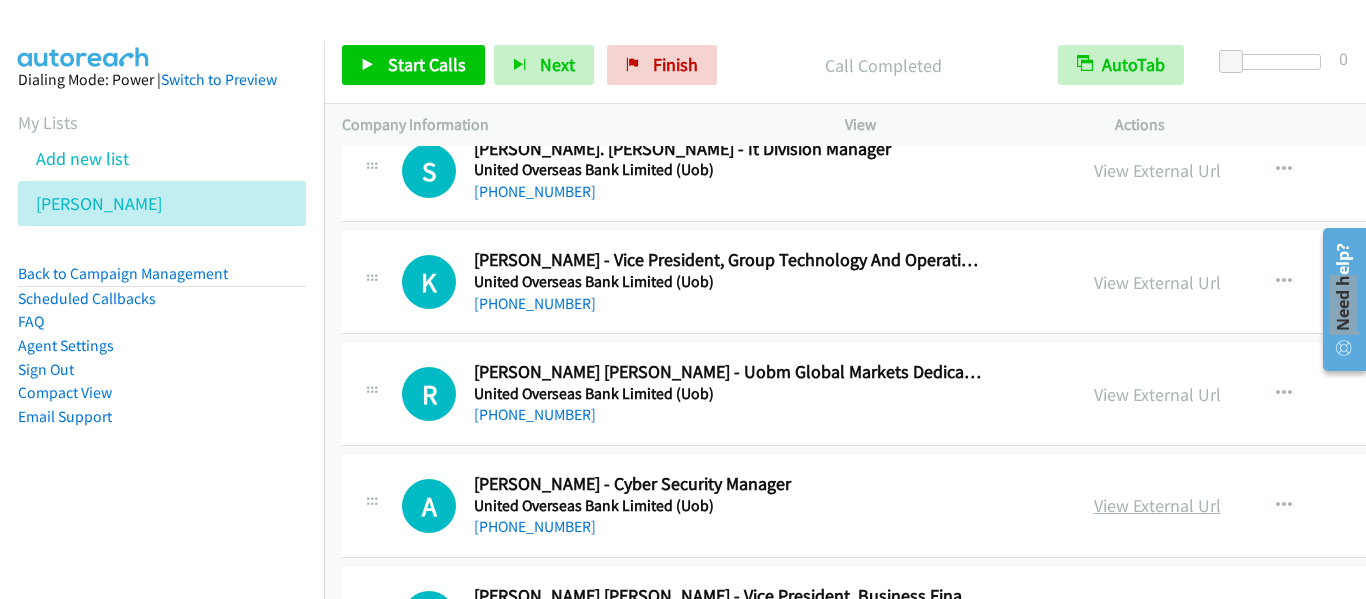 click on "View External Url" at bounding box center (1157, 505) 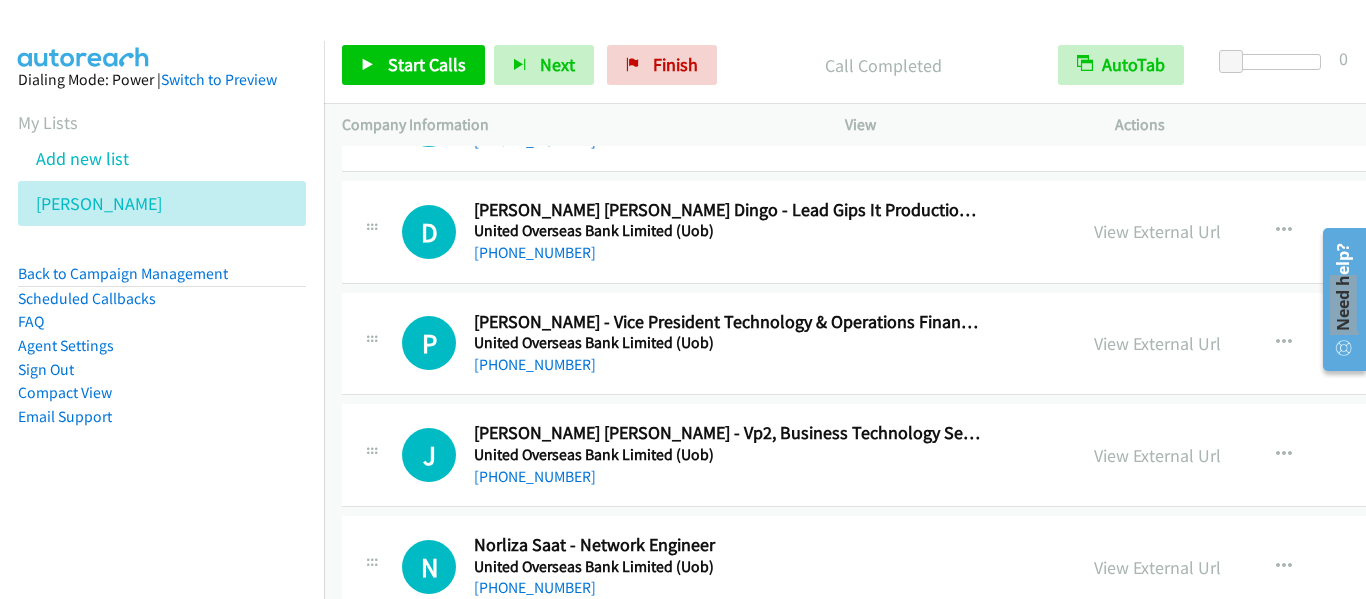 scroll, scrollTop: 7180, scrollLeft: 0, axis: vertical 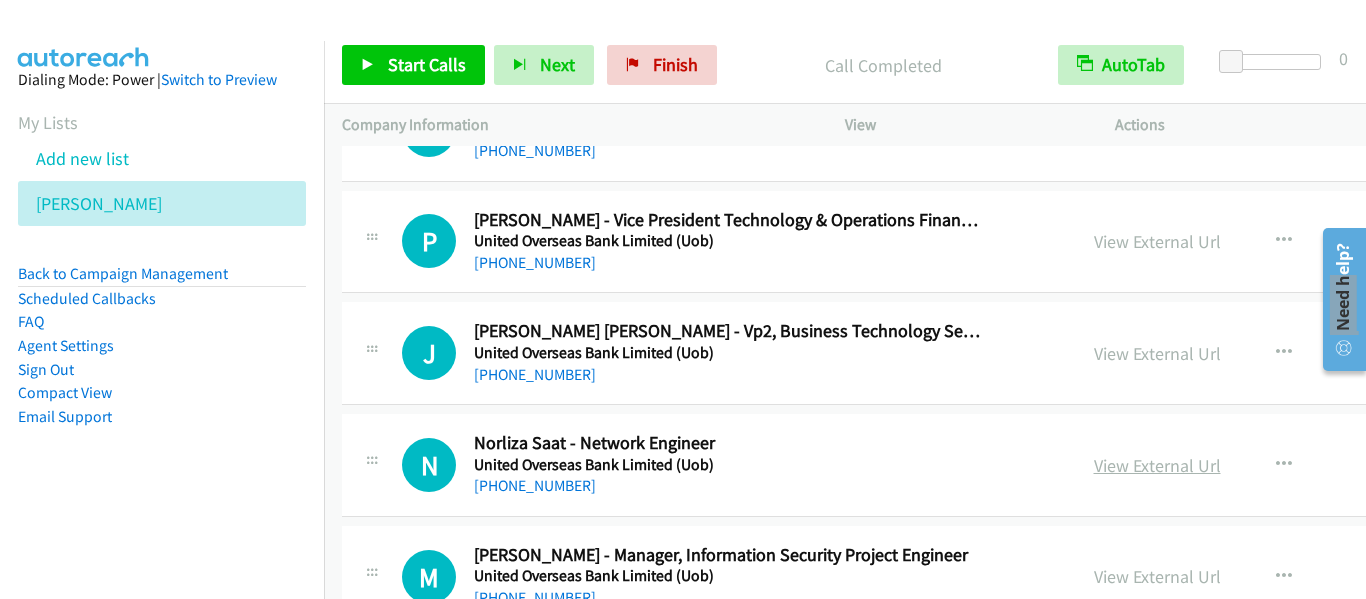 click on "View External Url" at bounding box center (1157, 465) 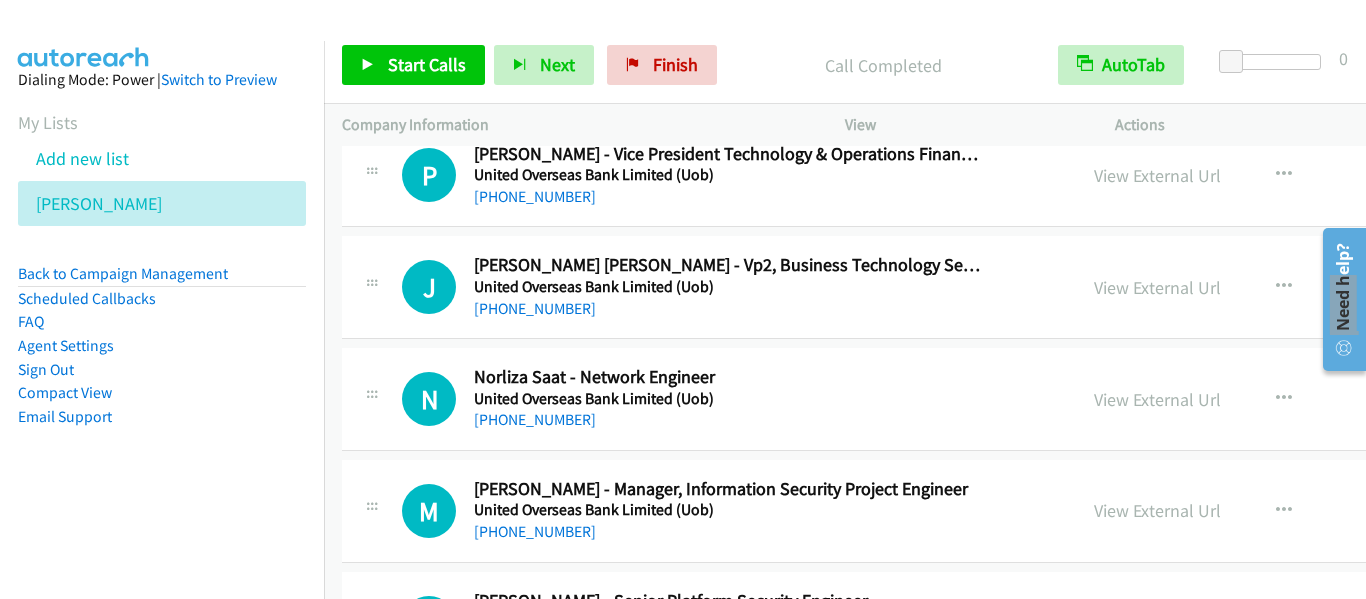 scroll, scrollTop: 7280, scrollLeft: 0, axis: vertical 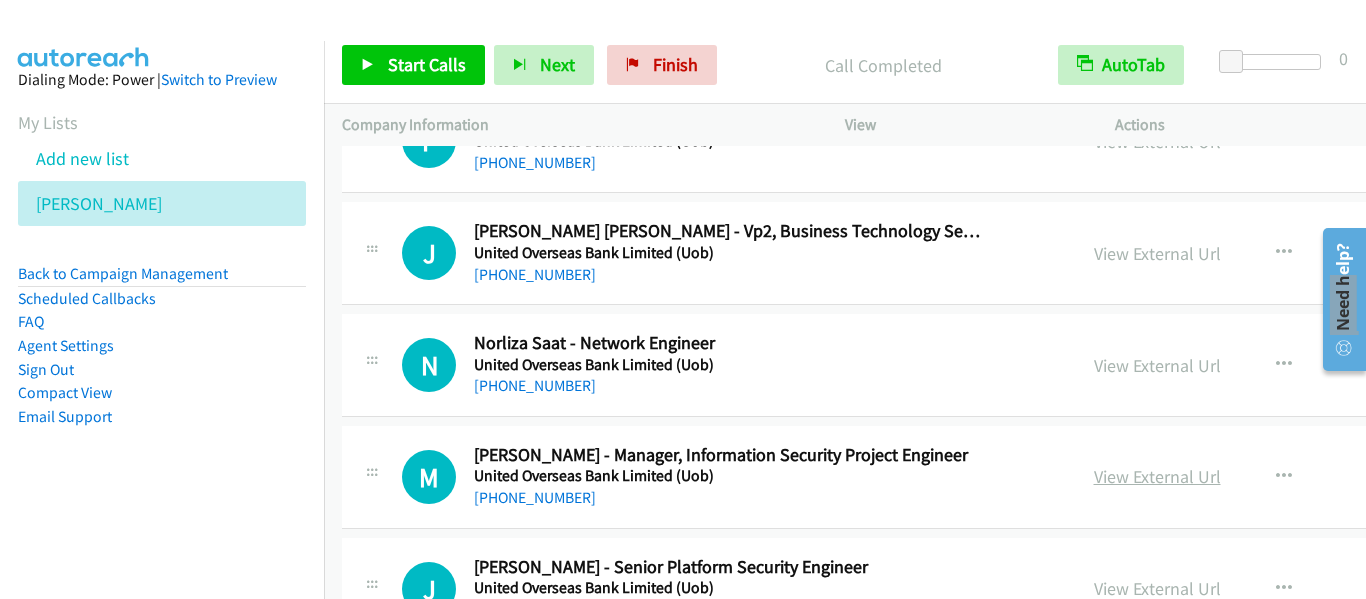click on "View External Url" at bounding box center [1157, 476] 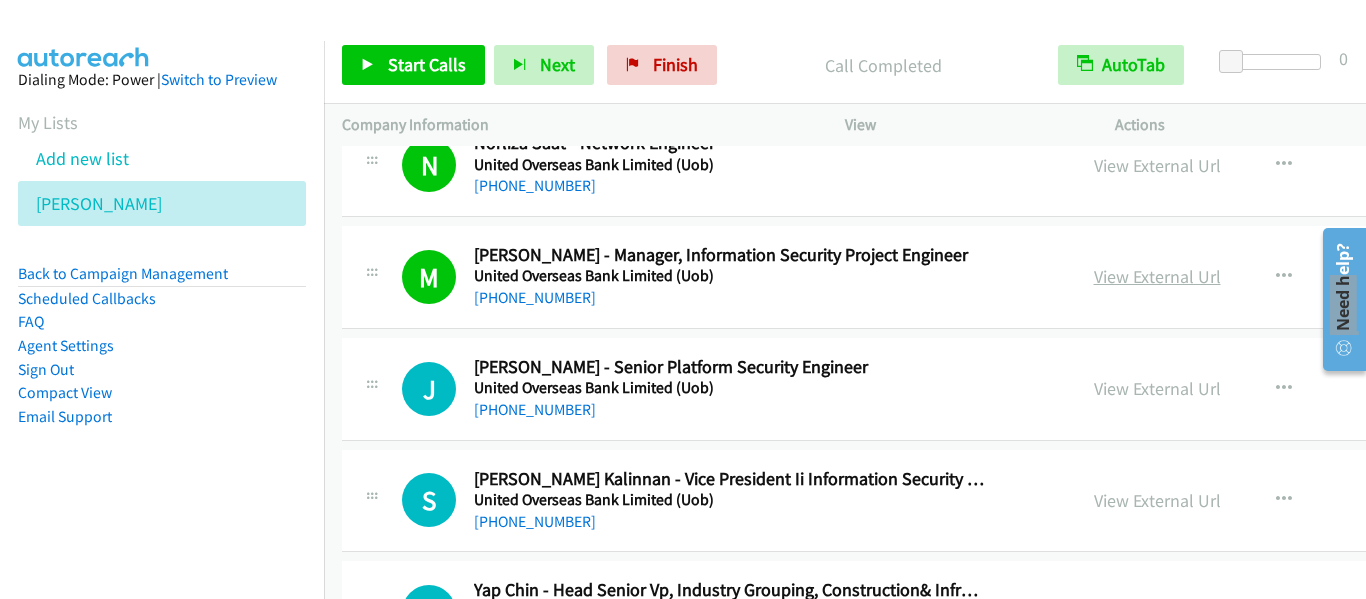 scroll, scrollTop: 7580, scrollLeft: 0, axis: vertical 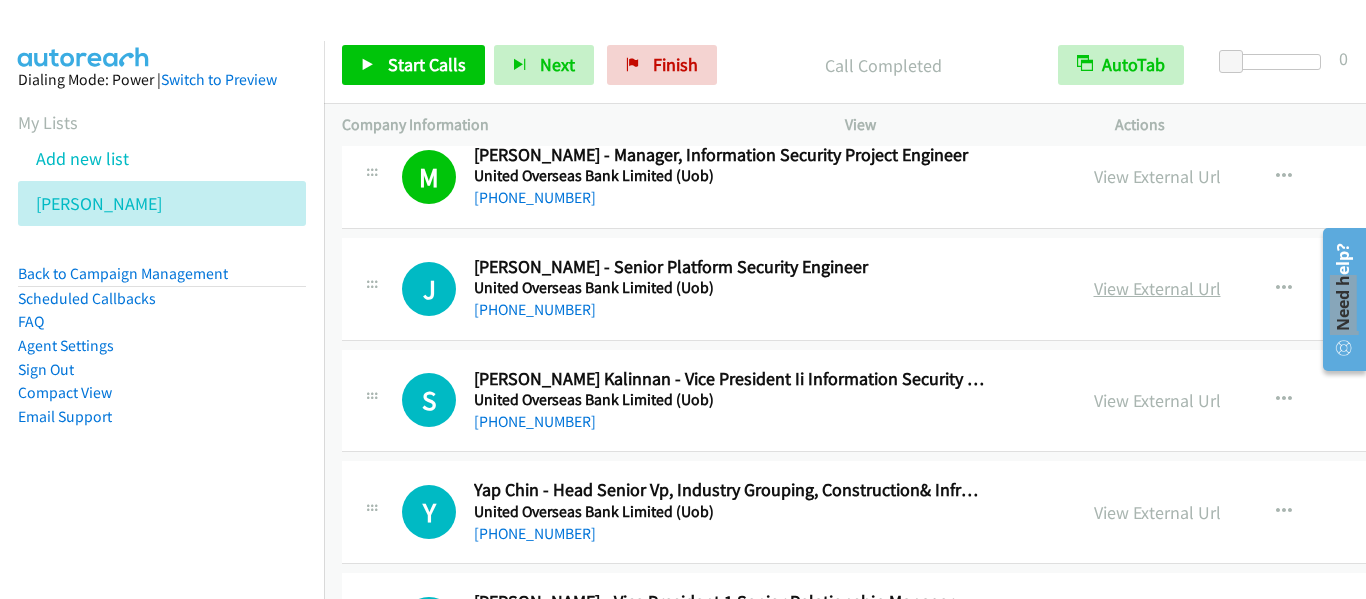 click on "View External Url" at bounding box center (1157, 288) 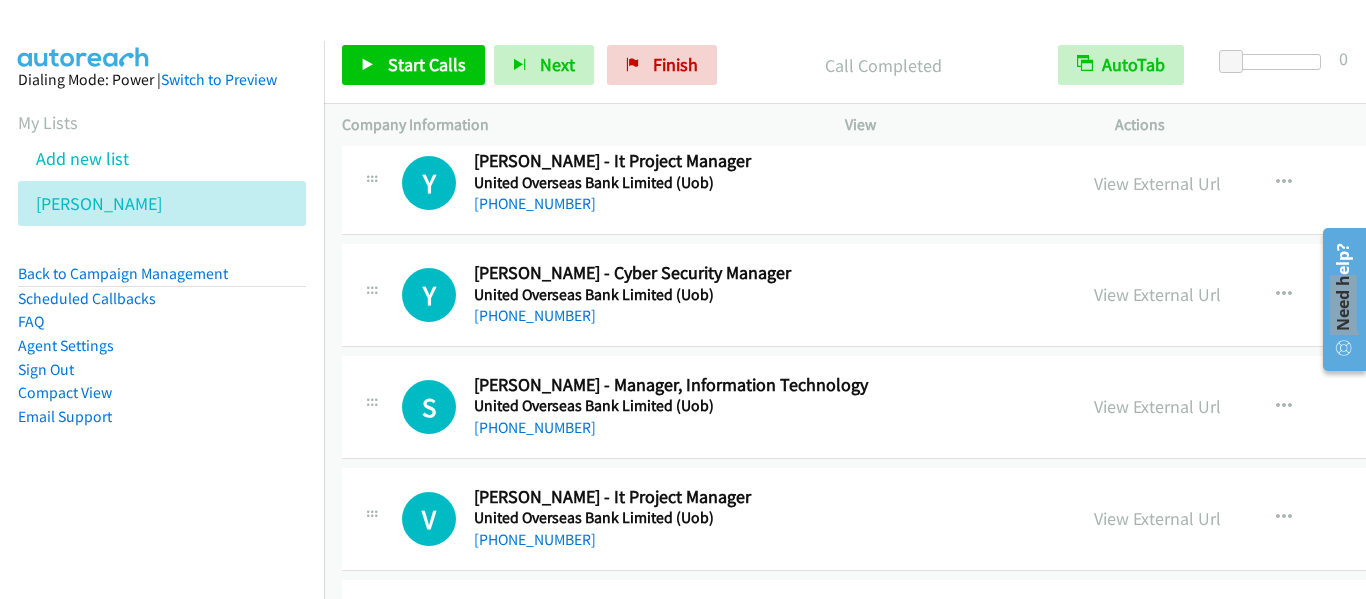 scroll, scrollTop: 8680, scrollLeft: 0, axis: vertical 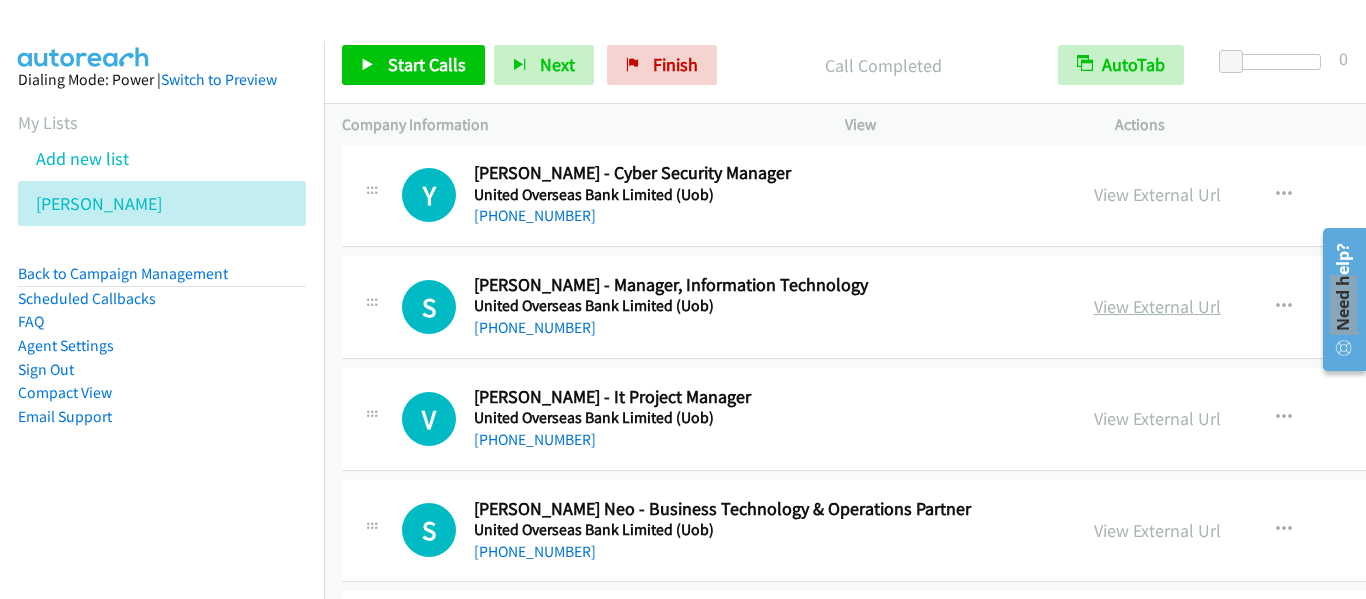 click on "View External Url" at bounding box center (1157, 306) 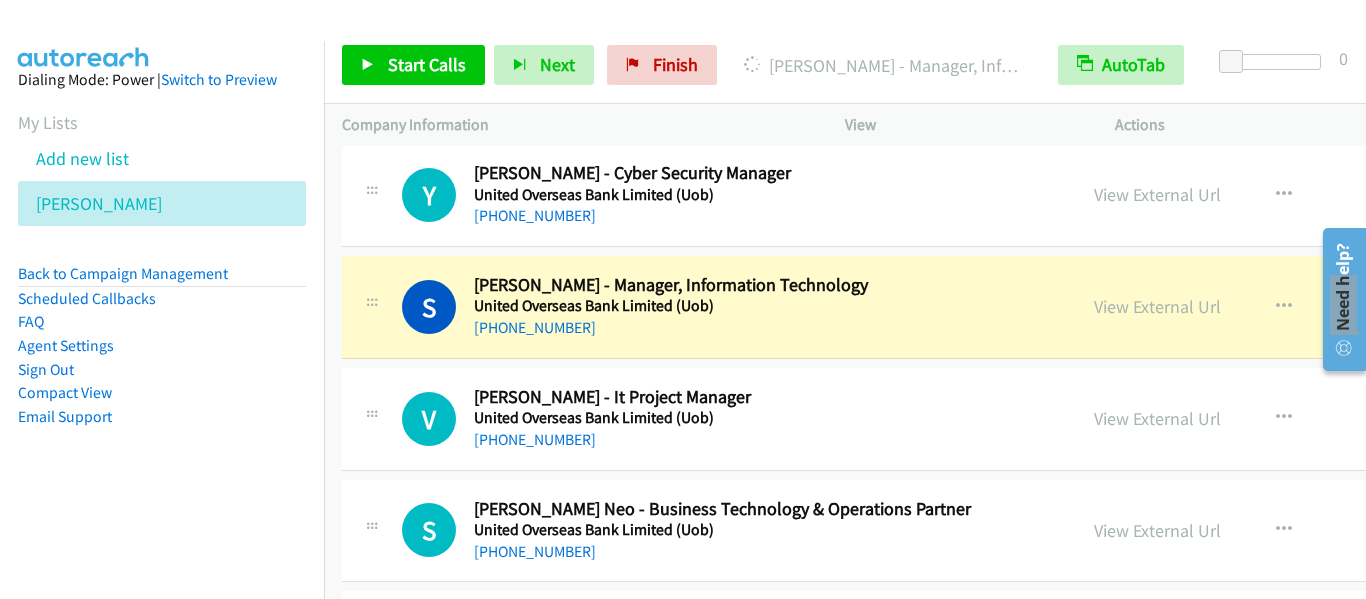 scroll, scrollTop: 8780, scrollLeft: 0, axis: vertical 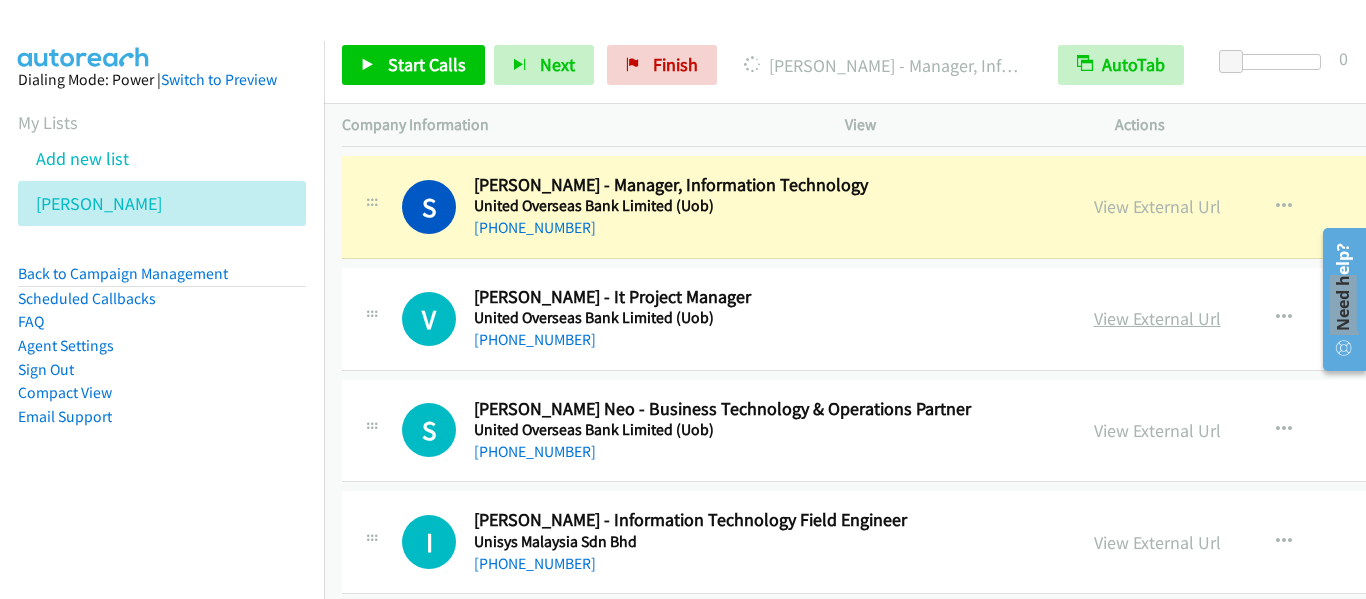 click on "View External Url" at bounding box center [1157, 318] 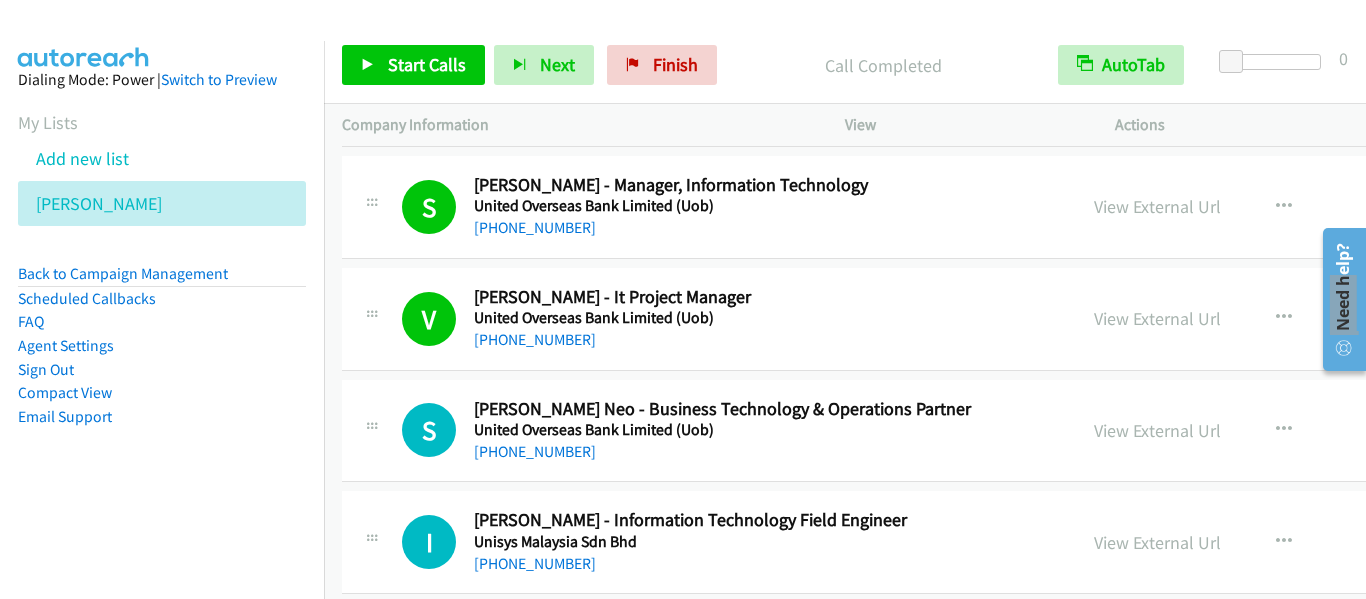 scroll, scrollTop: 8880, scrollLeft: 0, axis: vertical 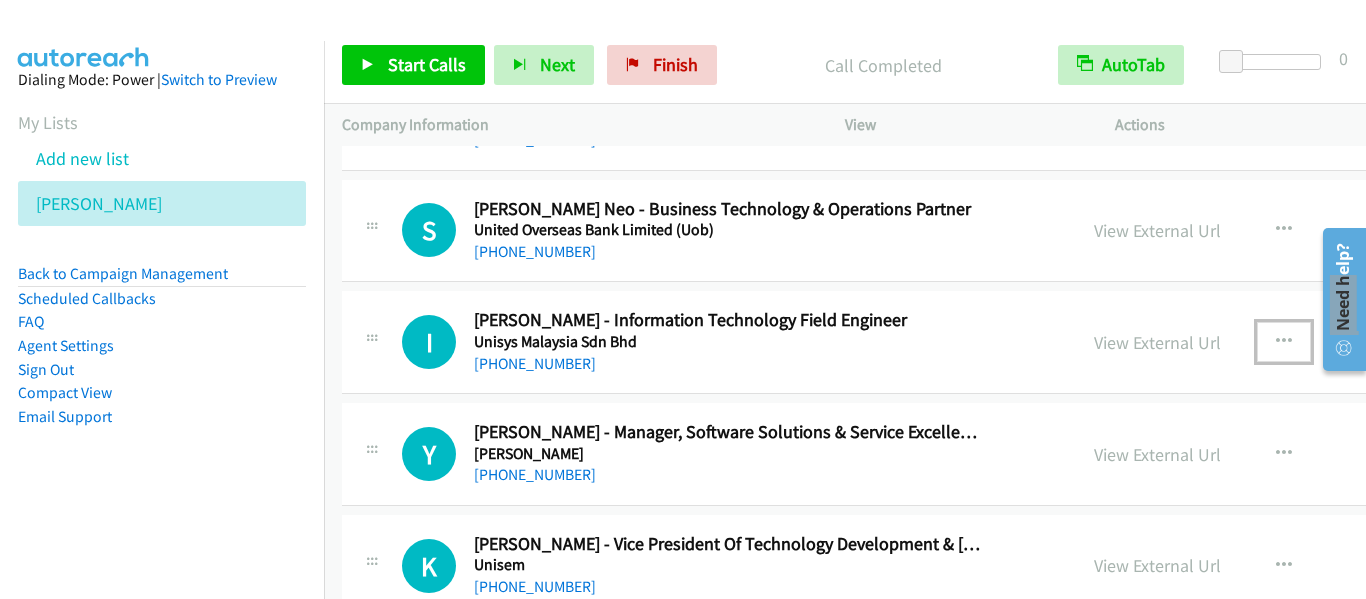click at bounding box center [1284, 342] 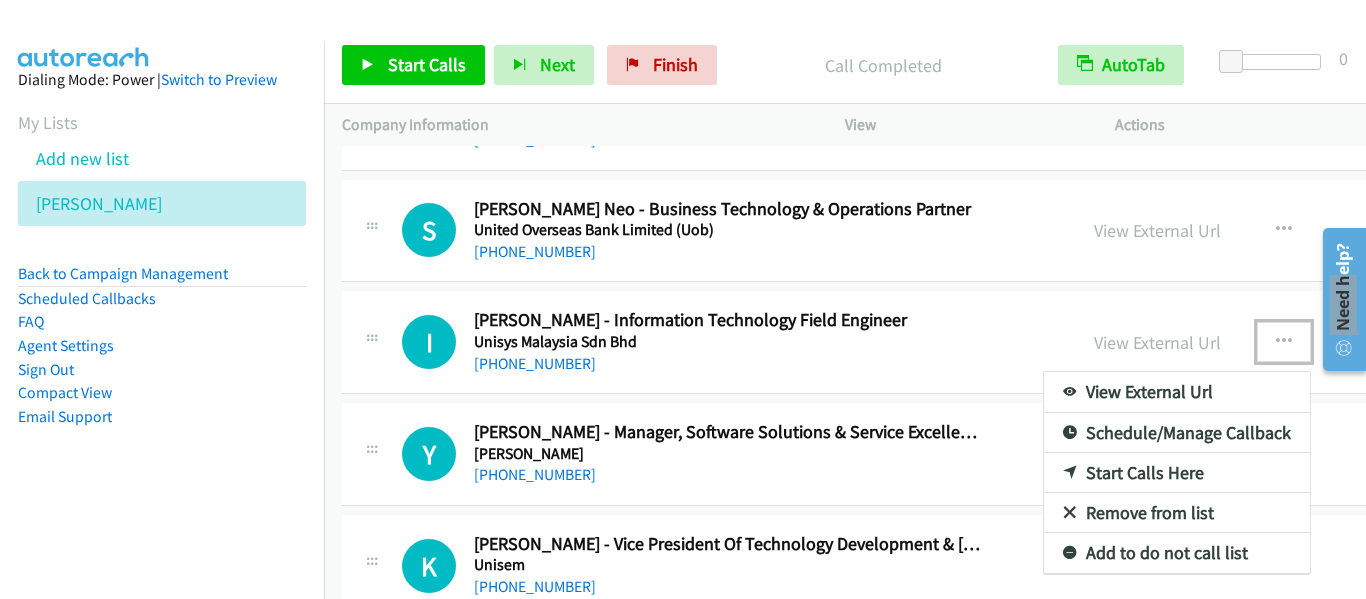 click at bounding box center (683, 299) 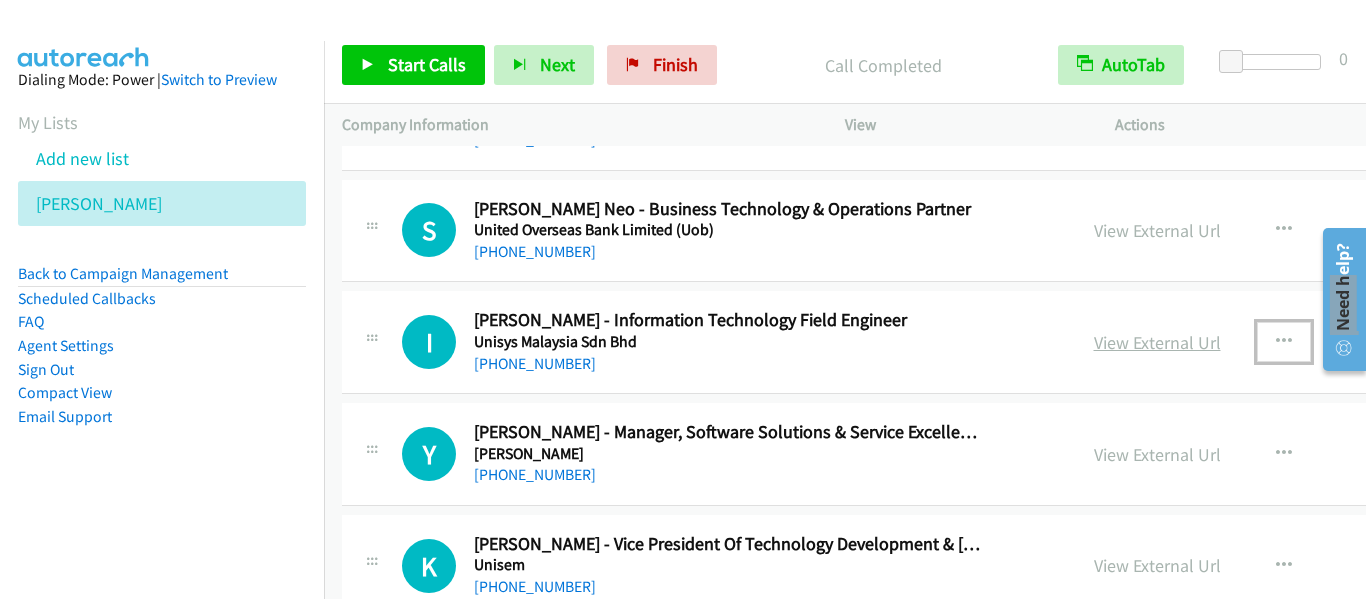 click on "View External Url" at bounding box center [1157, 342] 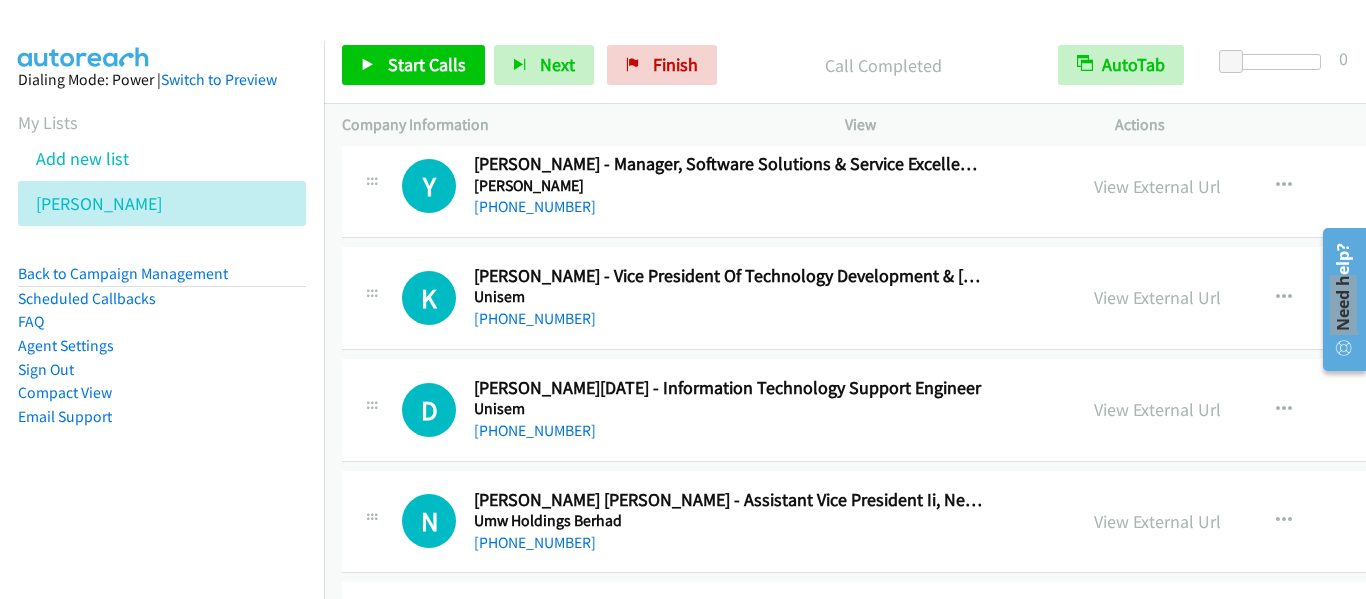 scroll, scrollTop: 9280, scrollLeft: 0, axis: vertical 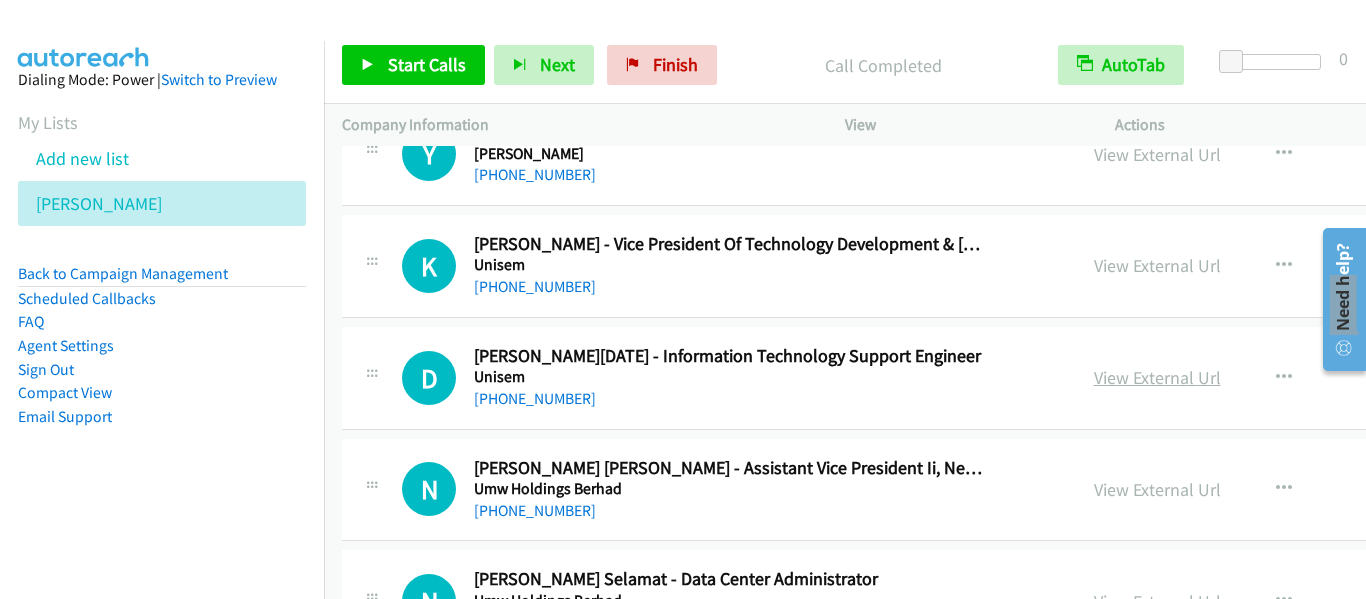 click on "View External Url" at bounding box center (1157, 377) 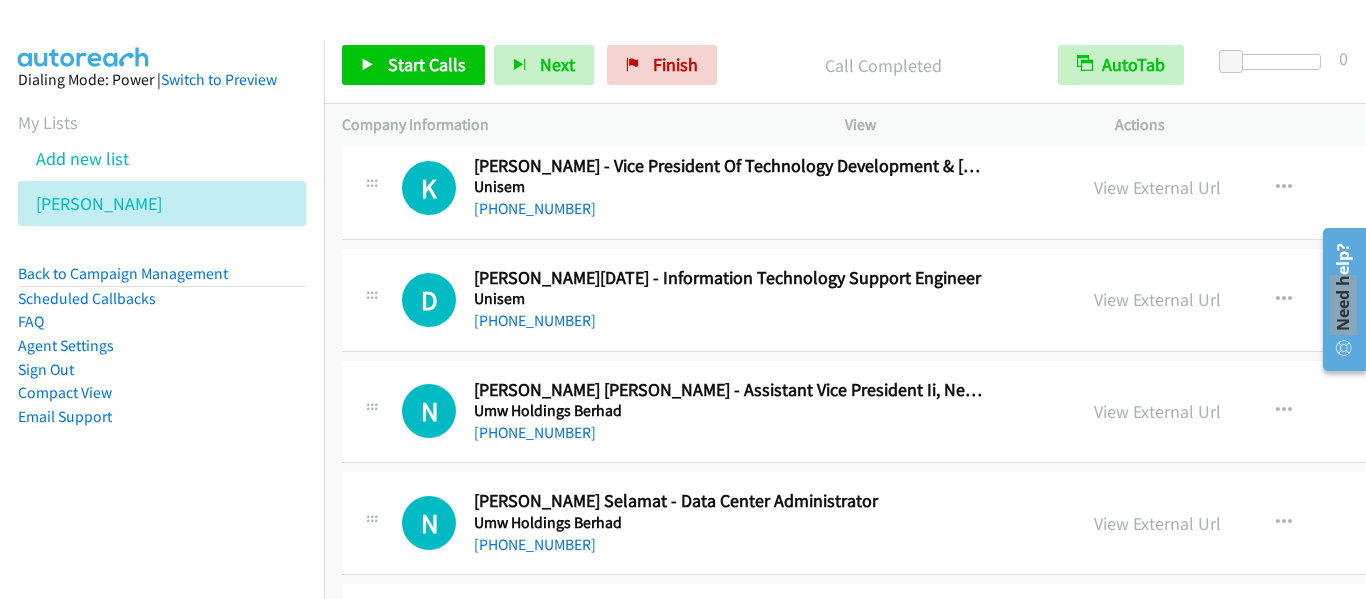 scroll, scrollTop: 9380, scrollLeft: 0, axis: vertical 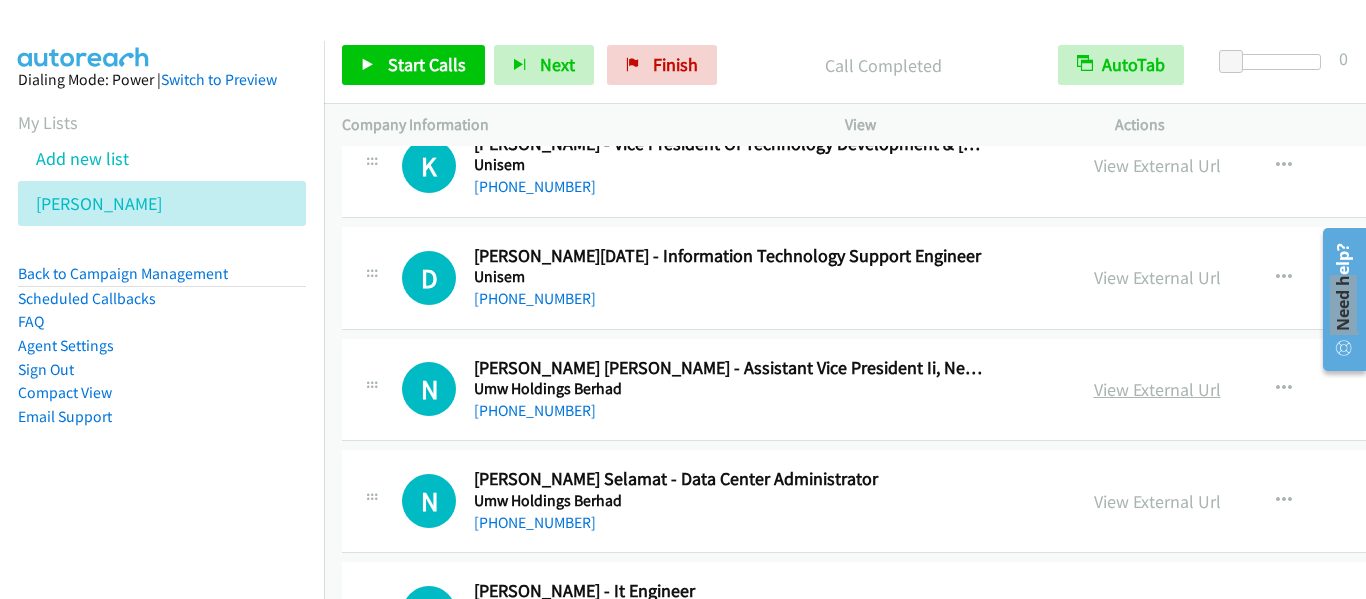 click on "View External Url" at bounding box center [1157, 389] 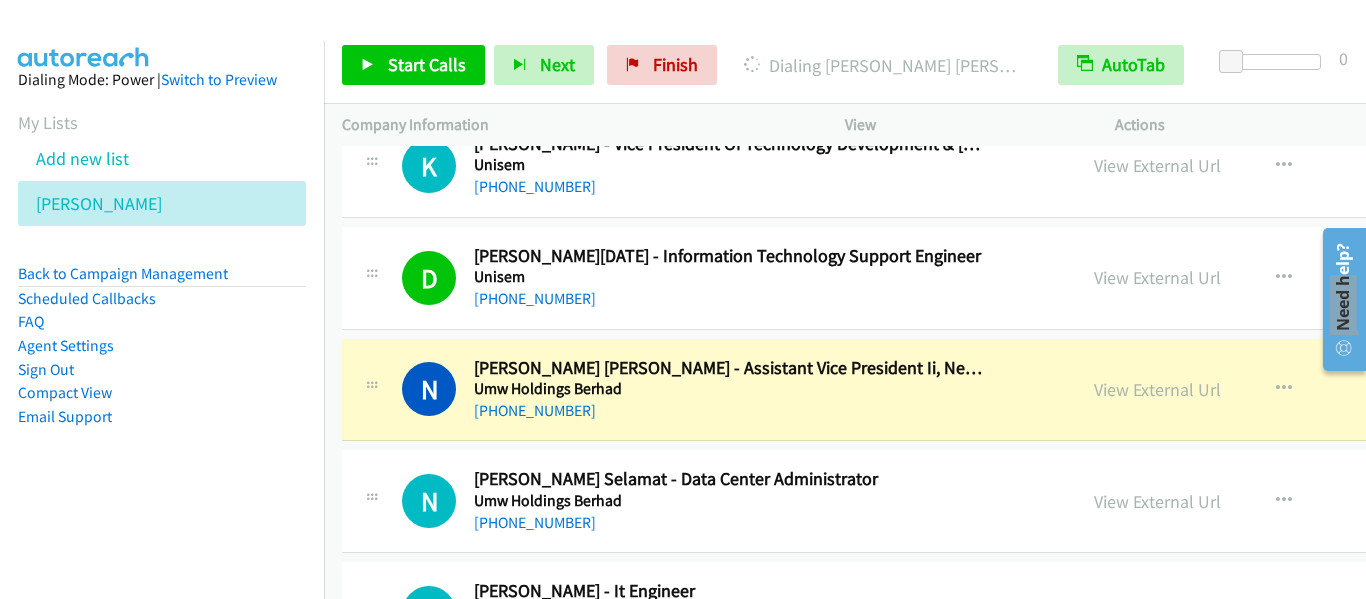scroll, scrollTop: 9580, scrollLeft: 0, axis: vertical 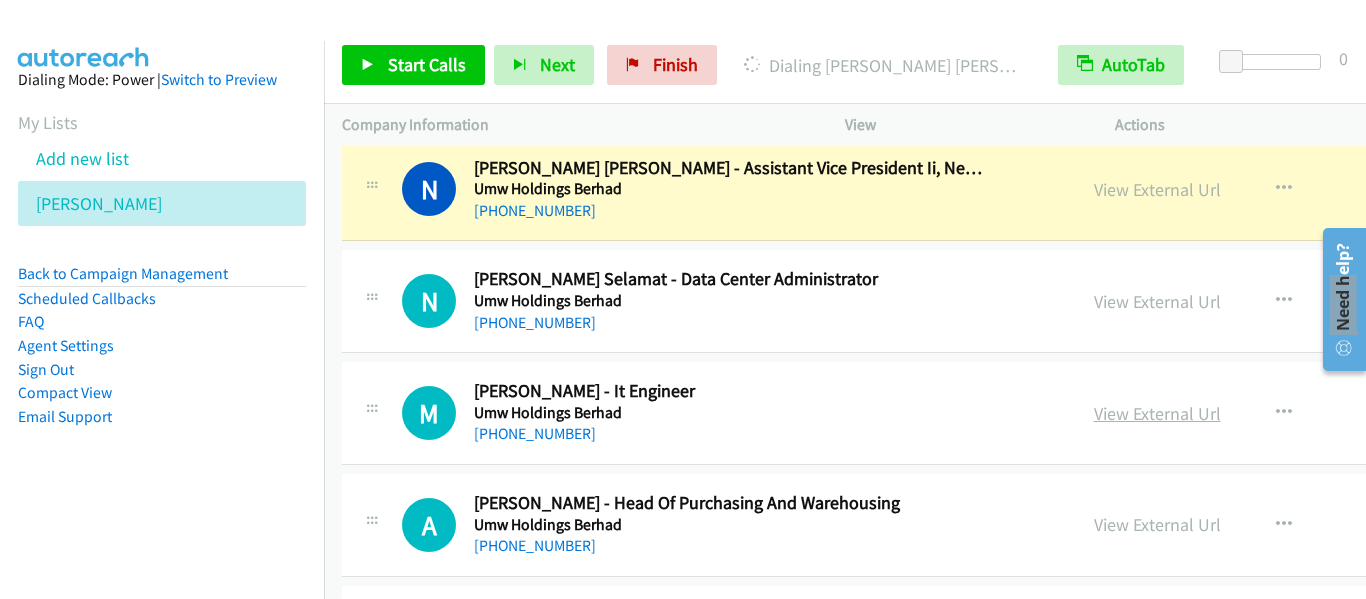 click on "View External Url" at bounding box center (1157, 413) 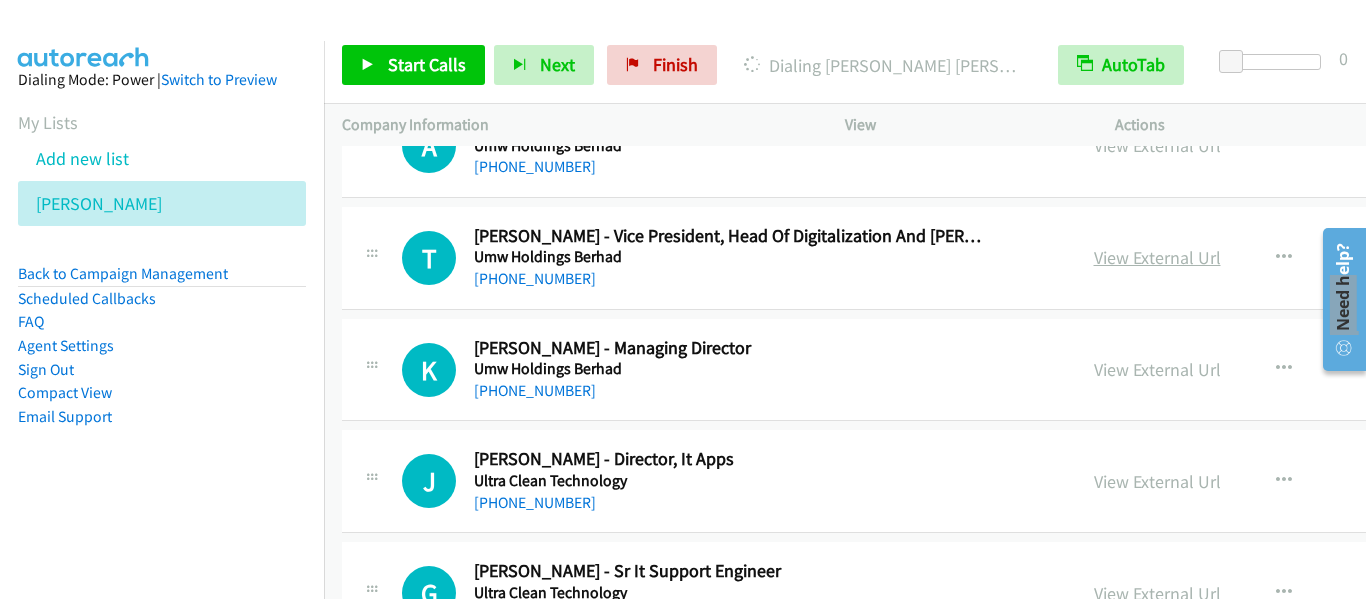scroll, scrollTop: 10080, scrollLeft: 0, axis: vertical 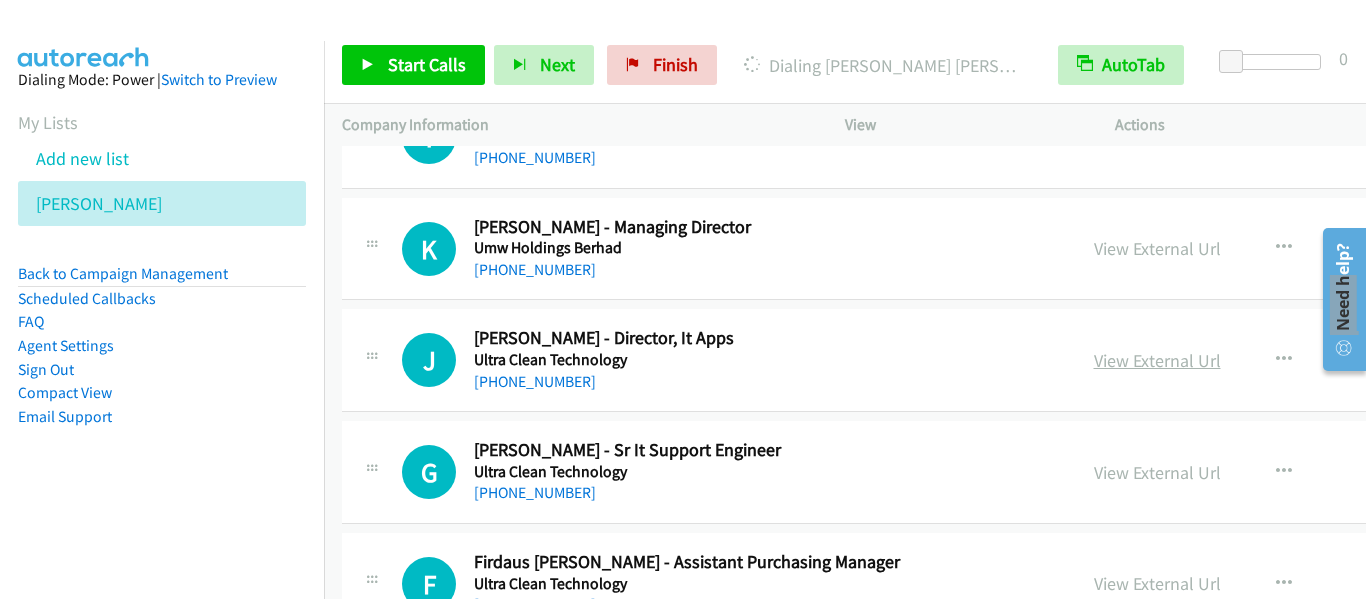 click on "View External Url" at bounding box center [1157, 360] 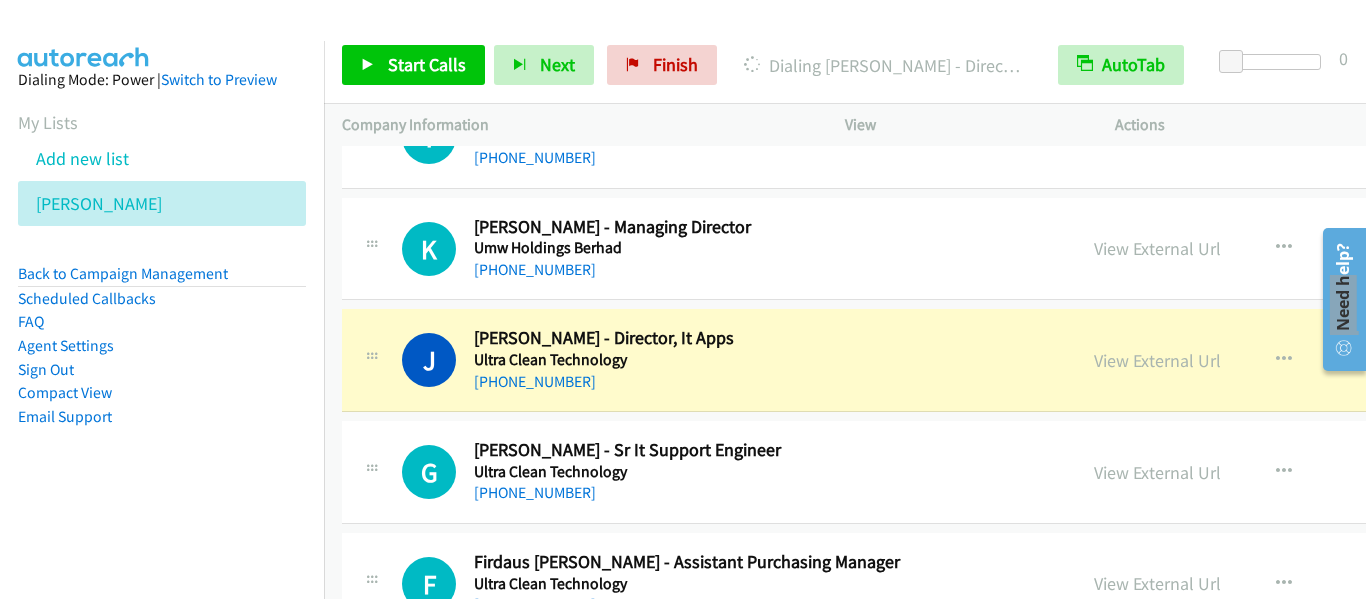 scroll, scrollTop: 10180, scrollLeft: 0, axis: vertical 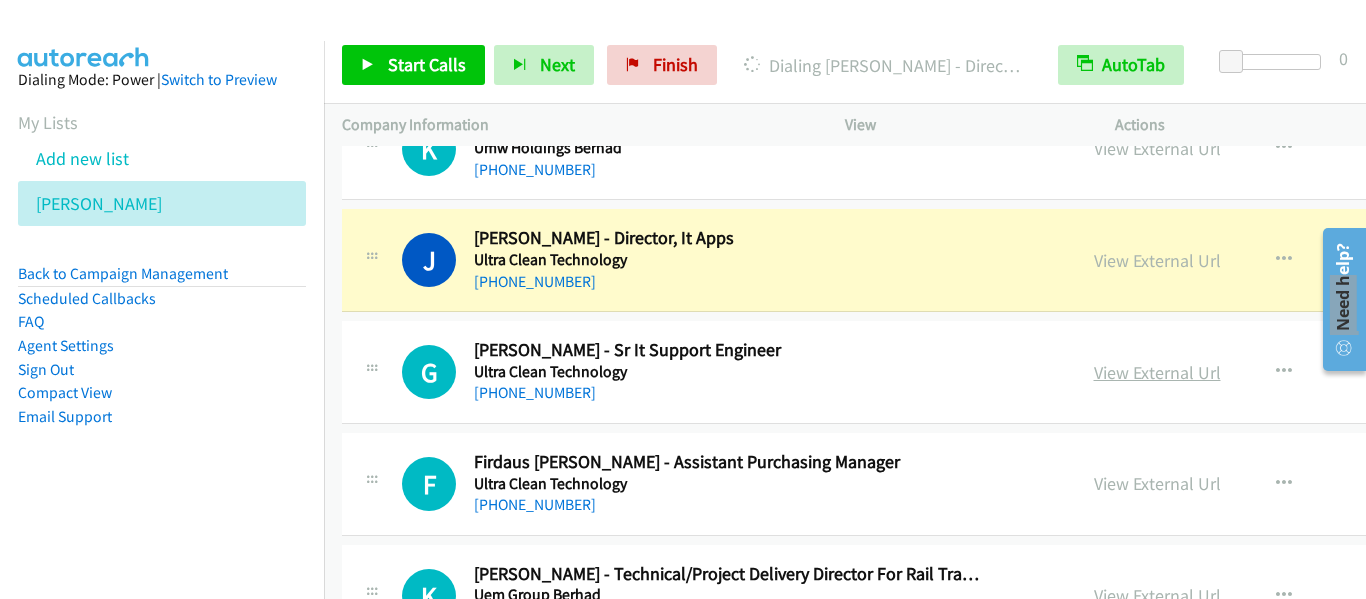 click on "View External Url" at bounding box center [1157, 372] 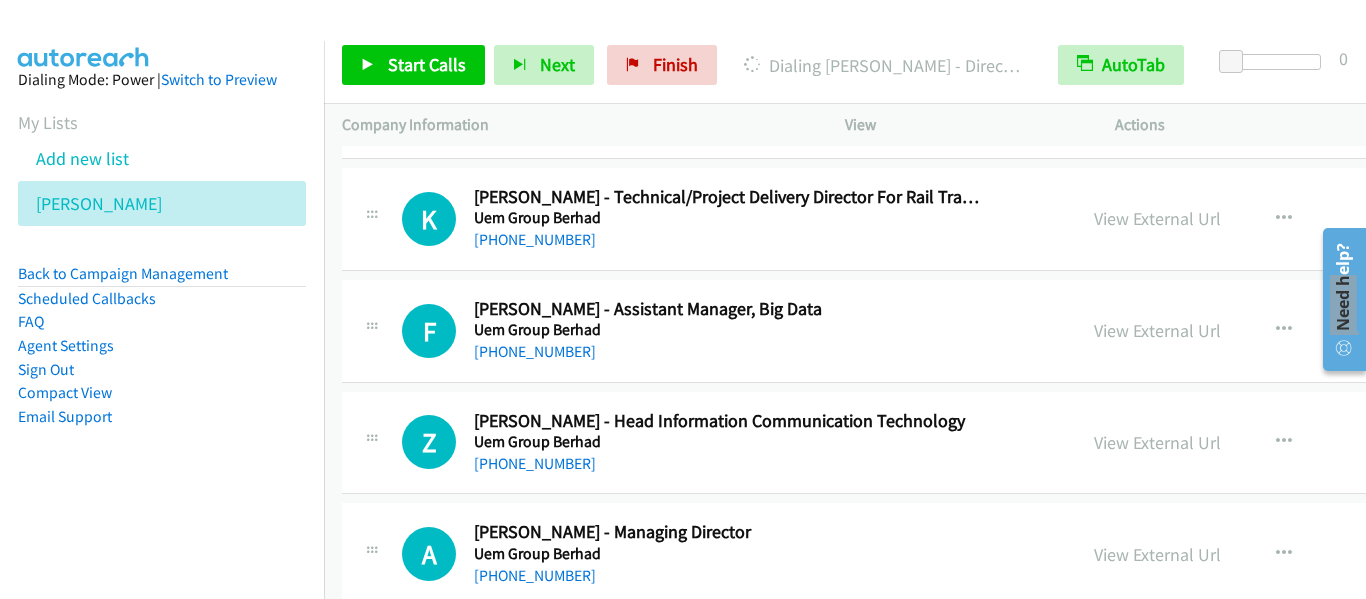 scroll, scrollTop: 10580, scrollLeft: 0, axis: vertical 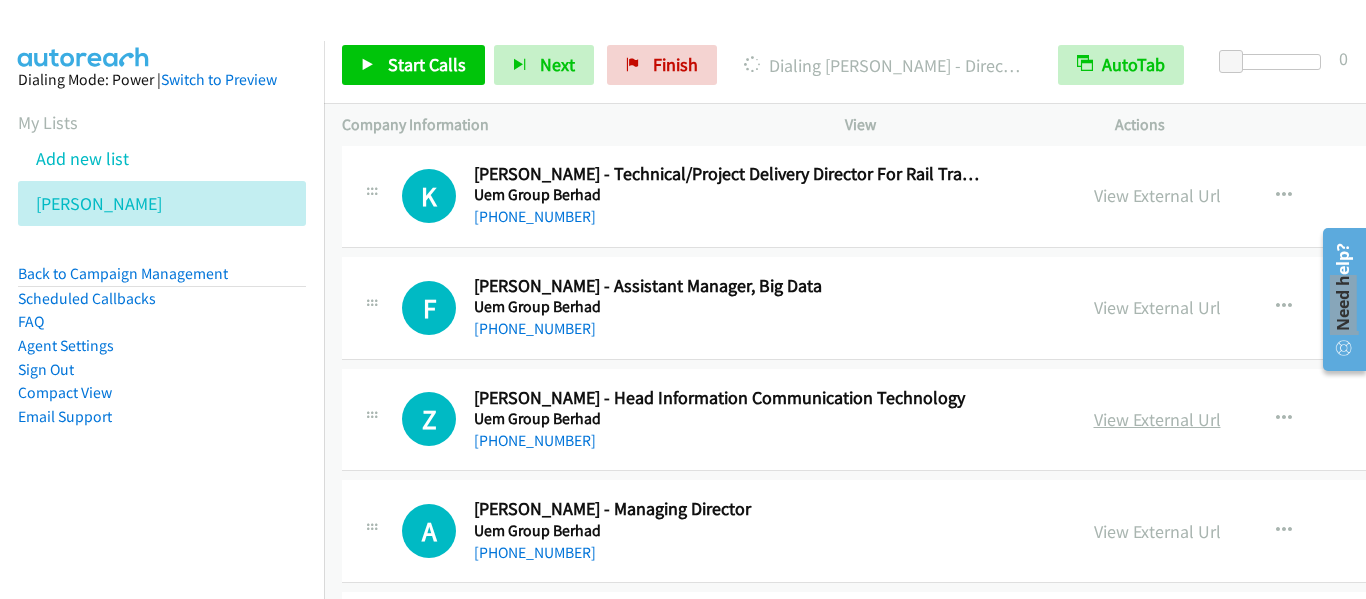 click on "View External Url" at bounding box center (1157, 419) 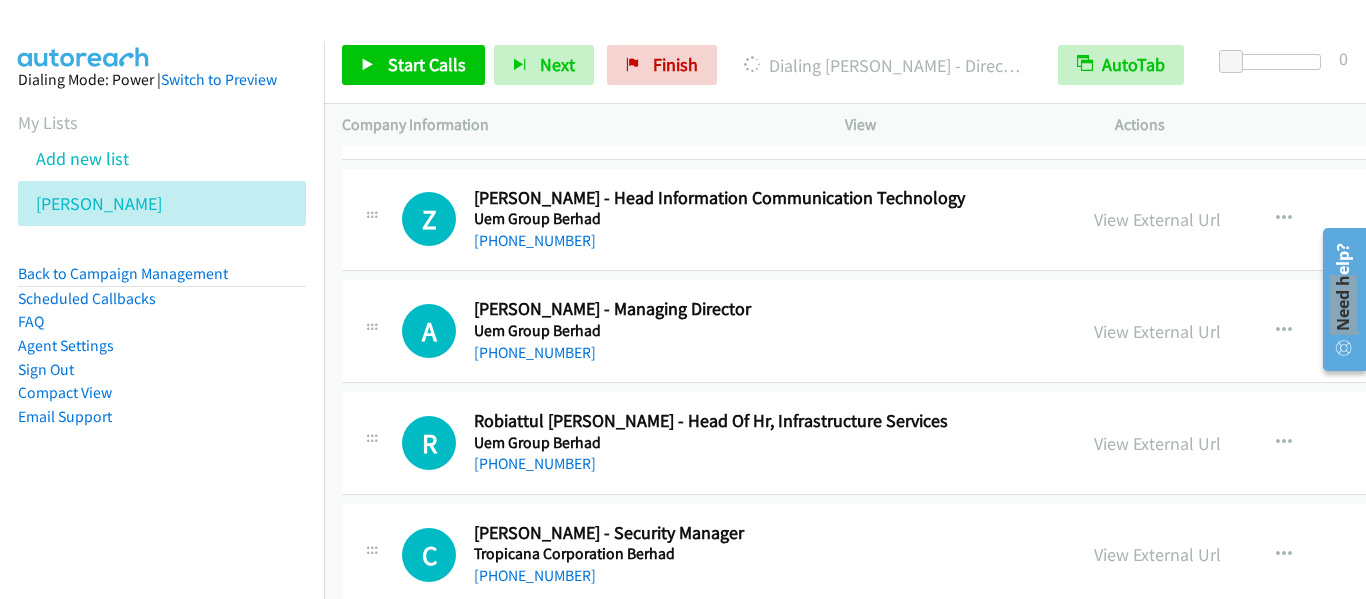 scroll, scrollTop: 10880, scrollLeft: 0, axis: vertical 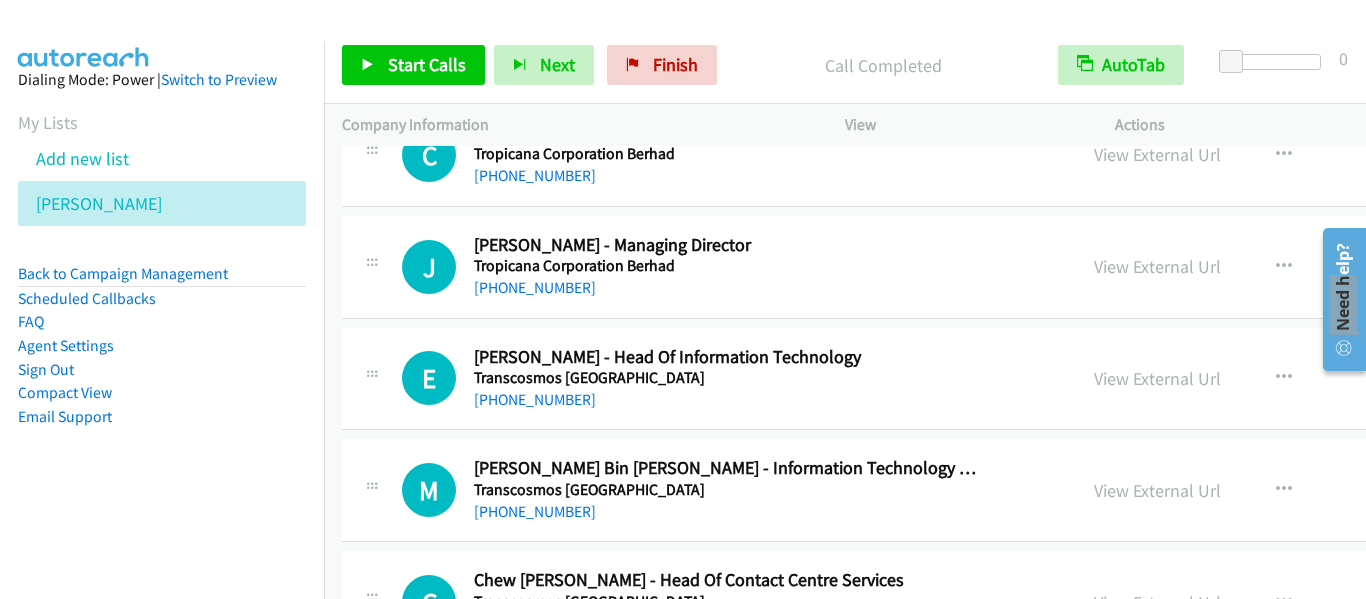drag, startPoint x: 329, startPoint y: 221, endPoint x: 567, endPoint y: 6, distance: 320.73196 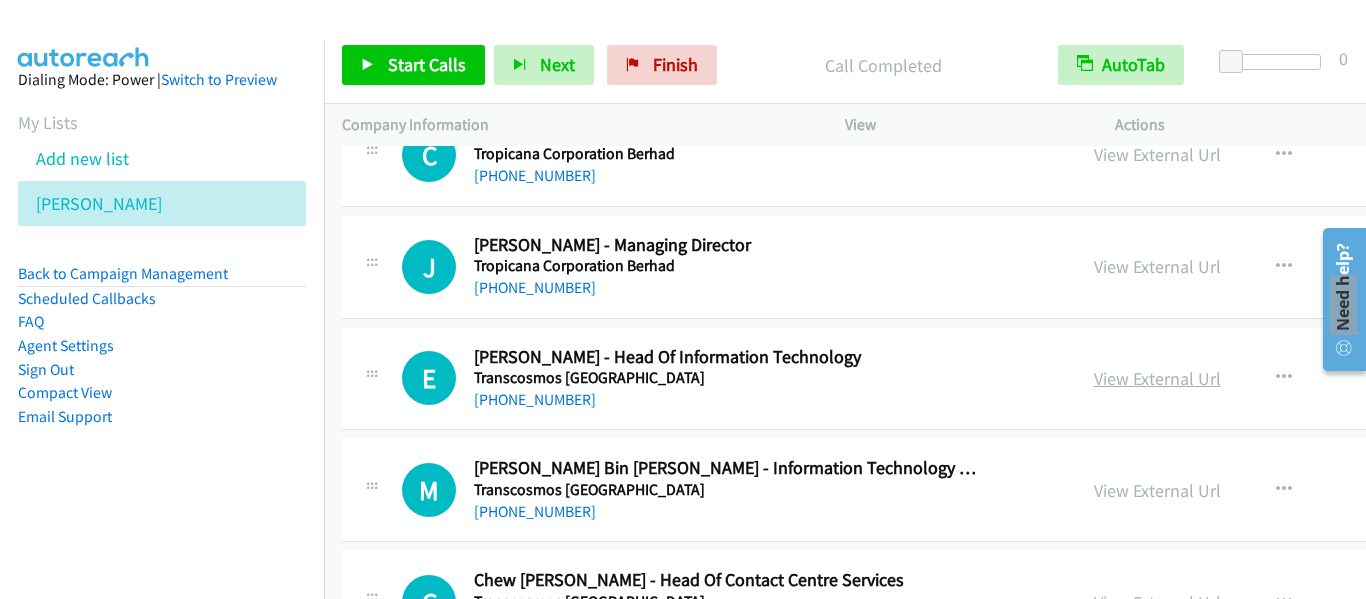 click on "View External Url" at bounding box center [1157, 378] 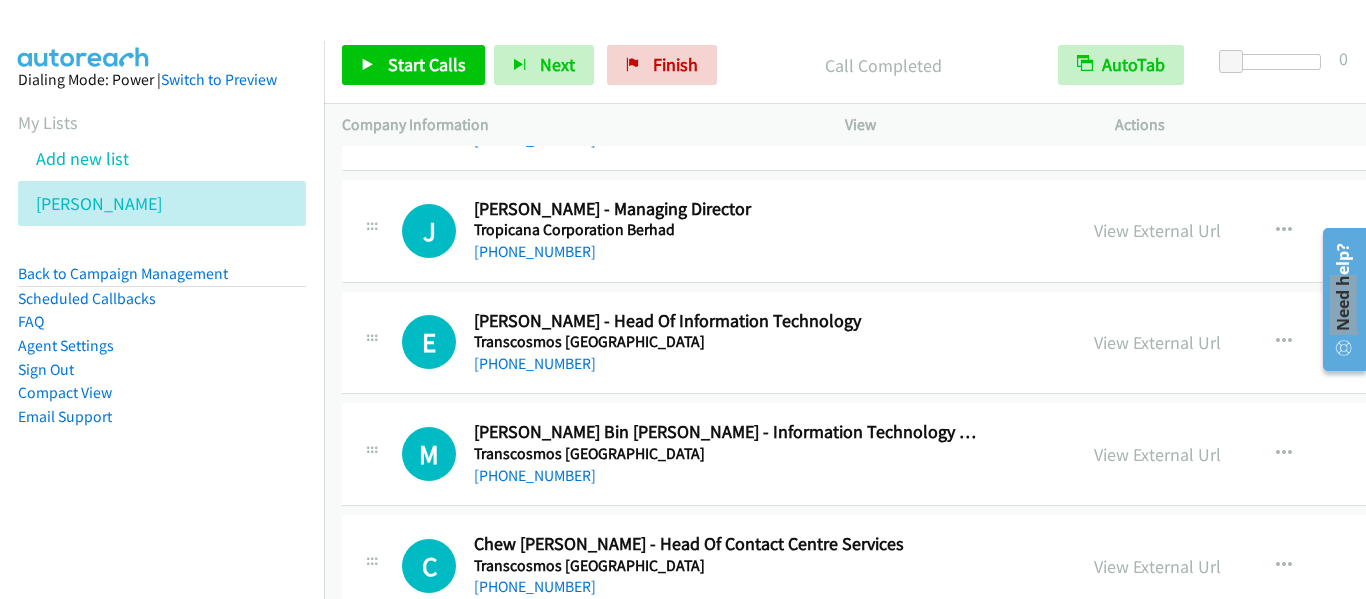 scroll, scrollTop: 11280, scrollLeft: 0, axis: vertical 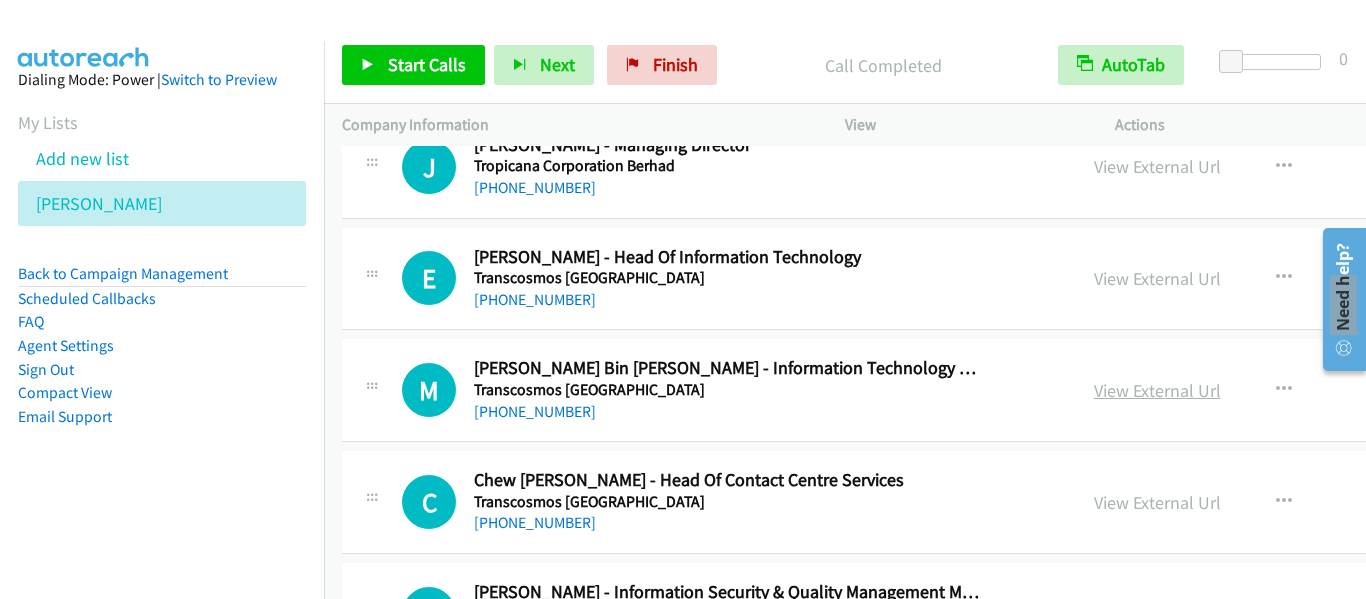 click on "View External Url" at bounding box center (1157, 390) 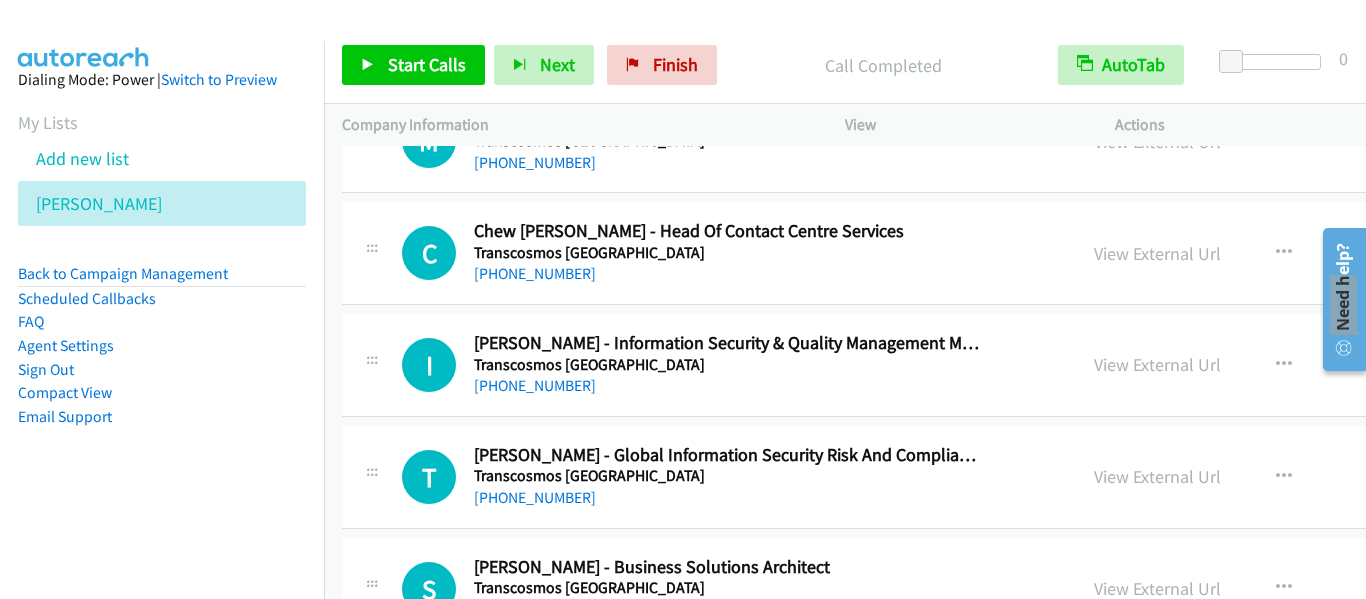 scroll, scrollTop: 11580, scrollLeft: 0, axis: vertical 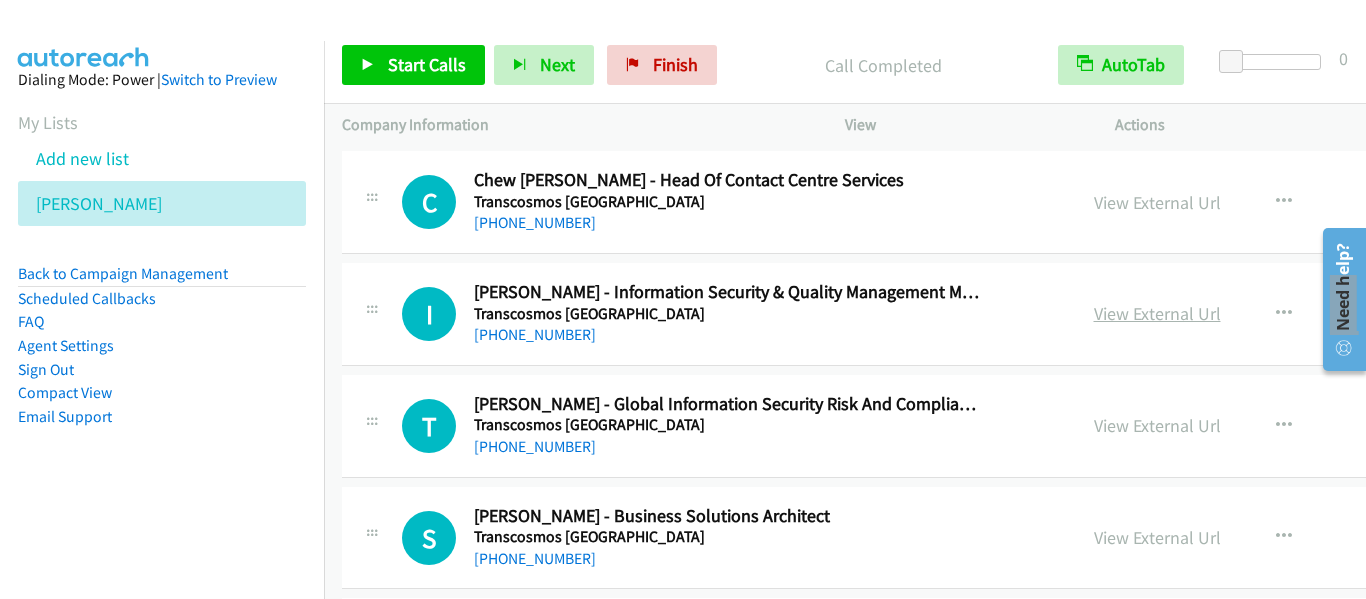 click on "View External Url" at bounding box center [1157, 313] 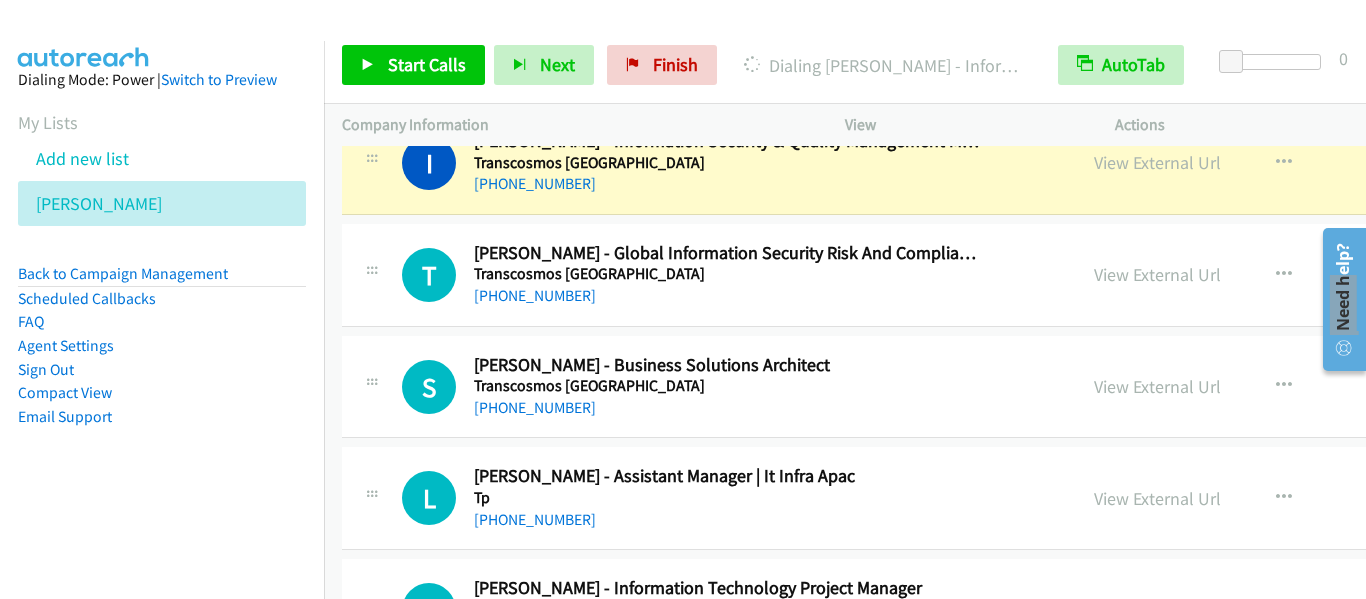 scroll, scrollTop: 11780, scrollLeft: 0, axis: vertical 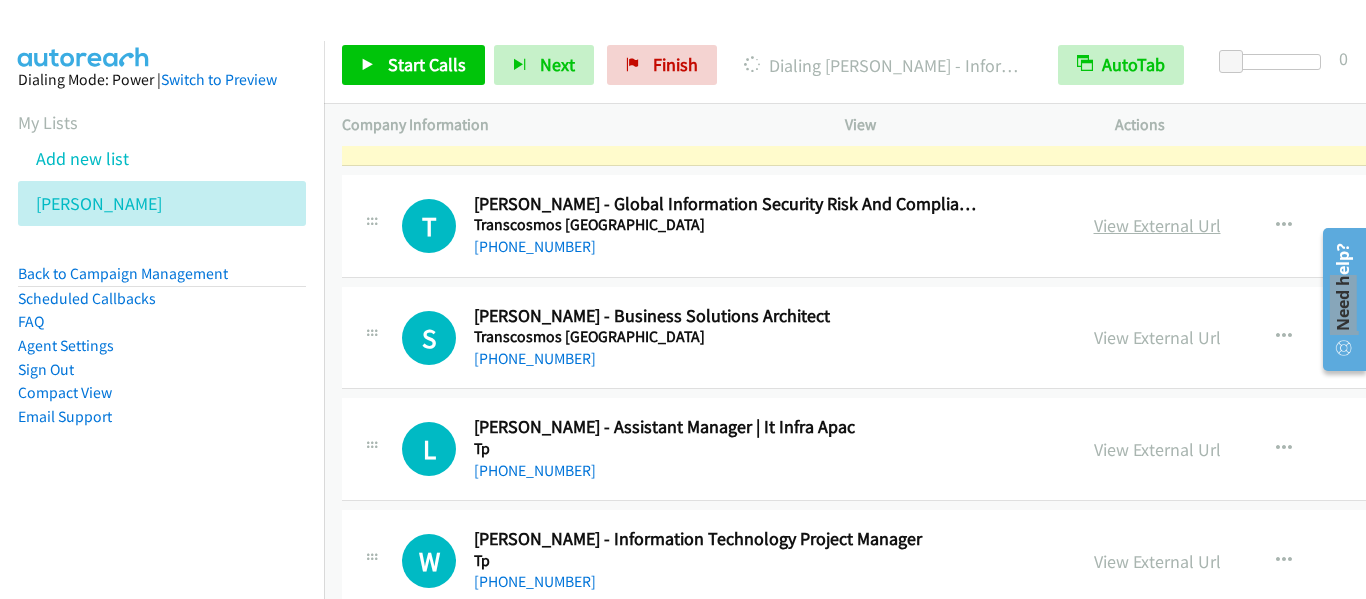 click on "View External Url" at bounding box center [1157, 225] 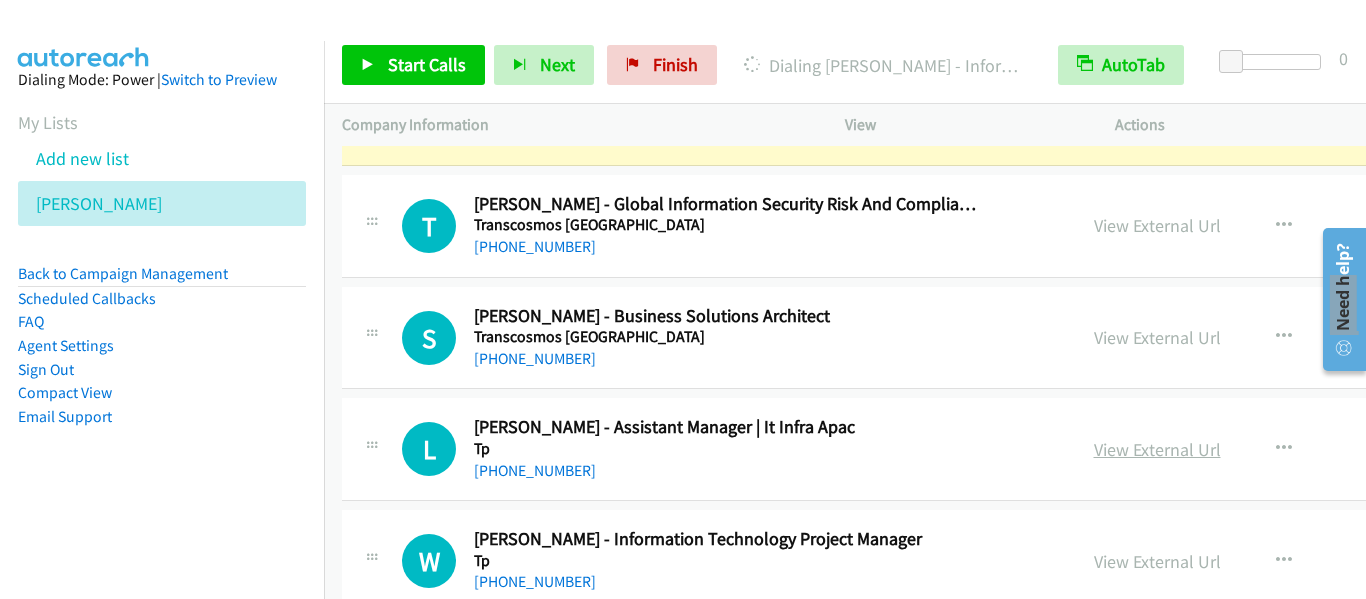 scroll, scrollTop: 11880, scrollLeft: 0, axis: vertical 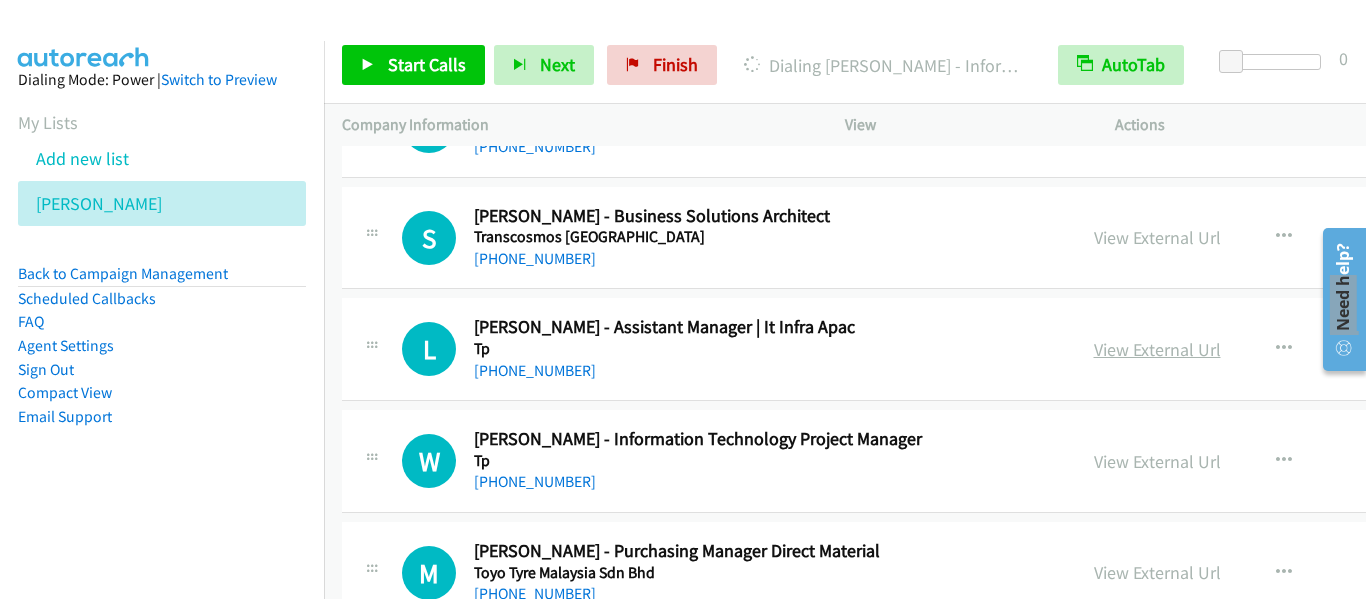 click on "View External Url" at bounding box center [1157, 349] 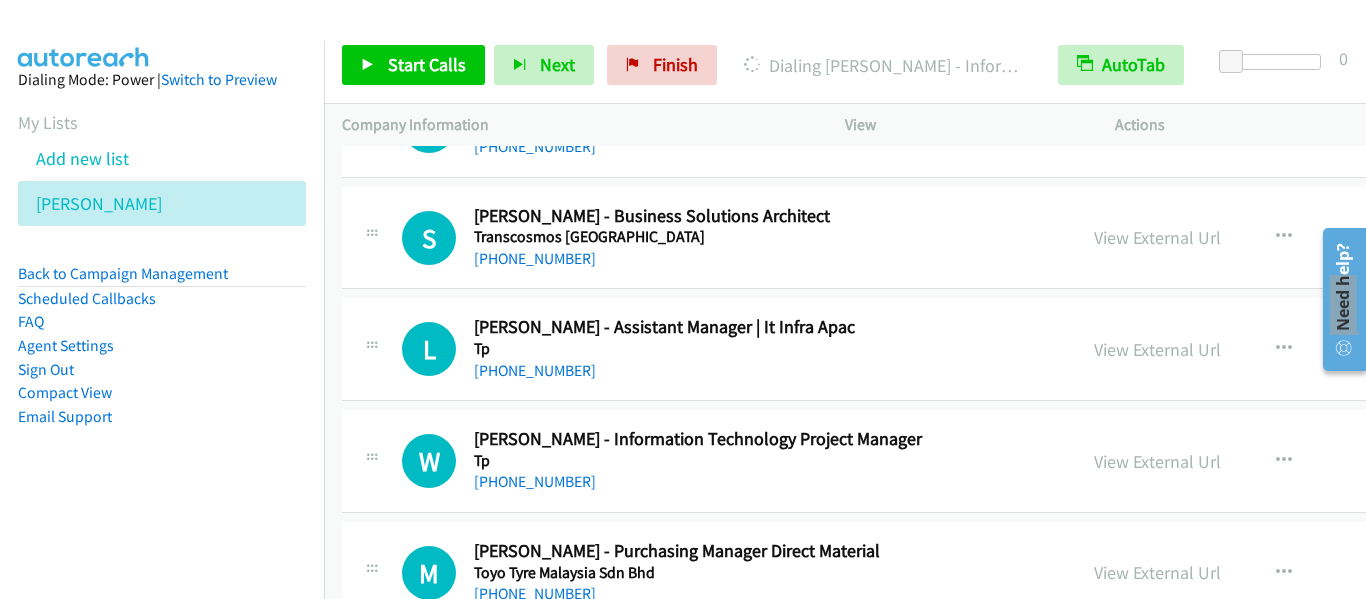 scroll, scrollTop: 11980, scrollLeft: 0, axis: vertical 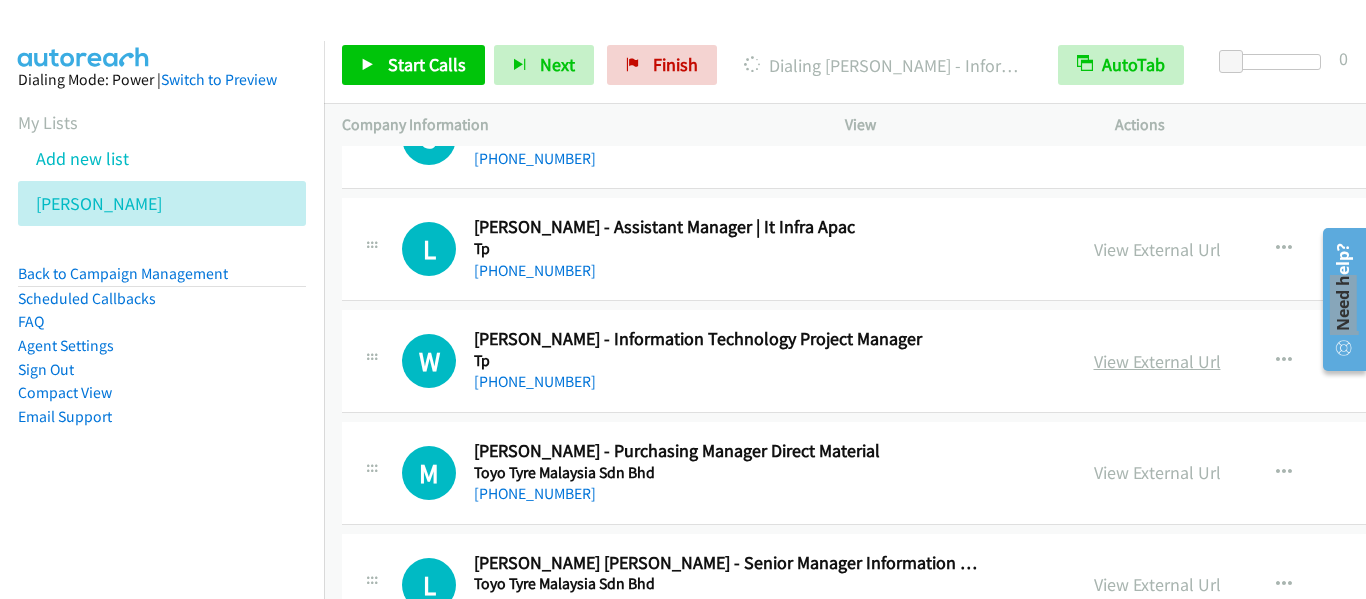 click on "View External Url" at bounding box center [1157, 361] 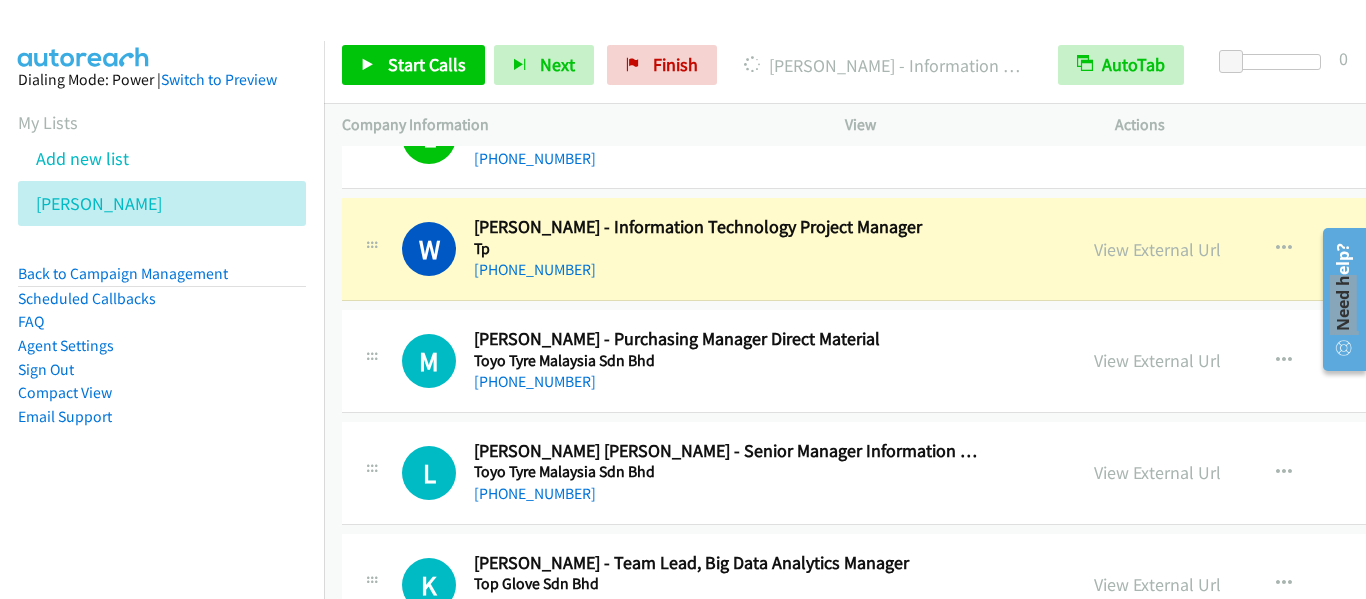 scroll, scrollTop: 12180, scrollLeft: 0, axis: vertical 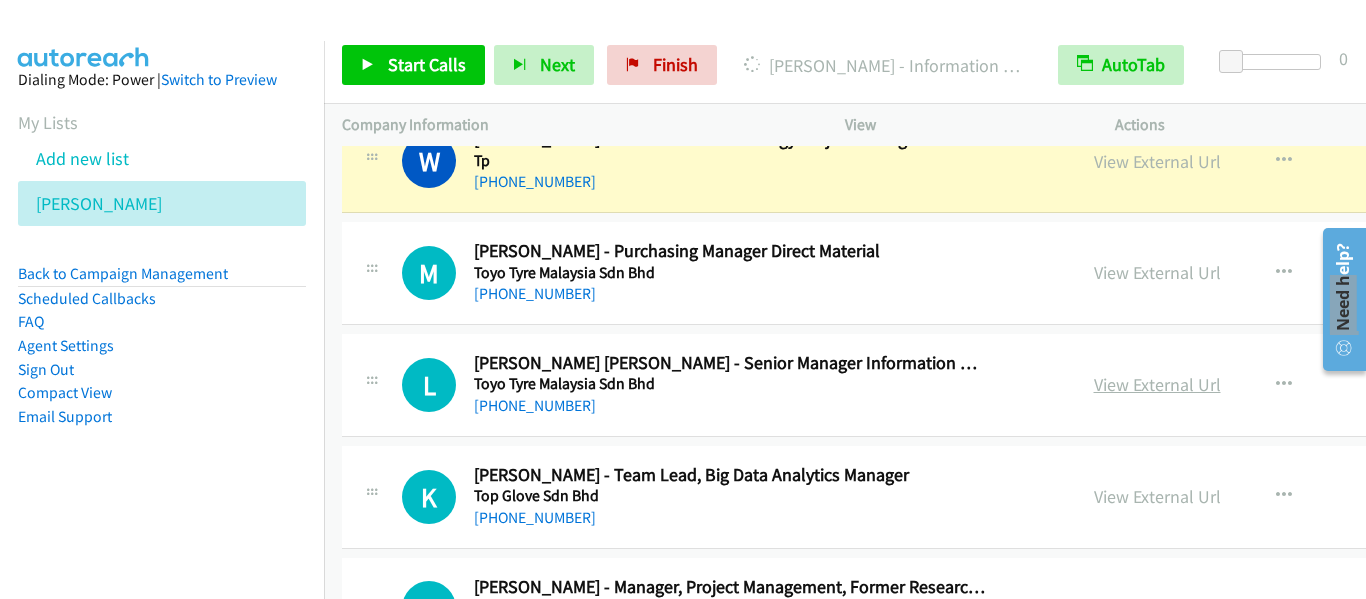 click on "View External Url" at bounding box center (1157, 384) 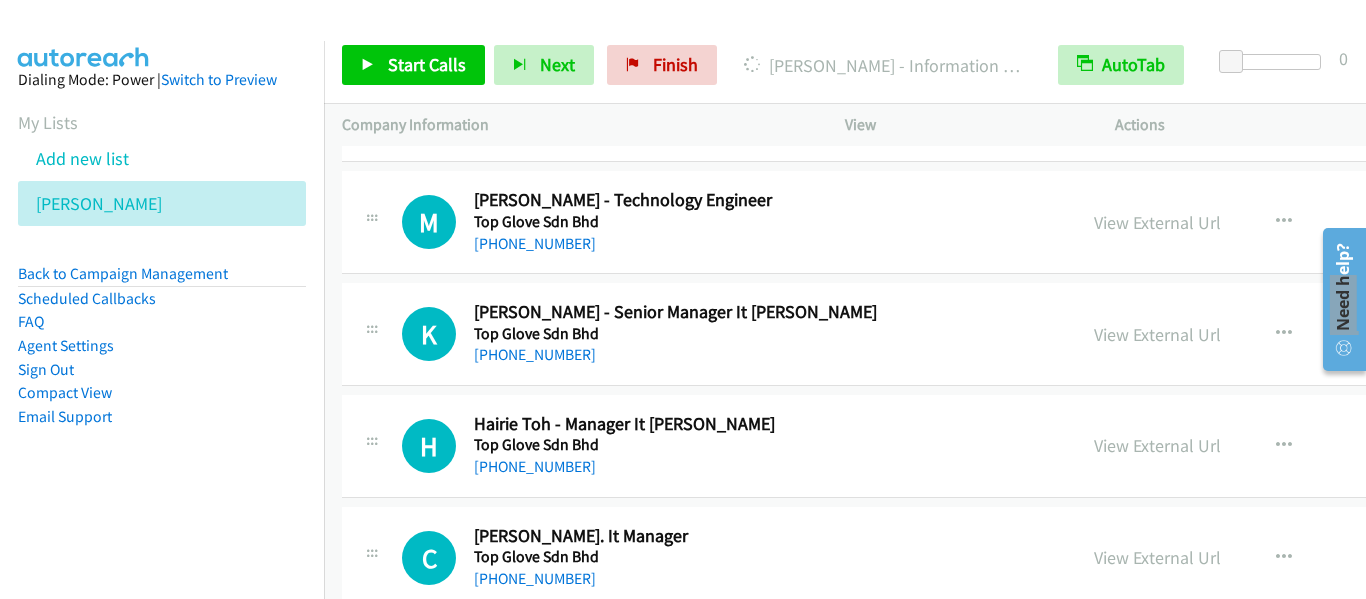 scroll, scrollTop: 12680, scrollLeft: 0, axis: vertical 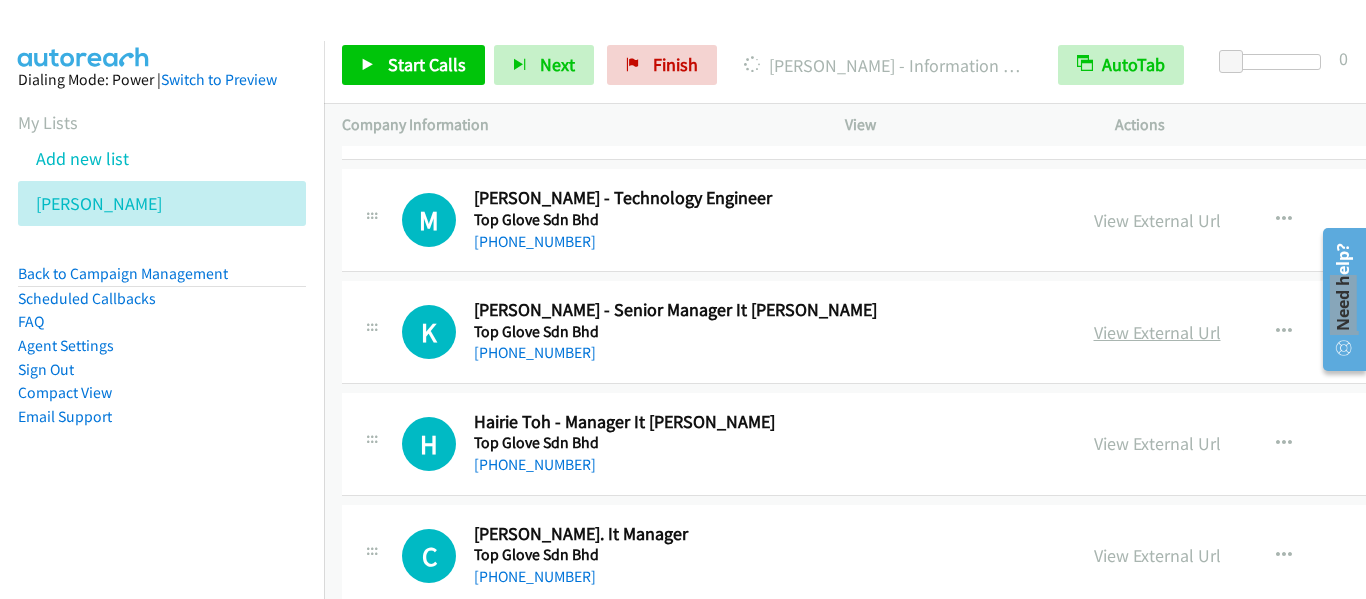 click on "View External Url" at bounding box center (1157, 332) 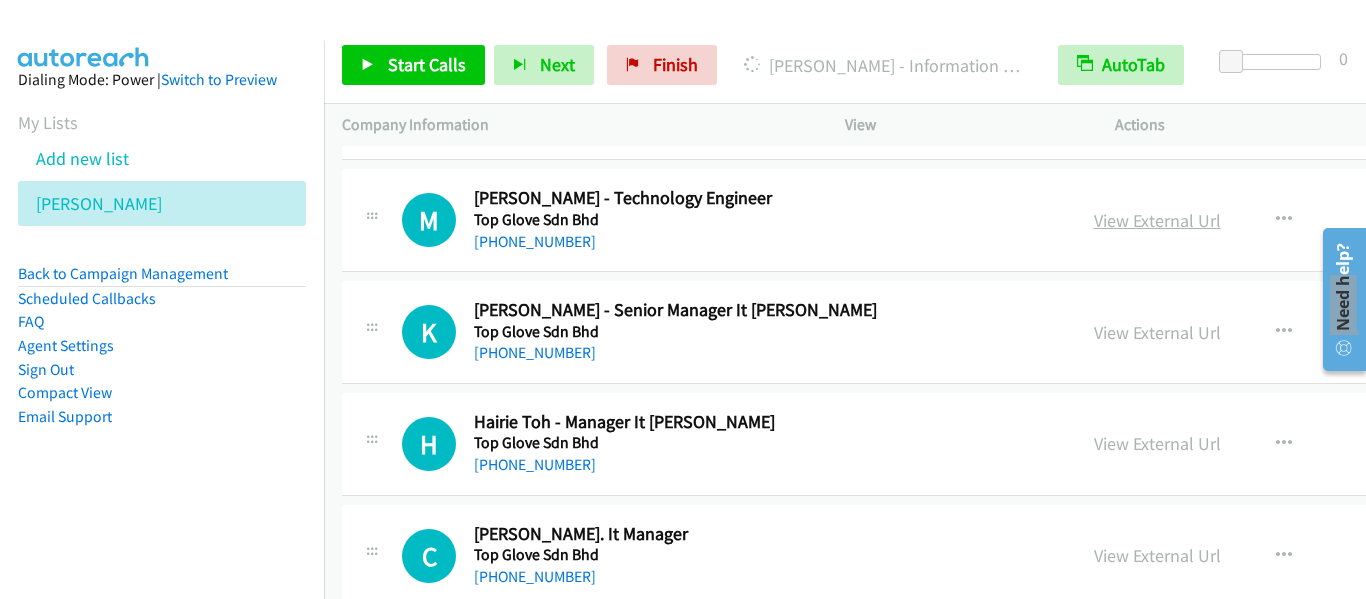 click on "View External Url" at bounding box center [1157, 220] 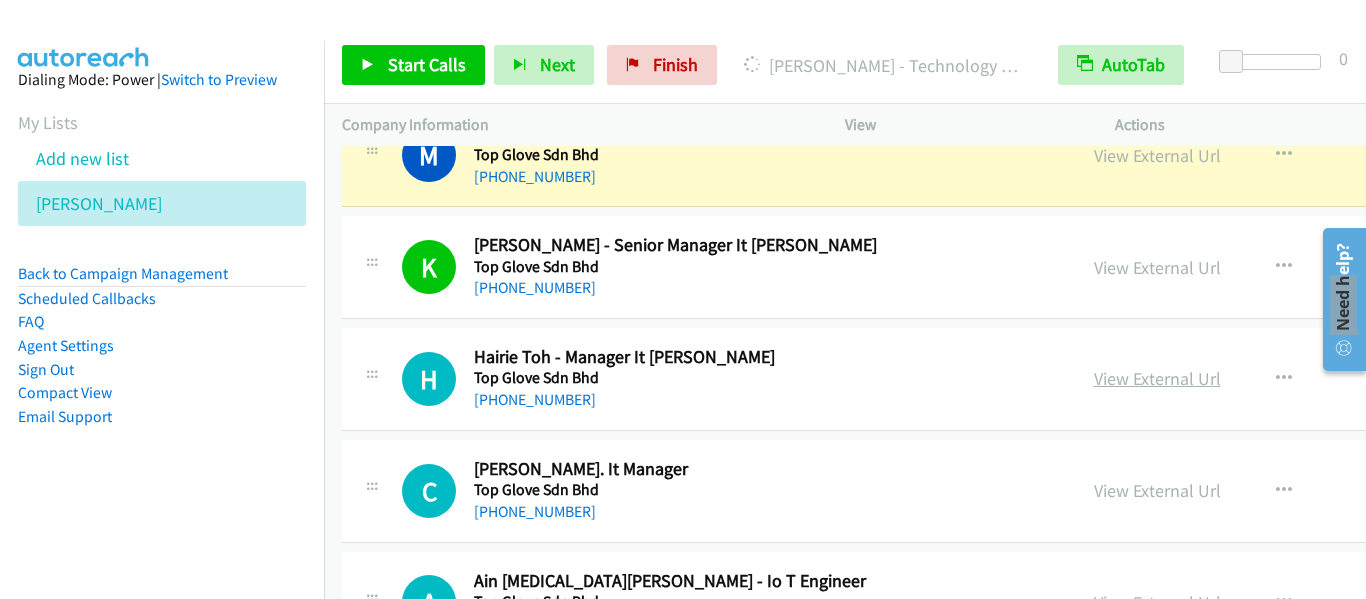 scroll, scrollTop: 12780, scrollLeft: 0, axis: vertical 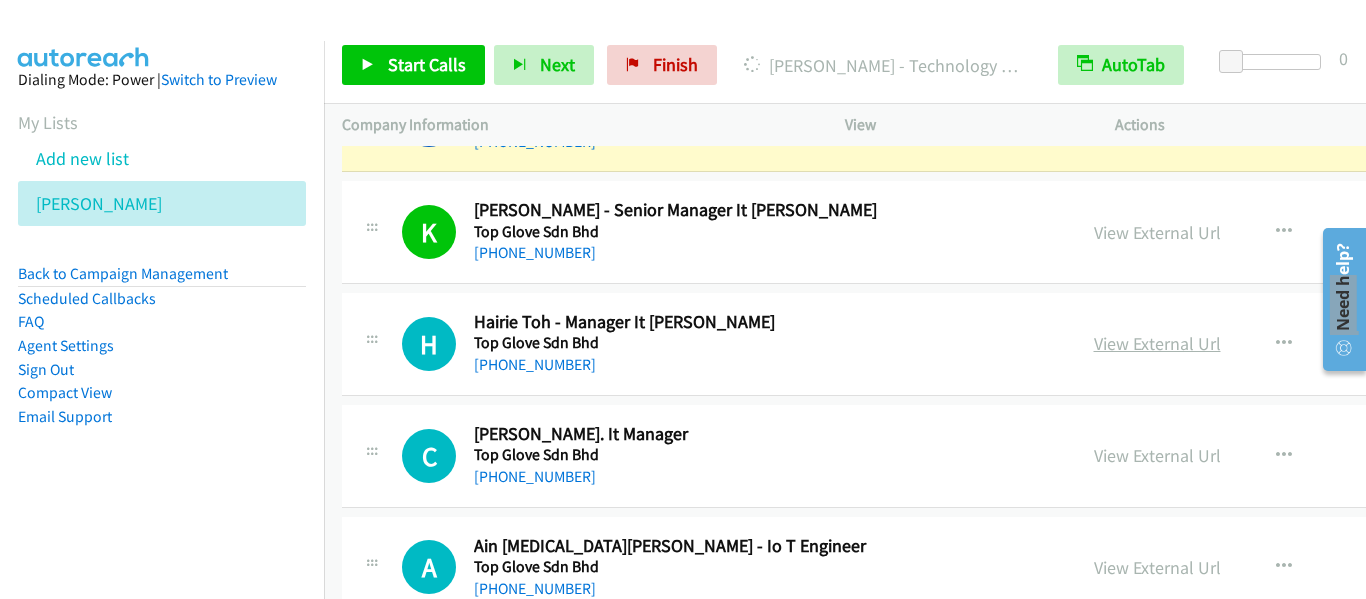 click on "View External Url" at bounding box center [1157, 343] 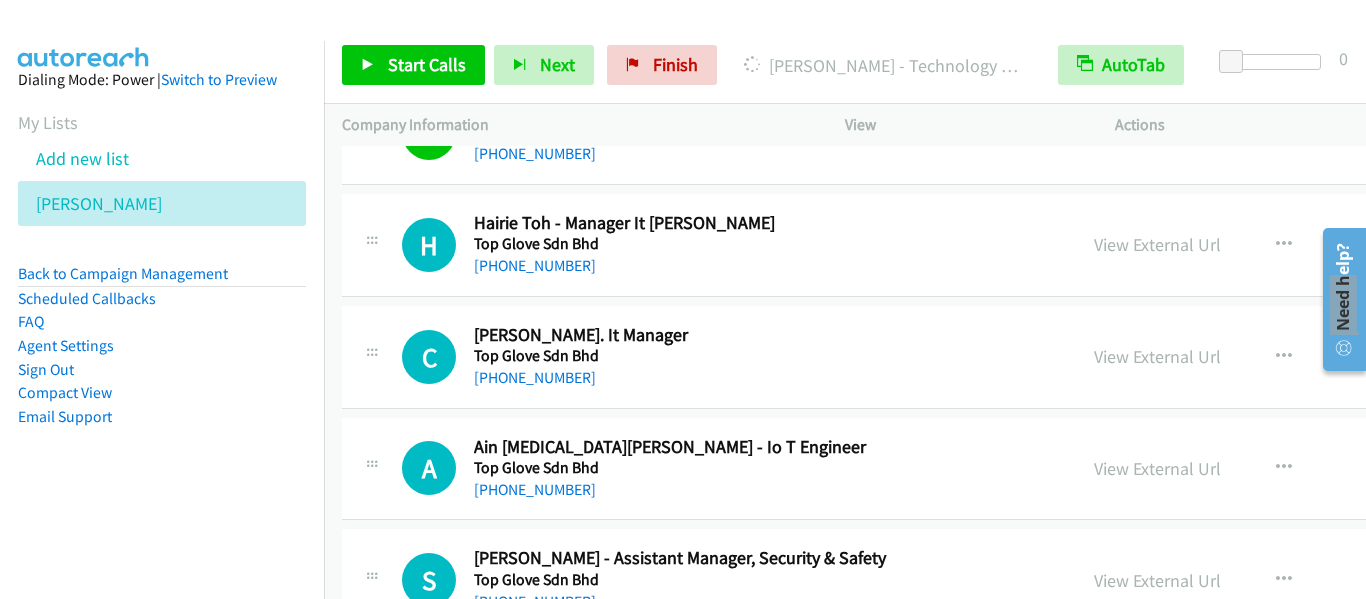 scroll, scrollTop: 12880, scrollLeft: 0, axis: vertical 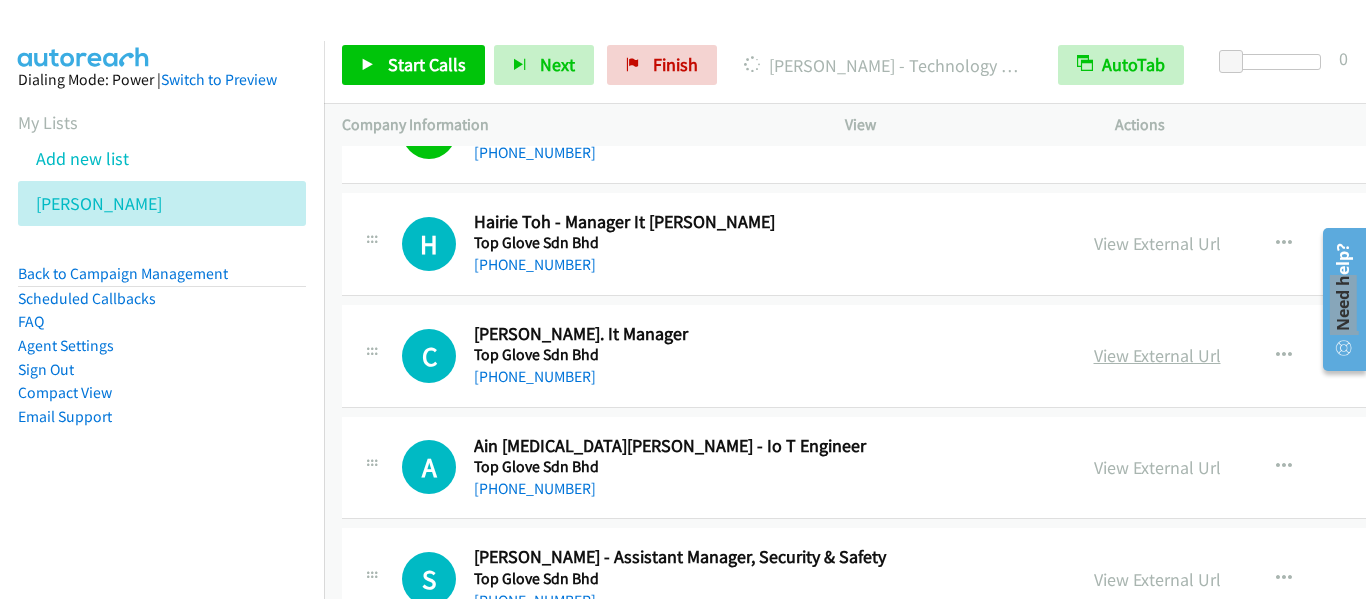 click on "View External Url" at bounding box center [1157, 355] 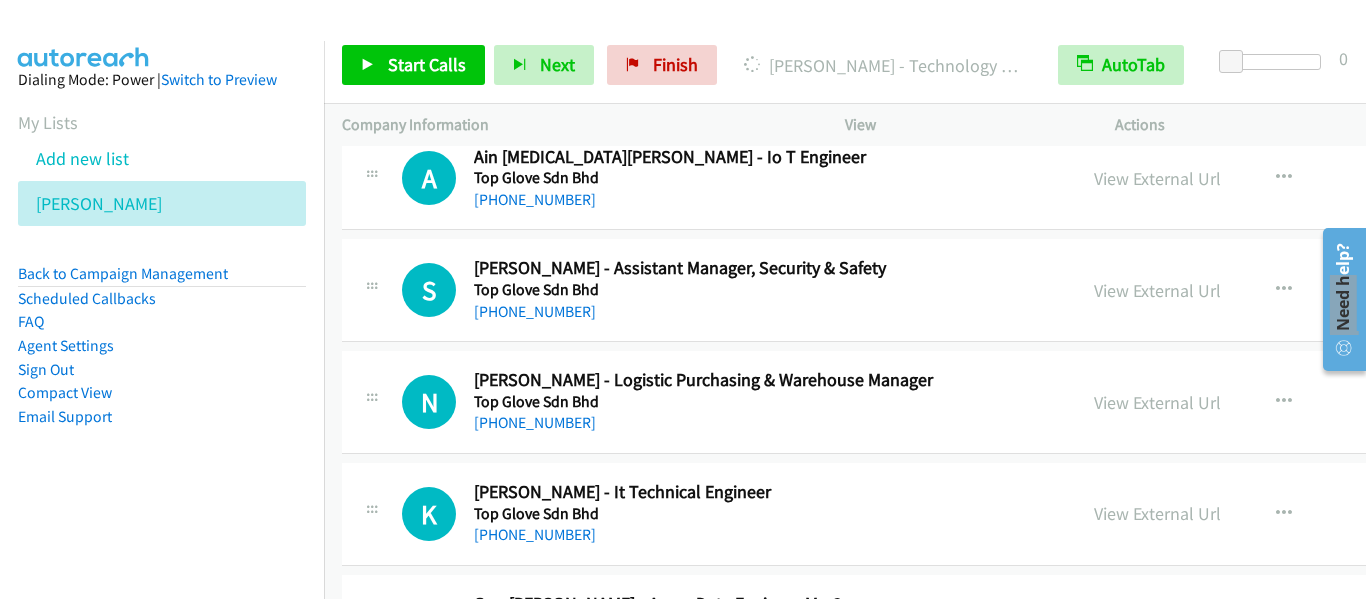 scroll, scrollTop: 13180, scrollLeft: 0, axis: vertical 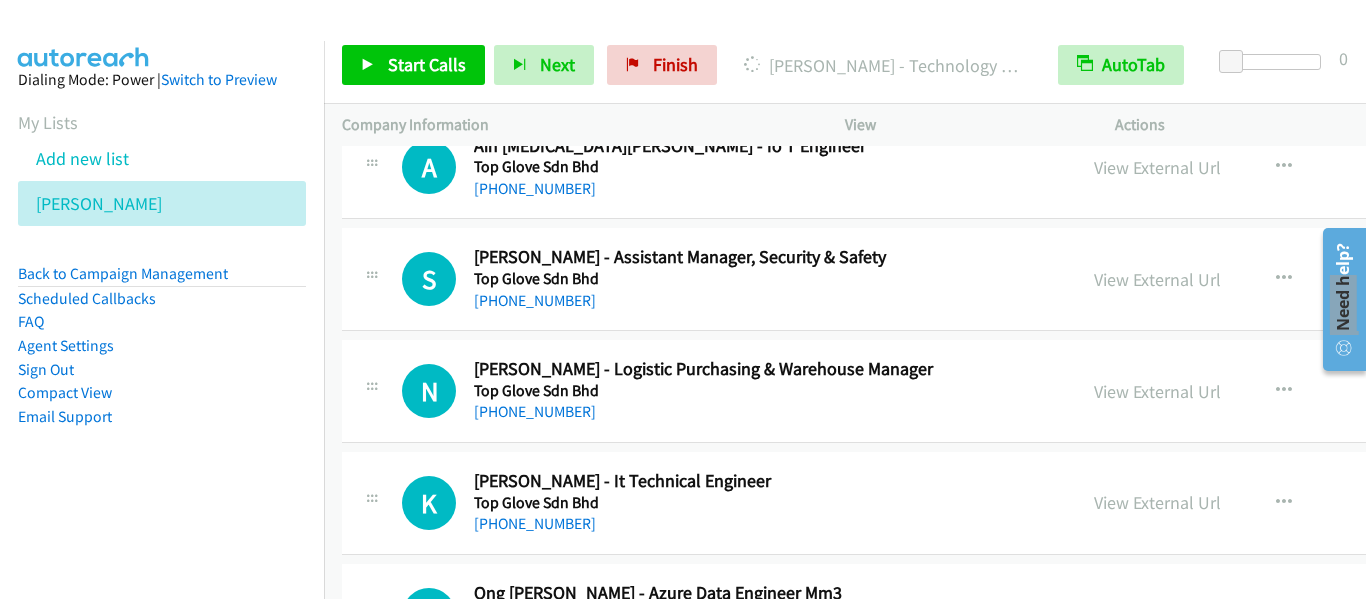 drag, startPoint x: 1148, startPoint y: 277, endPoint x: 961, endPoint y: 216, distance: 196.69774 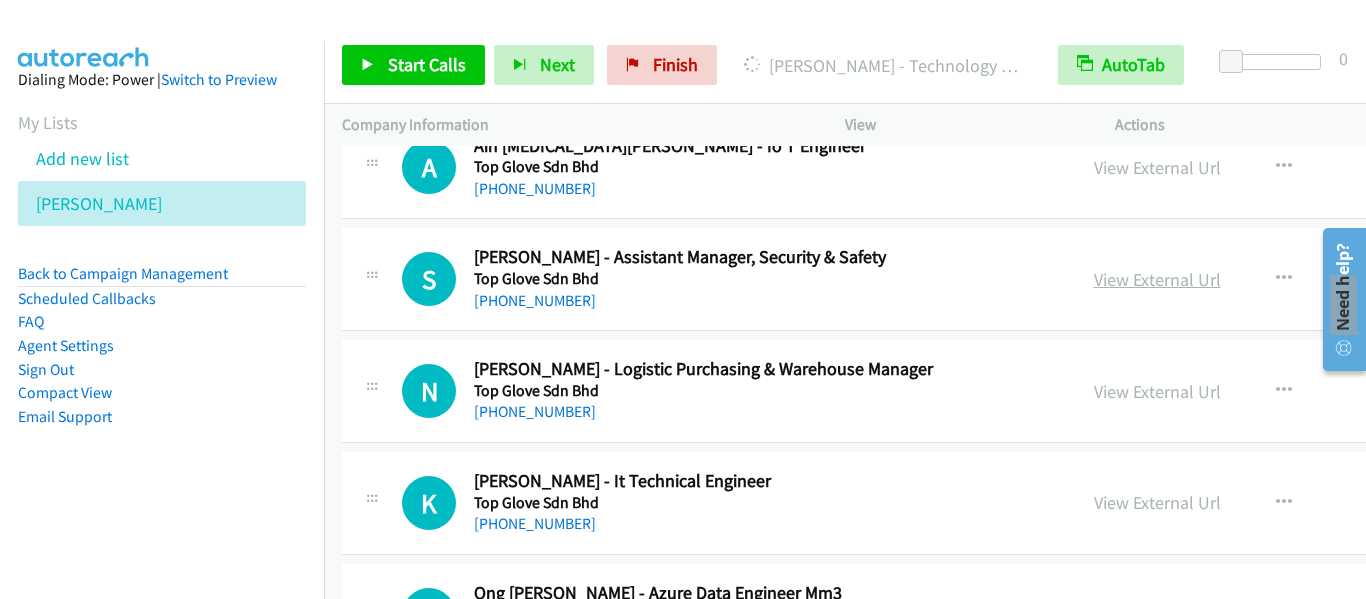 click on "View External Url" at bounding box center (1157, 279) 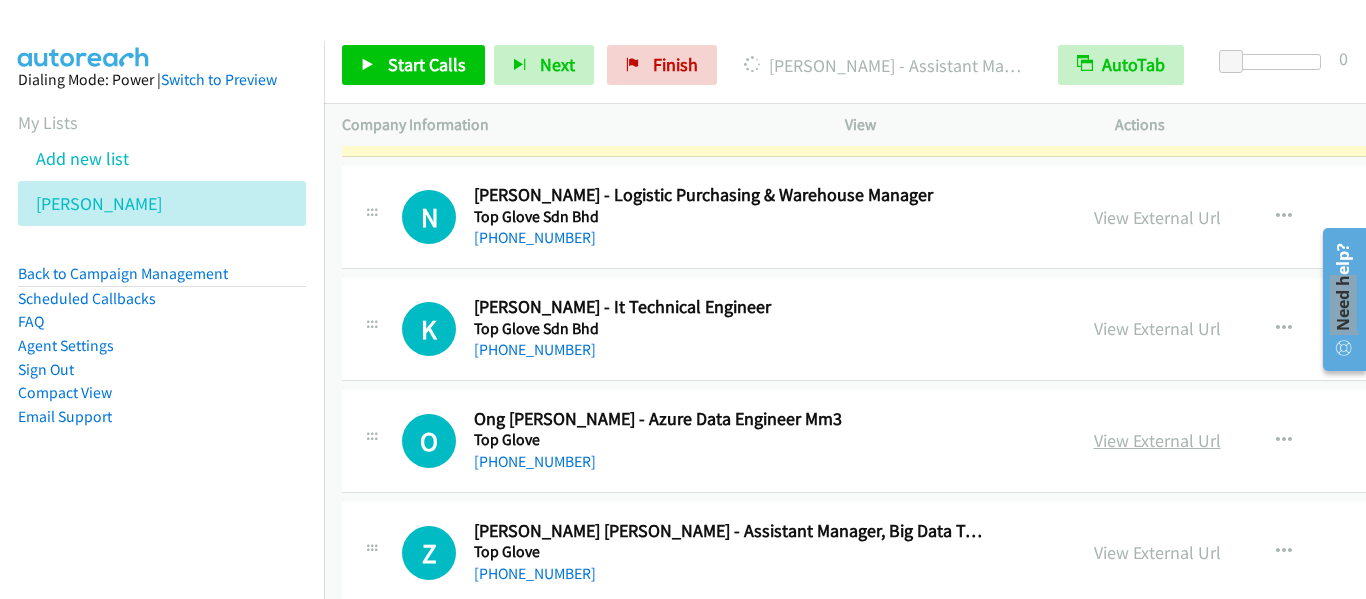 scroll, scrollTop: 13380, scrollLeft: 0, axis: vertical 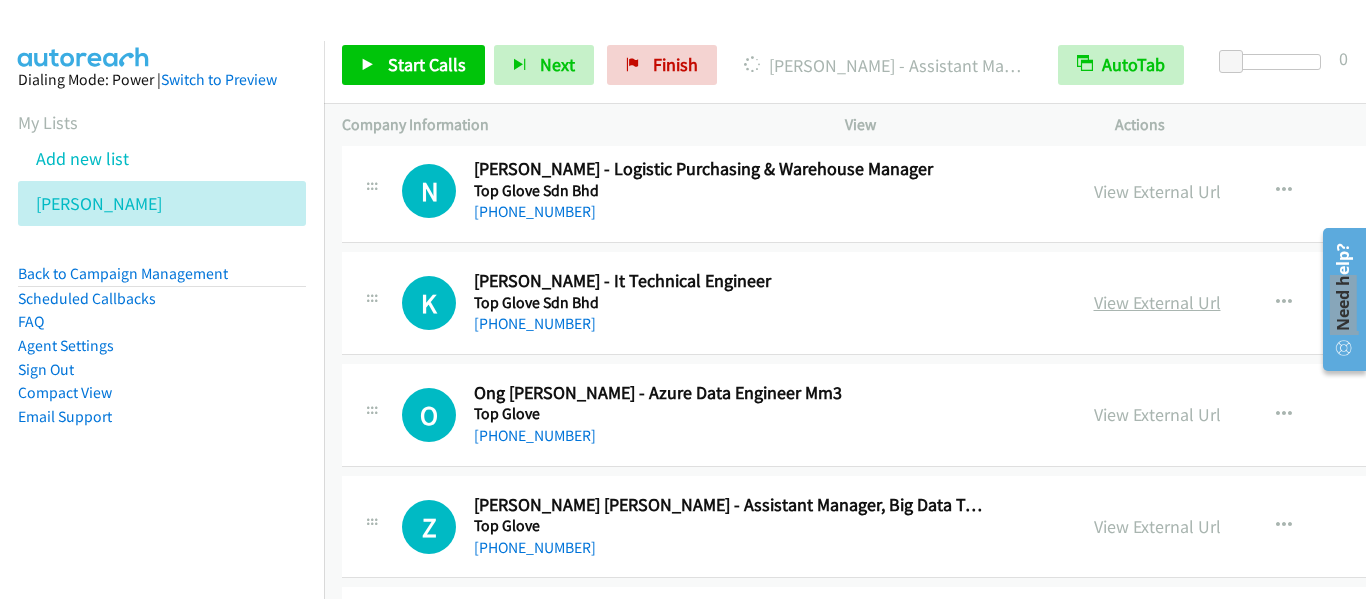 click on "View External Url" at bounding box center [1157, 302] 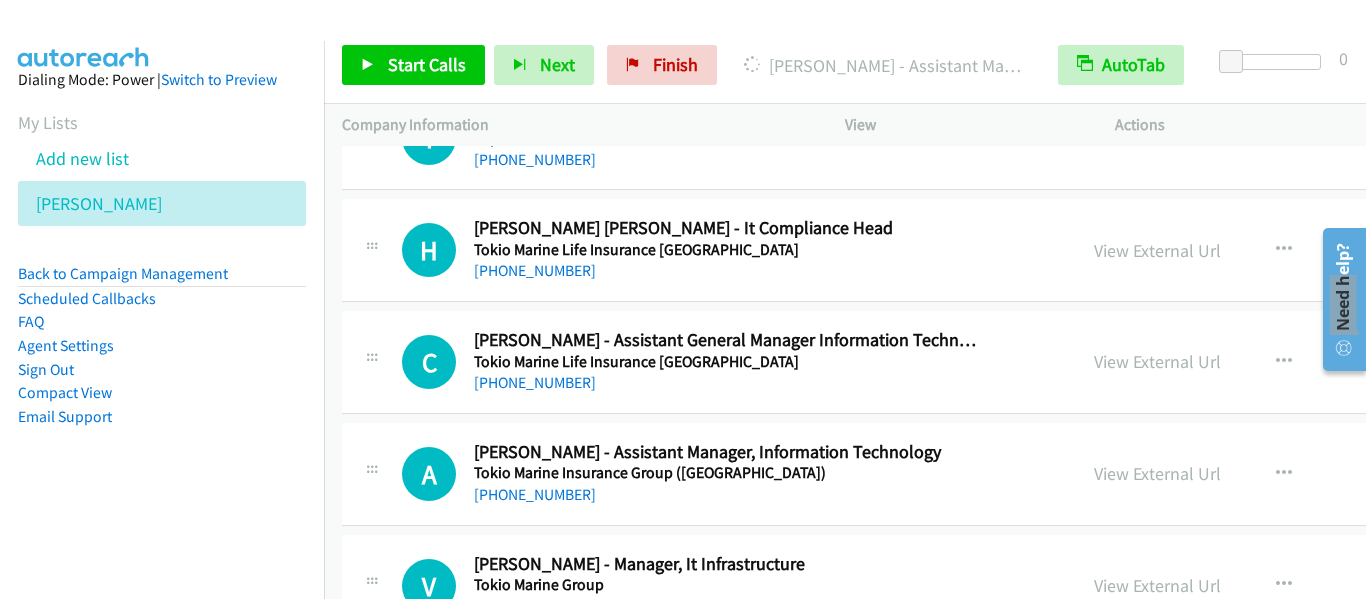scroll, scrollTop: 13980, scrollLeft: 0, axis: vertical 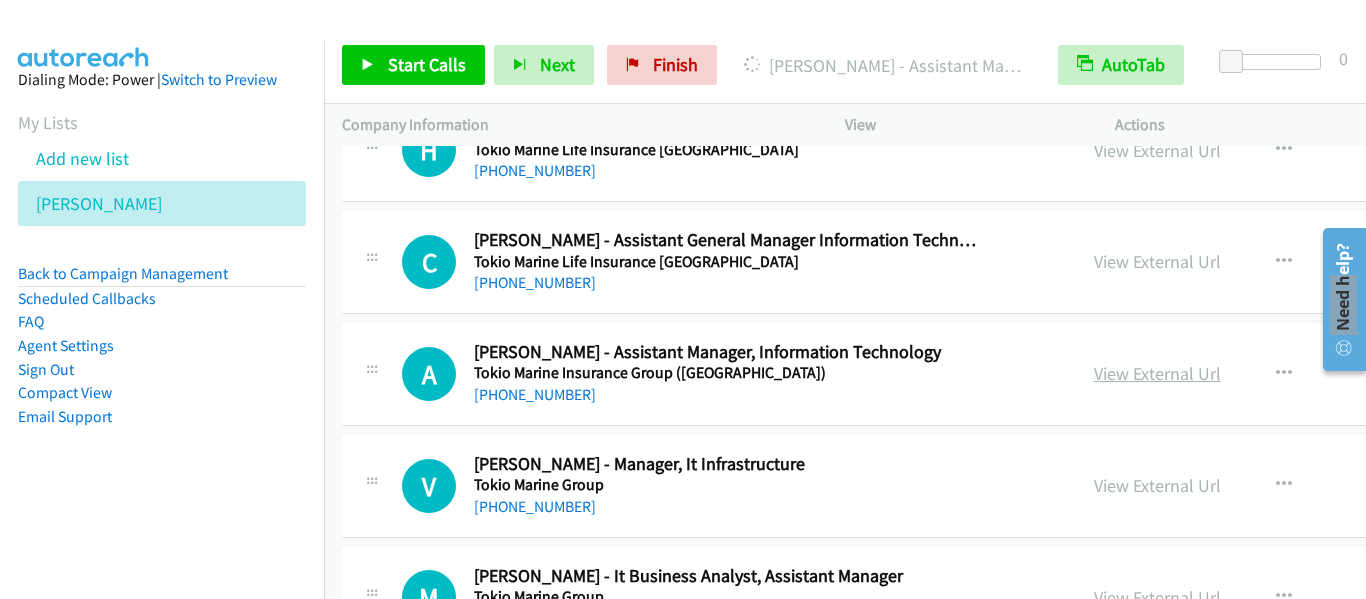 click on "View External Url" at bounding box center [1157, 373] 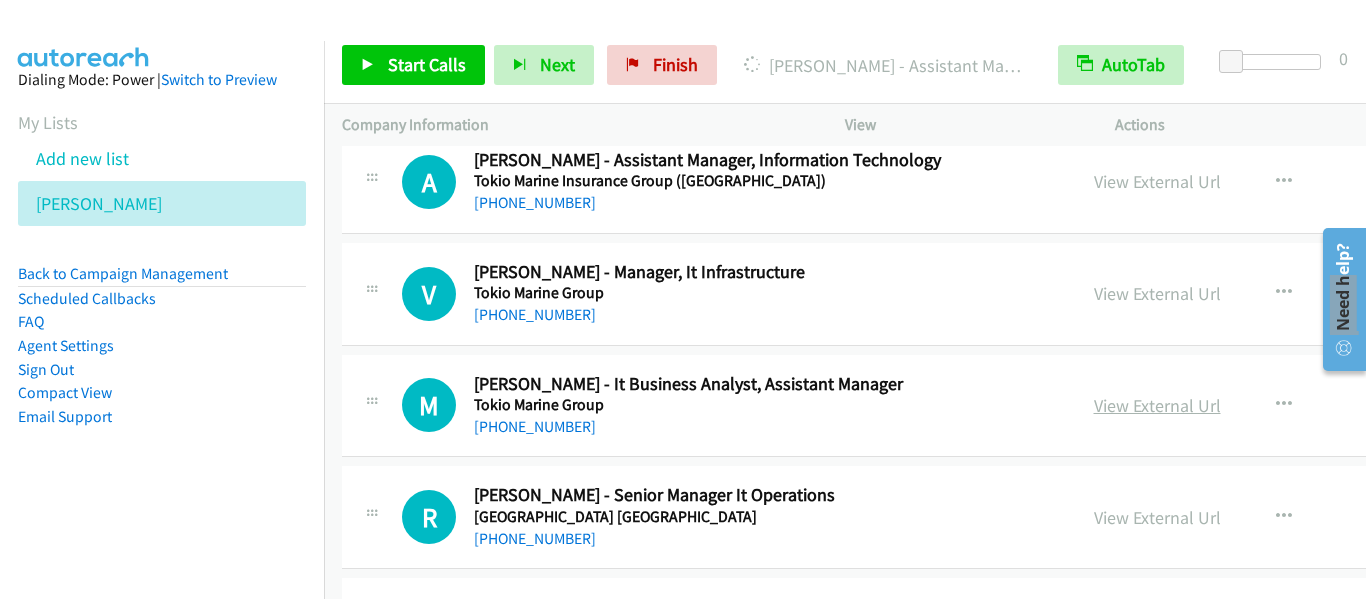scroll, scrollTop: 14180, scrollLeft: 0, axis: vertical 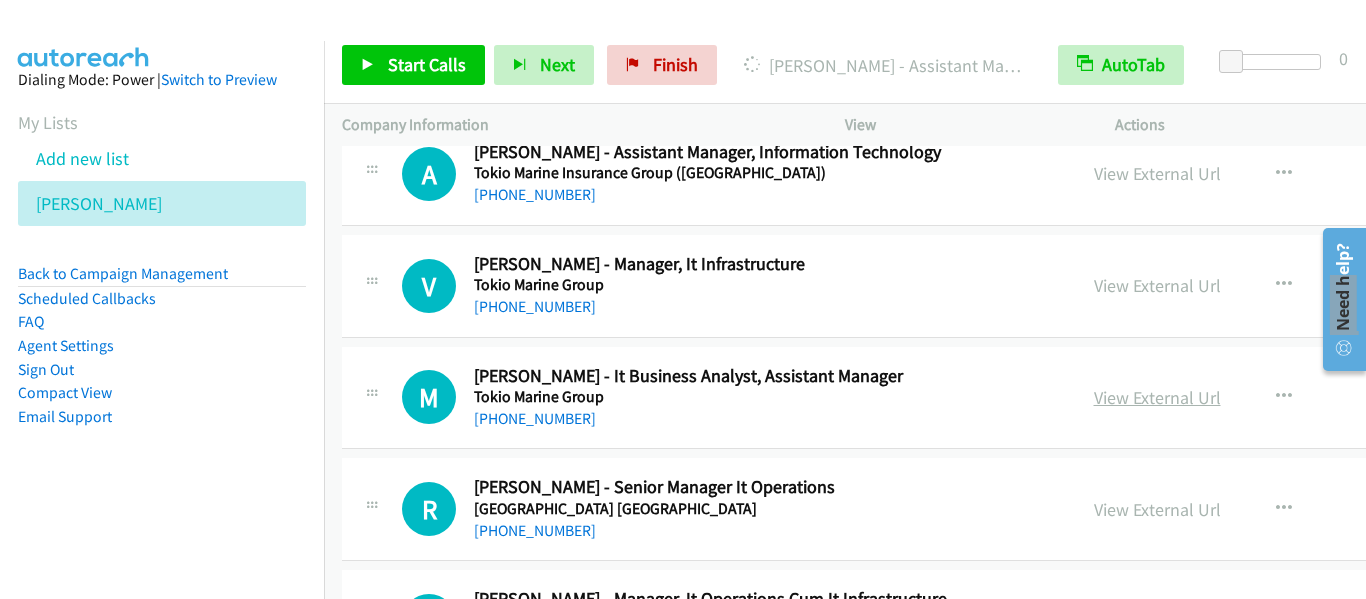 click on "View External Url" at bounding box center (1157, 397) 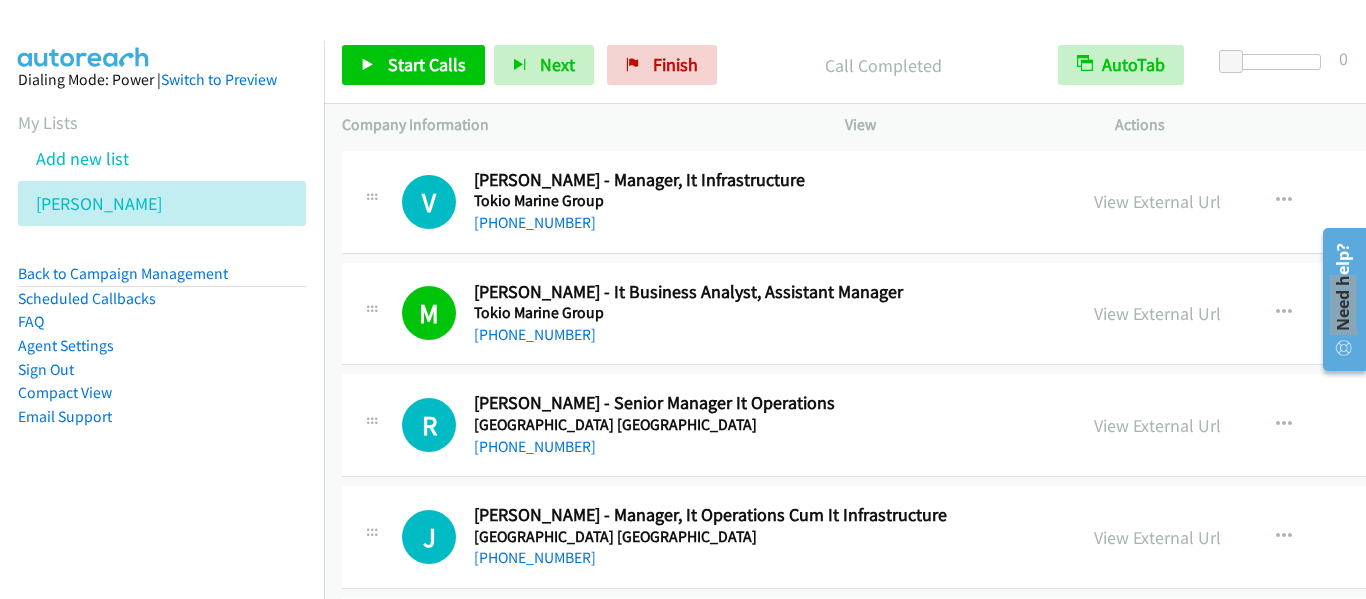 scroll, scrollTop: 14380, scrollLeft: 0, axis: vertical 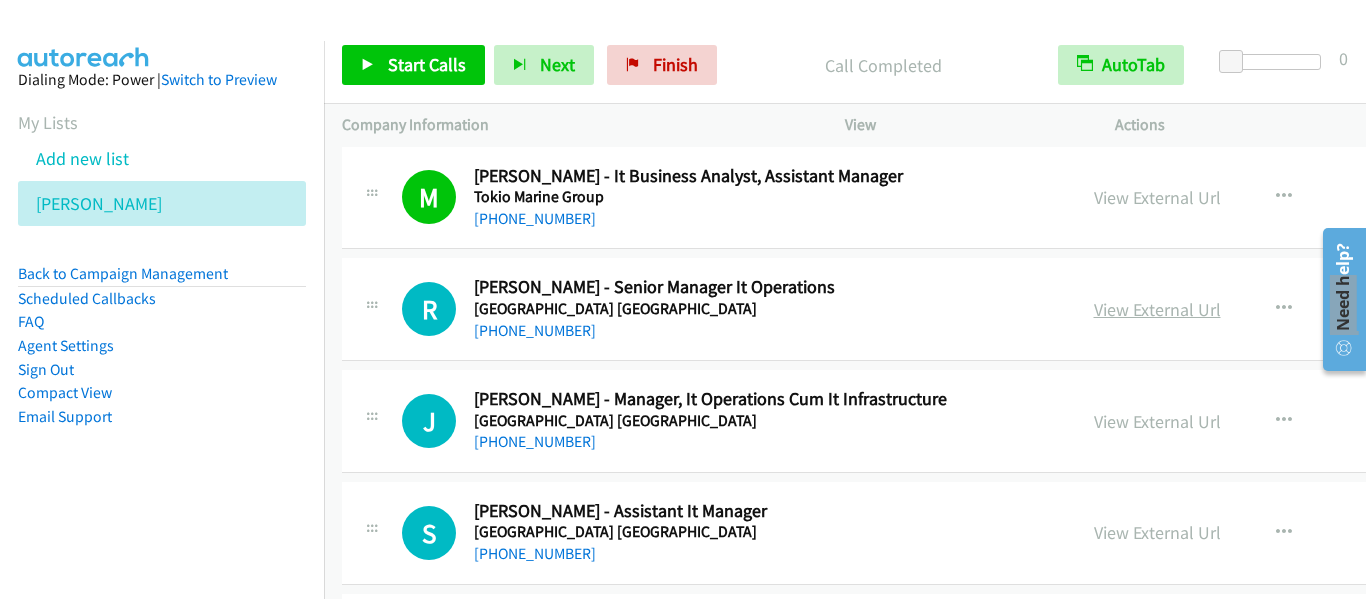 click on "View External Url" at bounding box center (1157, 309) 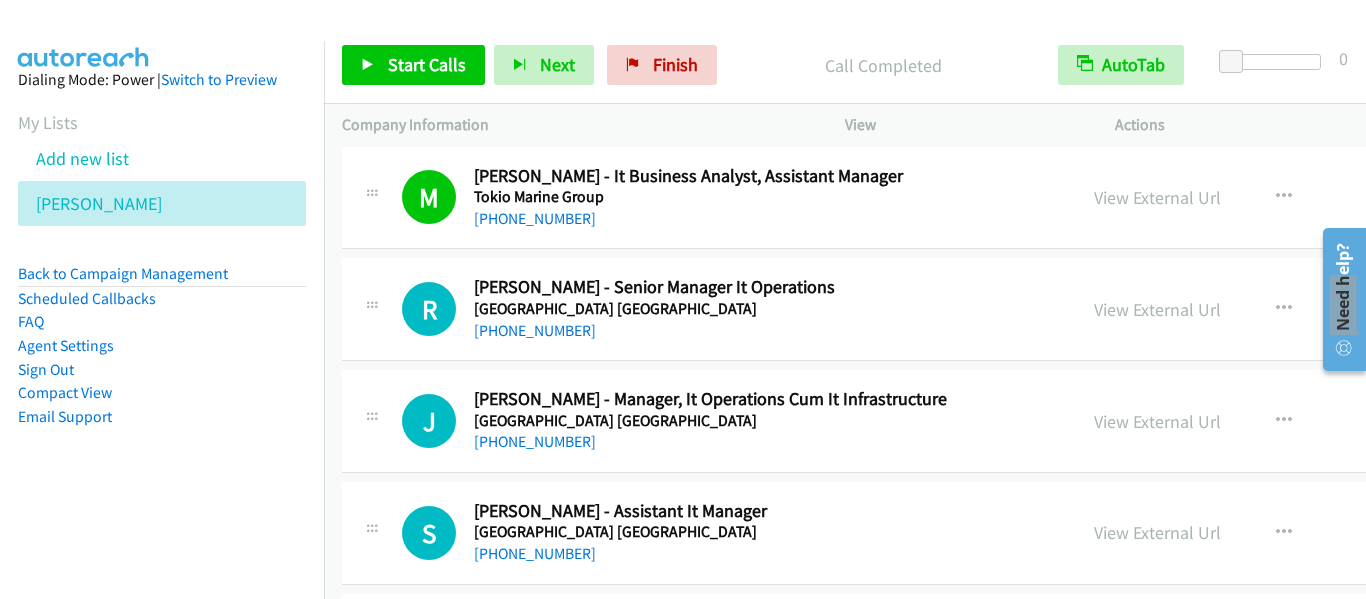 scroll, scrollTop: 14480, scrollLeft: 0, axis: vertical 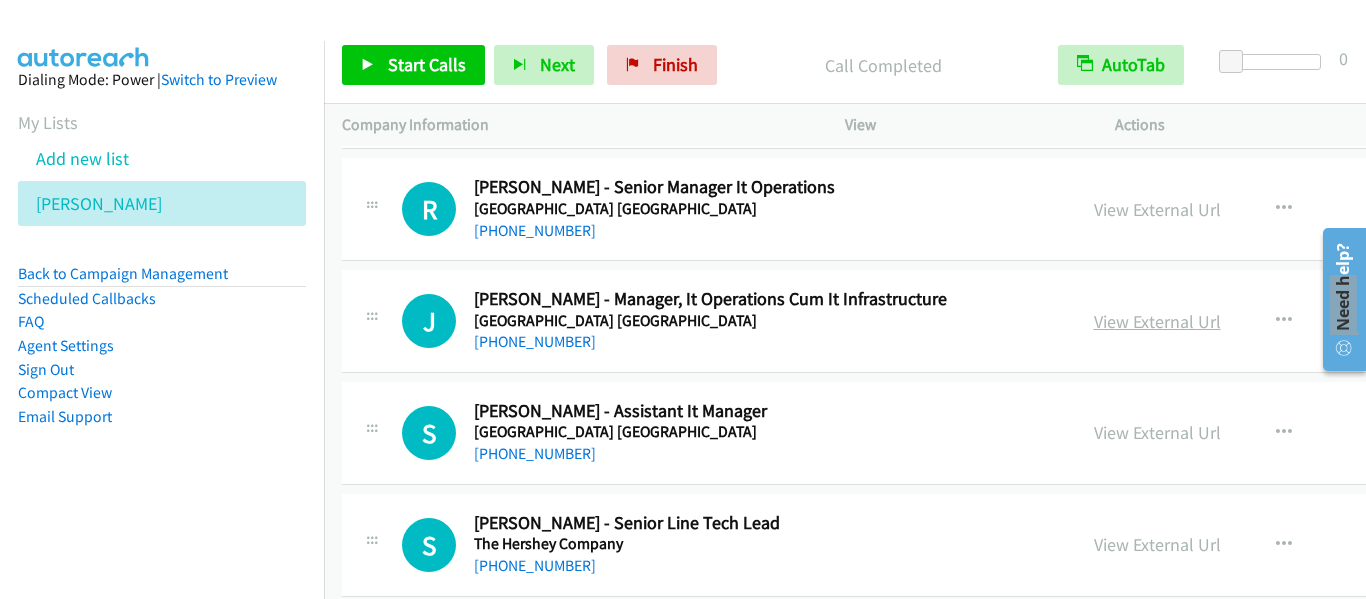 click on "View External Url" at bounding box center (1157, 321) 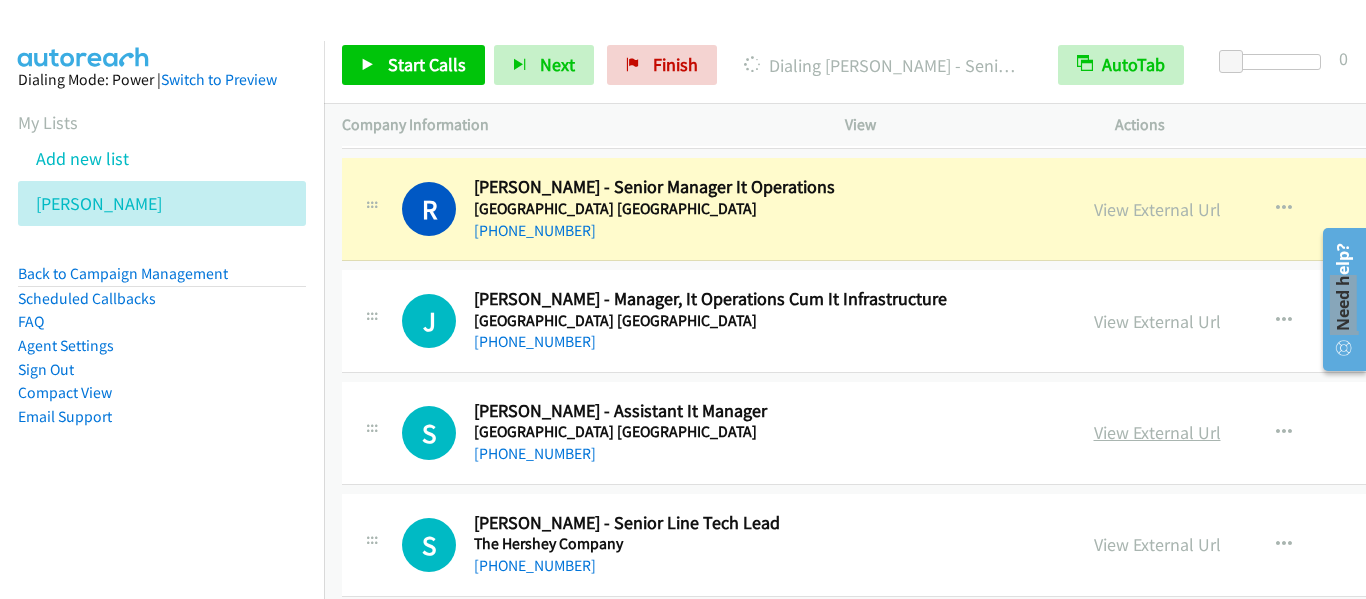 click on "View External Url" at bounding box center (1157, 432) 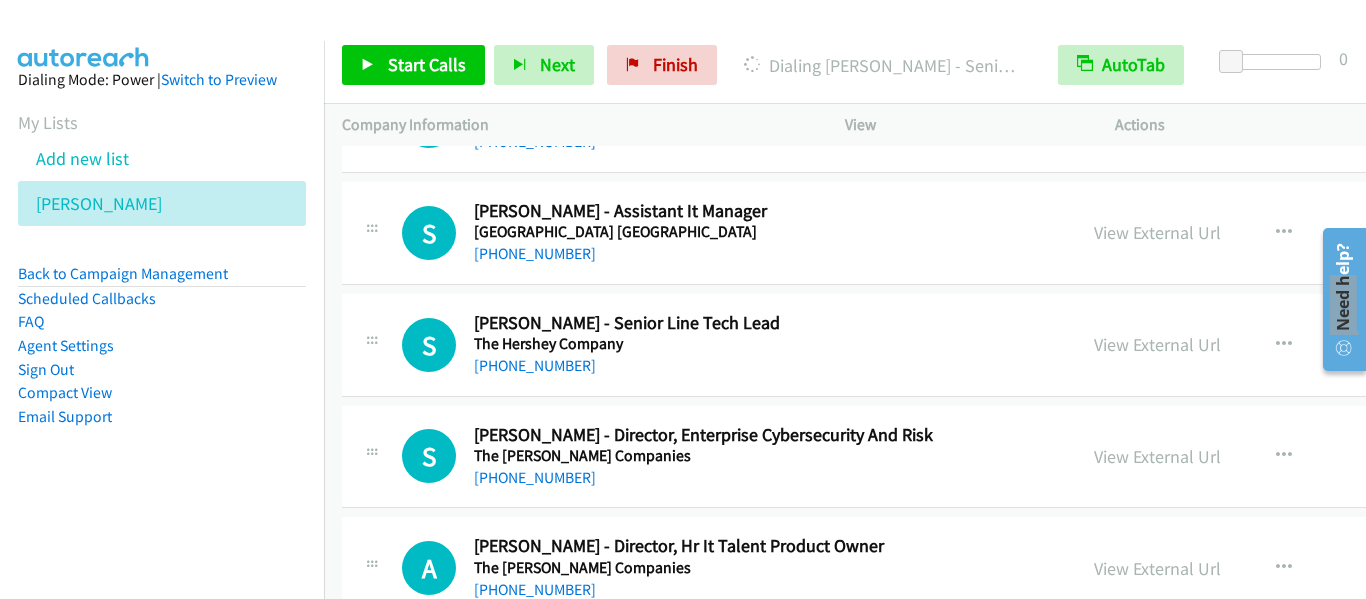 scroll, scrollTop: 14880, scrollLeft: 0, axis: vertical 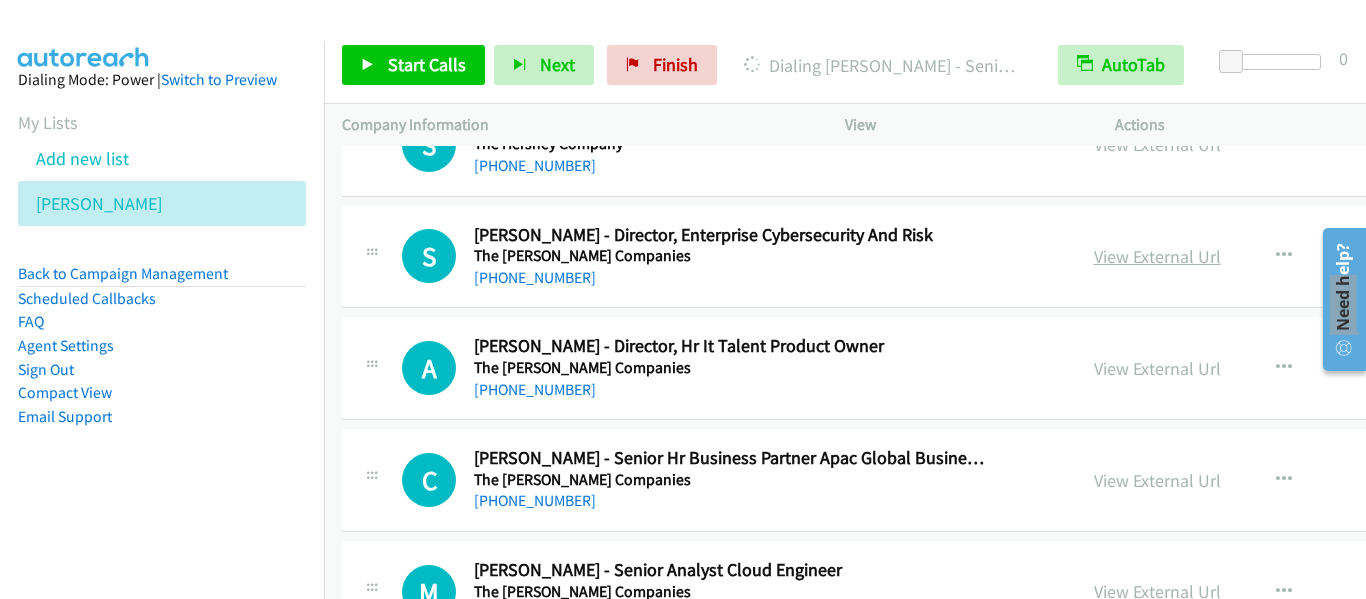 click on "View External Url" at bounding box center [1157, 256] 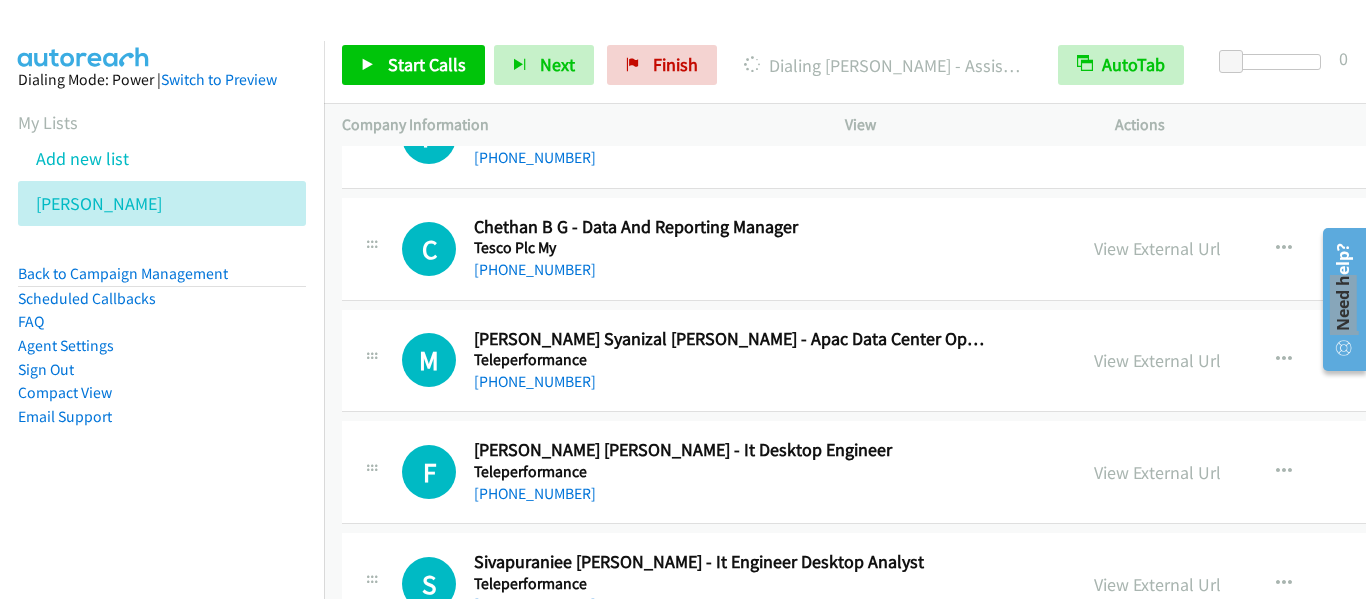 scroll, scrollTop: 16580, scrollLeft: 0, axis: vertical 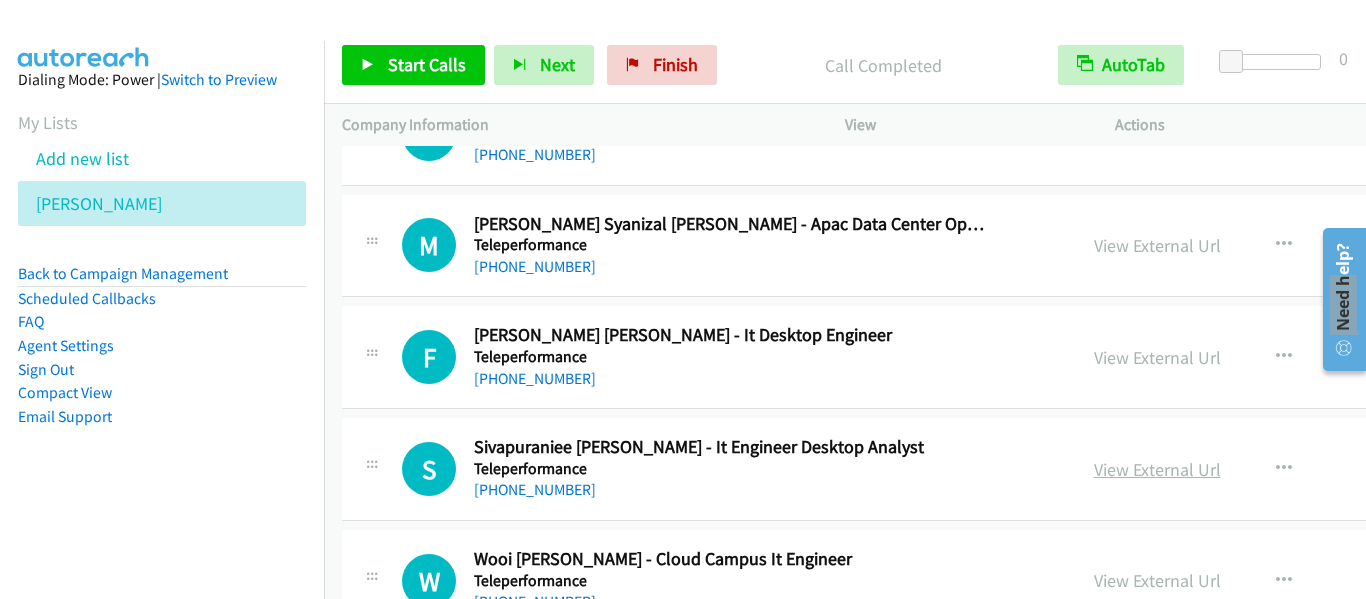 click on "View External Url" at bounding box center [1157, 469] 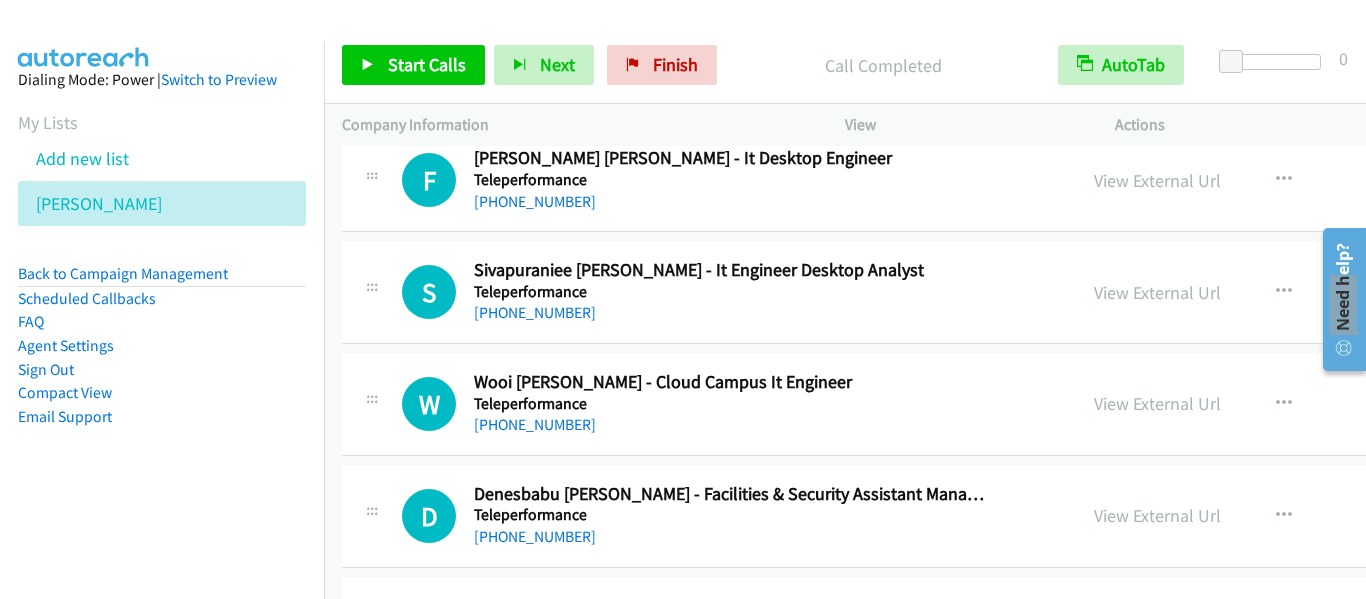 scroll, scrollTop: 16880, scrollLeft: 0, axis: vertical 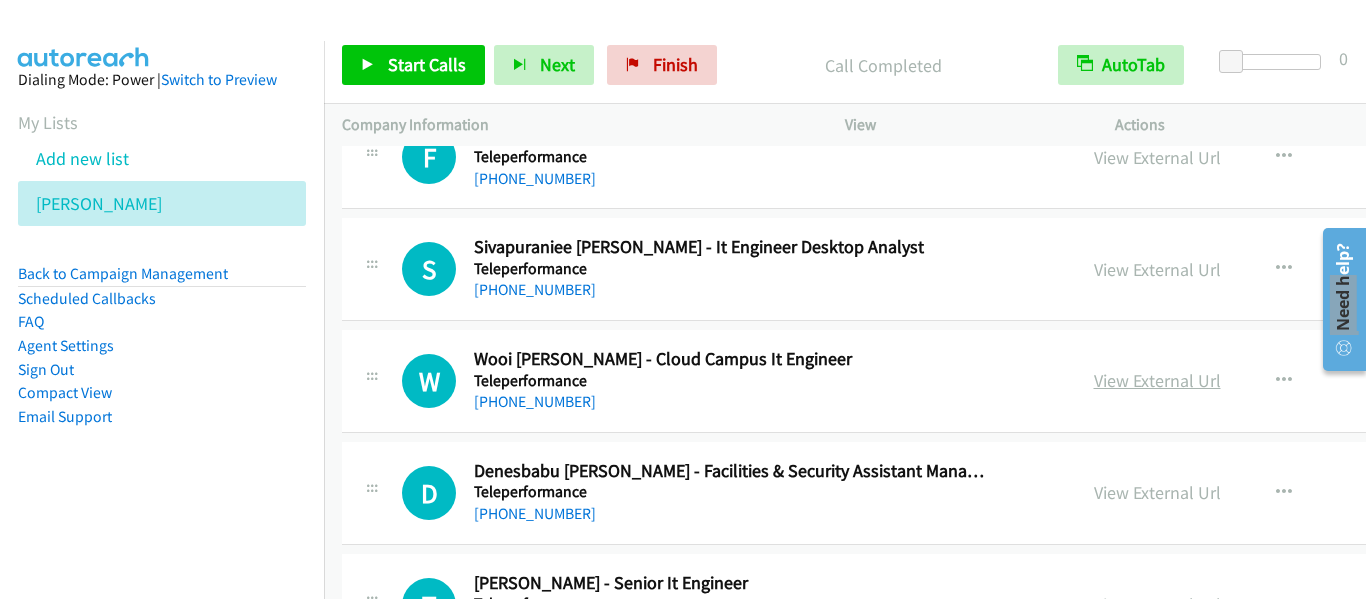 click on "View External Url" at bounding box center (1157, 380) 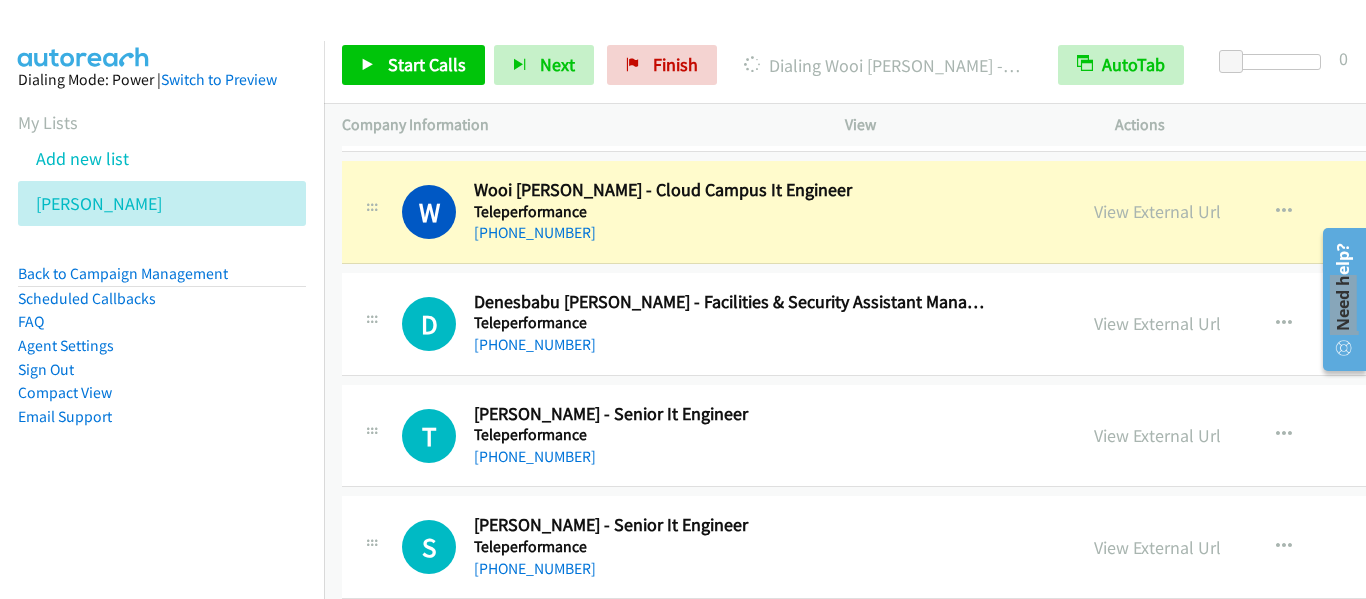 scroll, scrollTop: 17180, scrollLeft: 0, axis: vertical 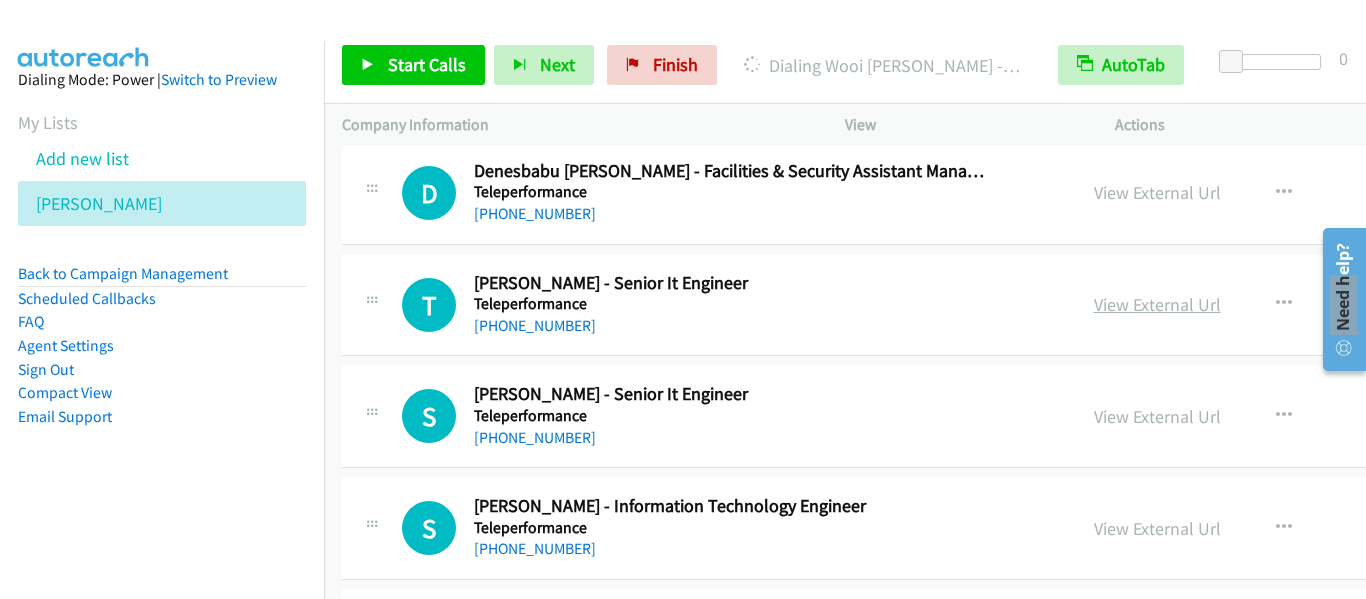 click on "View External Url" at bounding box center (1157, 304) 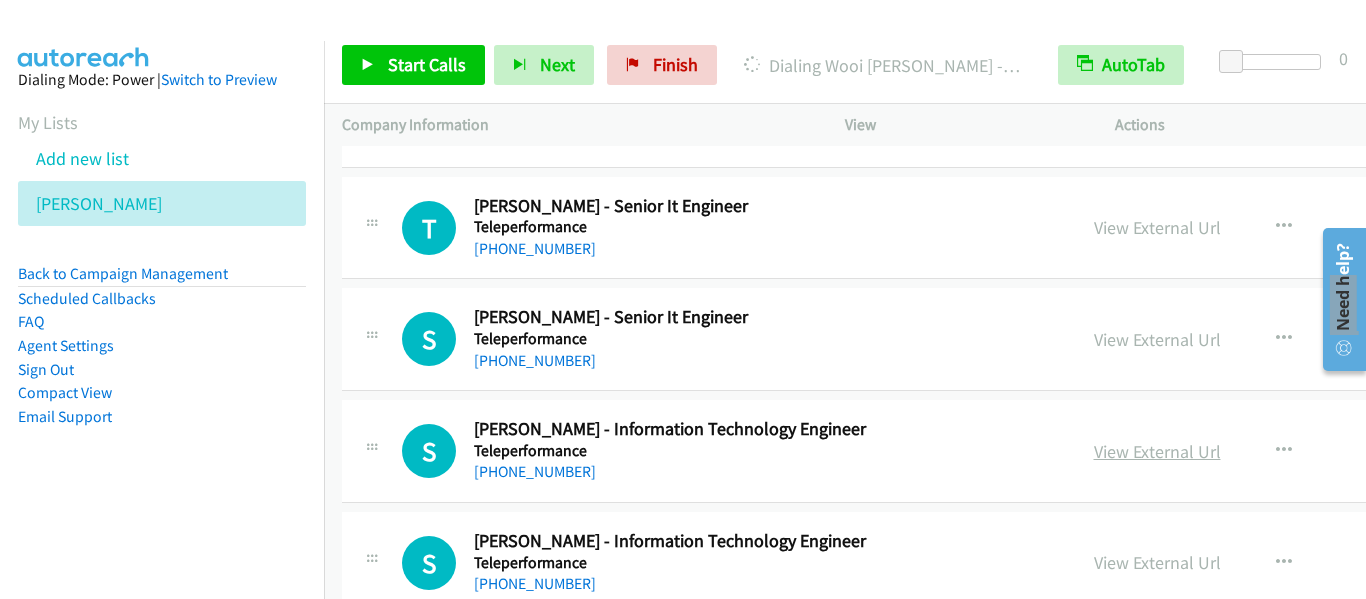 scroll, scrollTop: 17280, scrollLeft: 0, axis: vertical 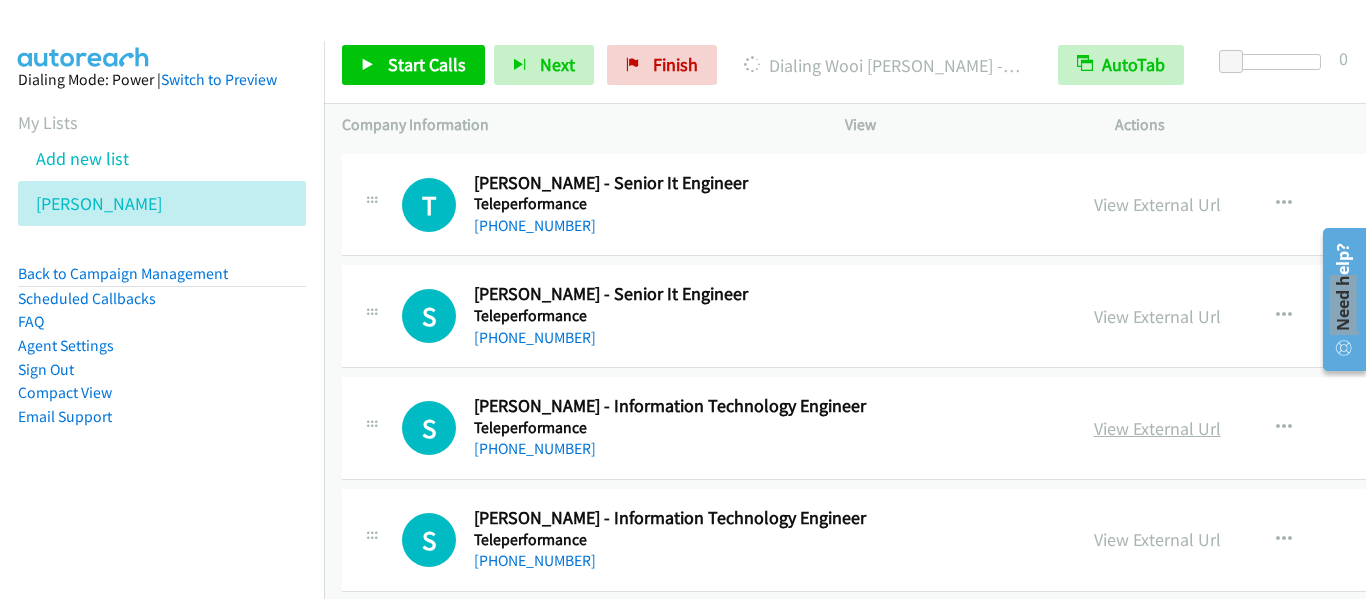 click on "View External Url" at bounding box center [1157, 428] 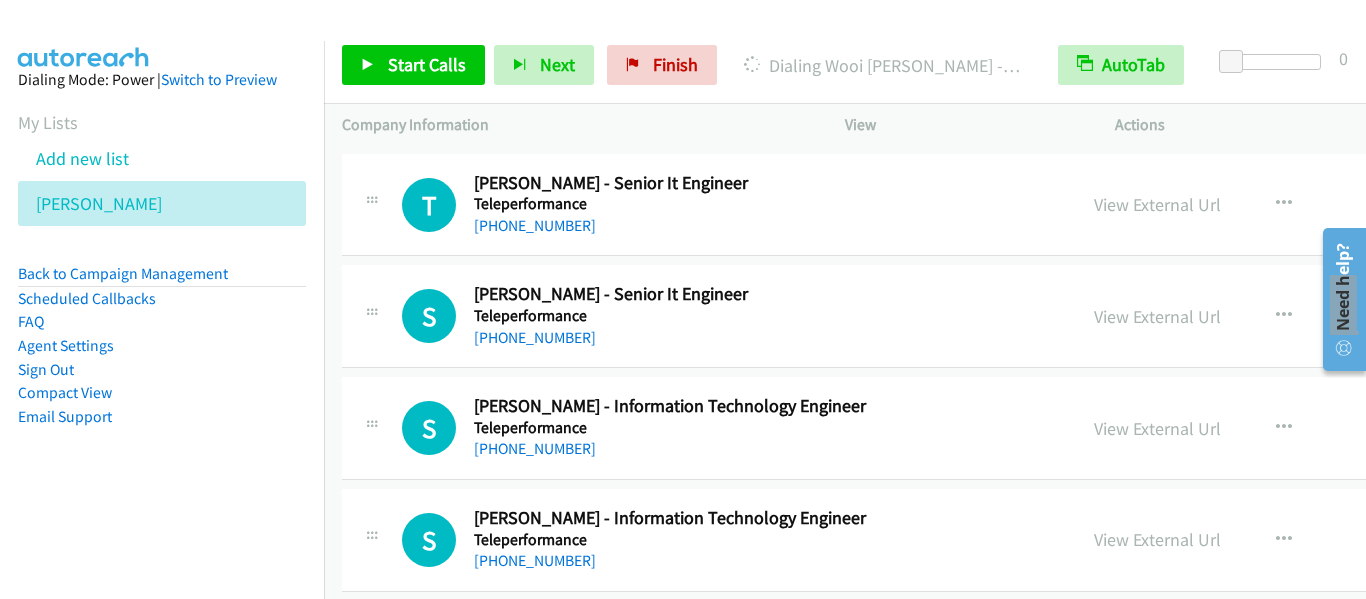 scroll, scrollTop: 17380, scrollLeft: 0, axis: vertical 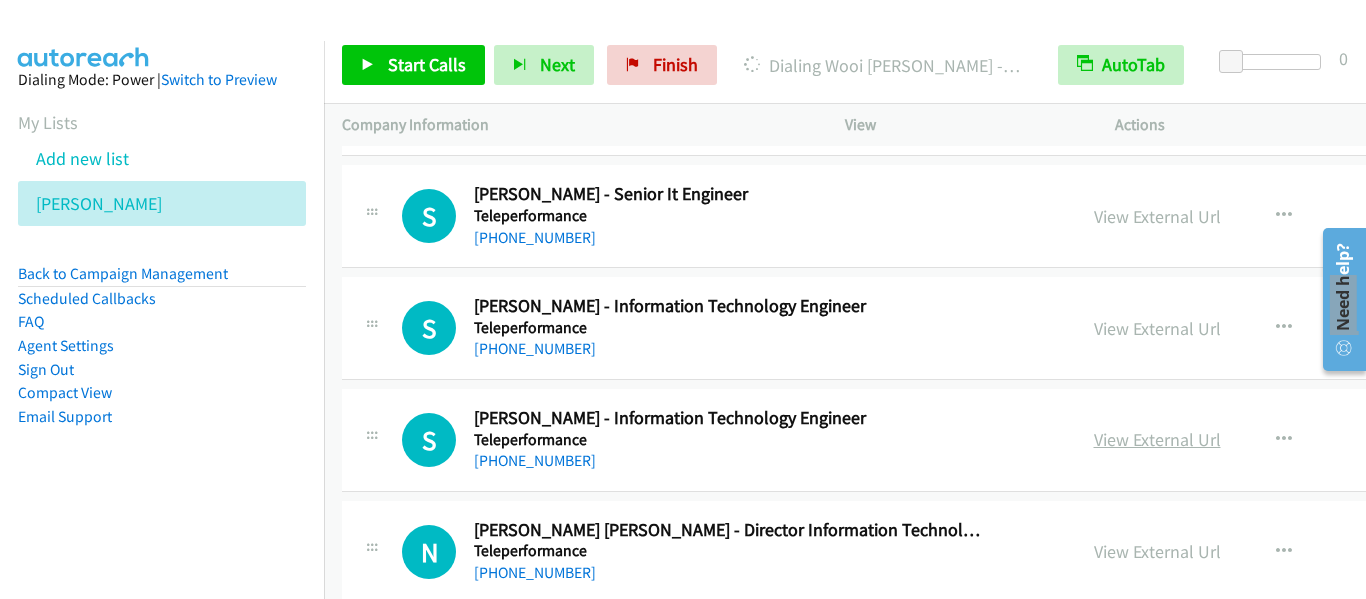 click on "View External Url" at bounding box center [1157, 439] 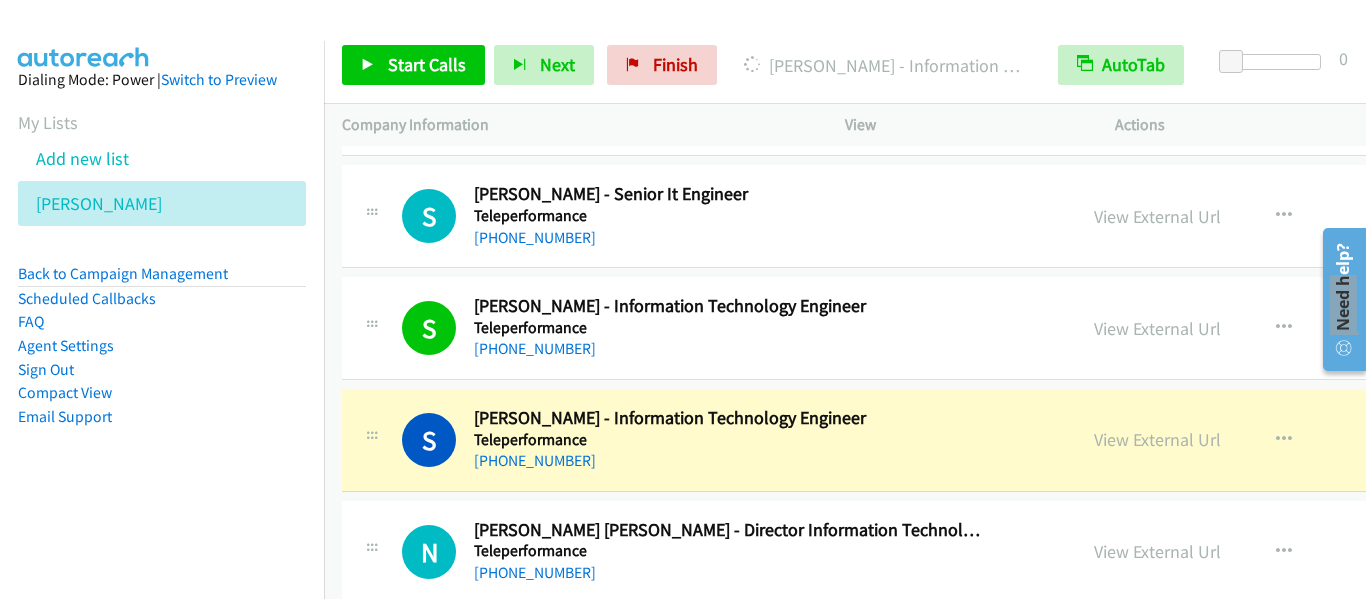 scroll, scrollTop: 17480, scrollLeft: 0, axis: vertical 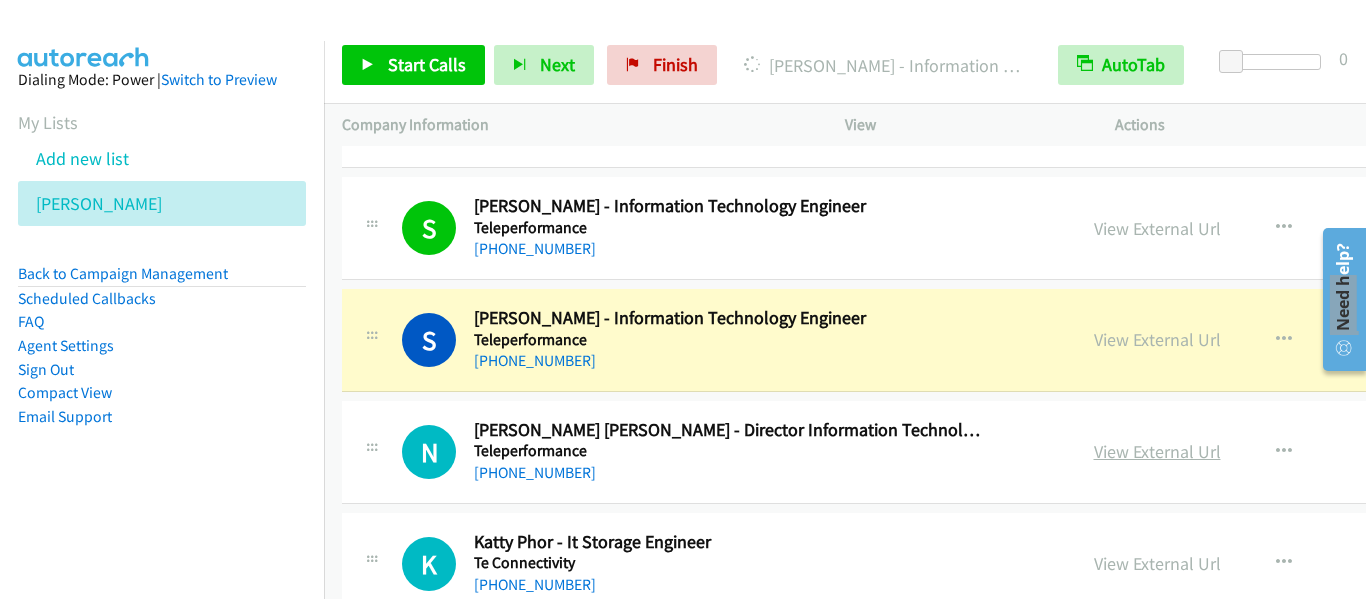 click on "View External Url" at bounding box center [1157, 451] 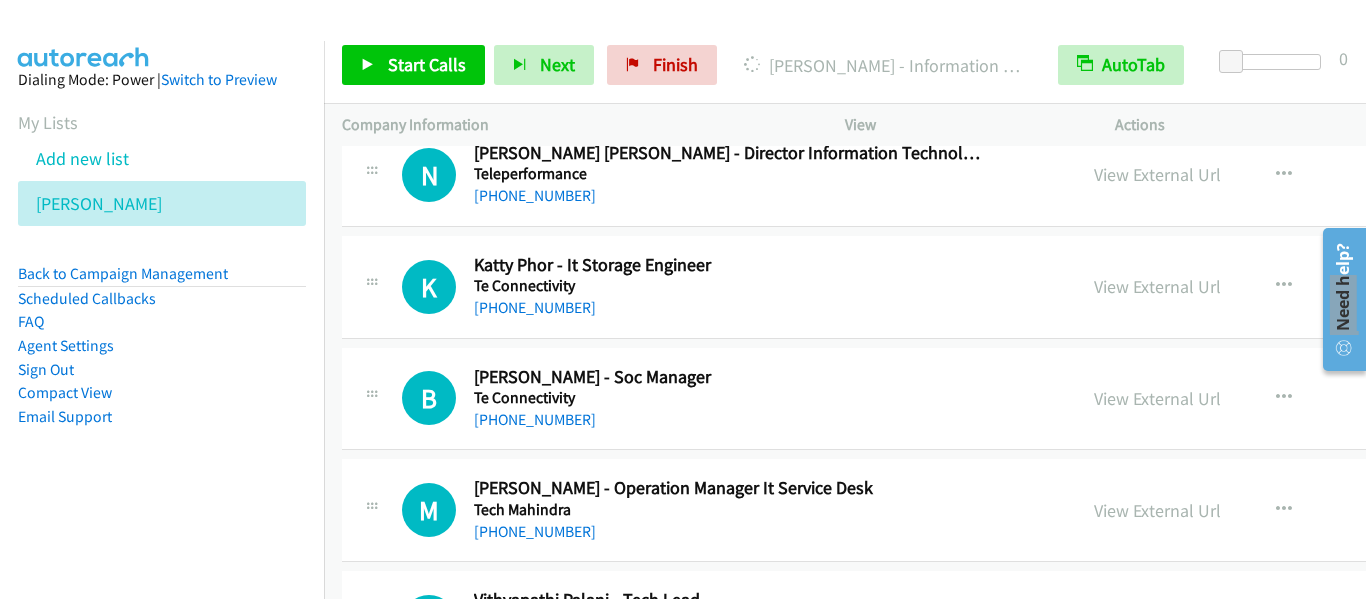 scroll, scrollTop: 17780, scrollLeft: 0, axis: vertical 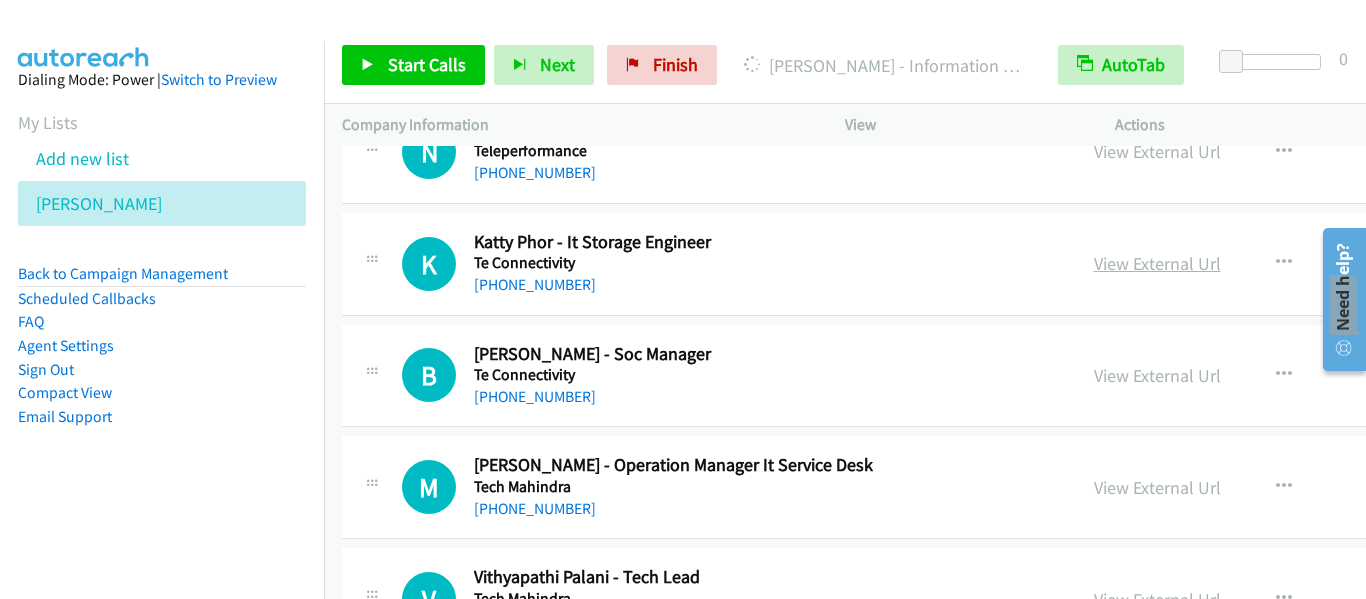 click on "View External Url" at bounding box center [1157, 263] 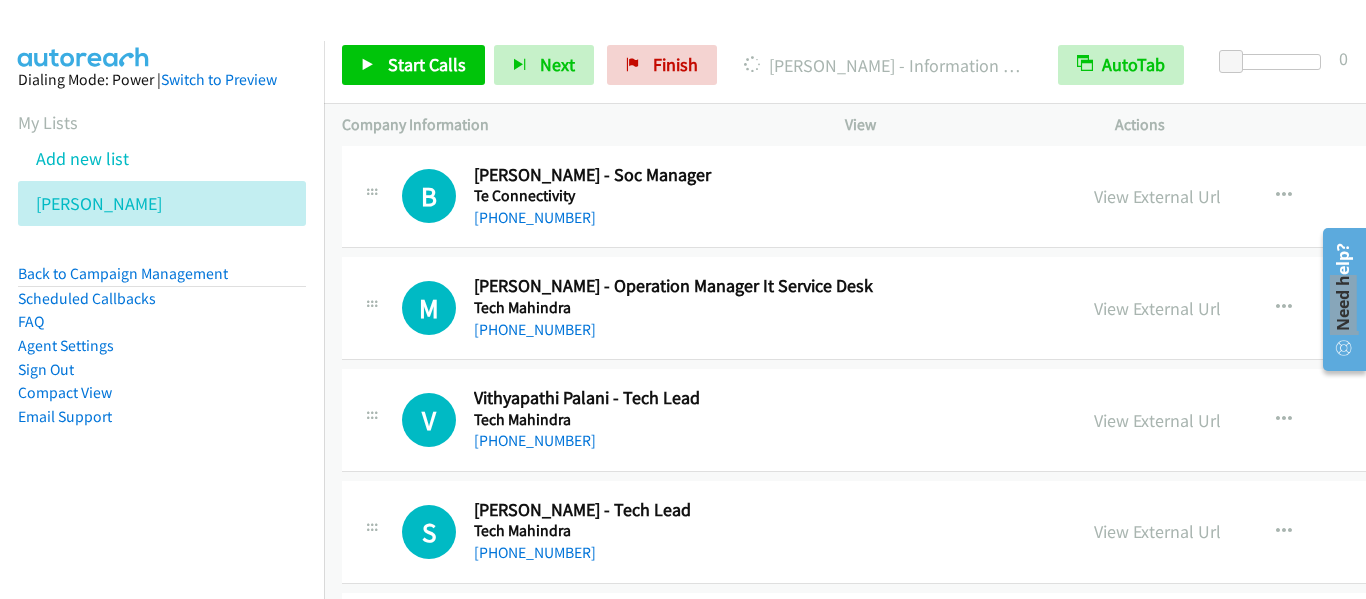 scroll, scrollTop: 17980, scrollLeft: 0, axis: vertical 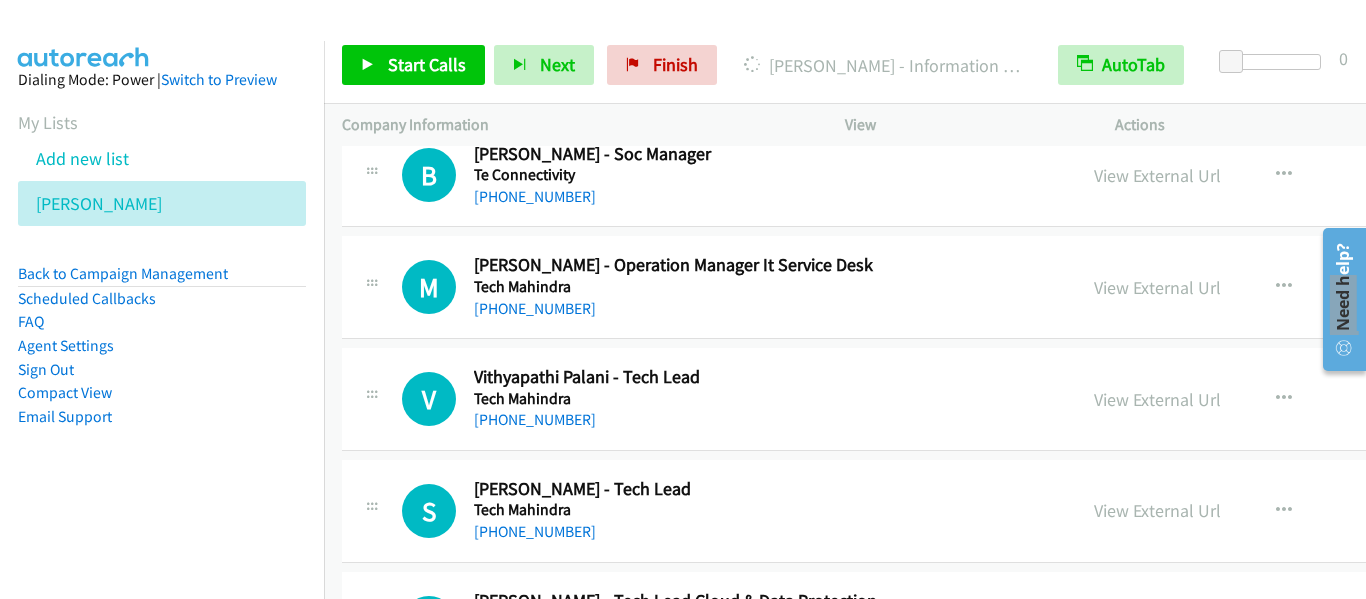 drag, startPoint x: 1158, startPoint y: 288, endPoint x: 578, endPoint y: 5, distance: 645.3596 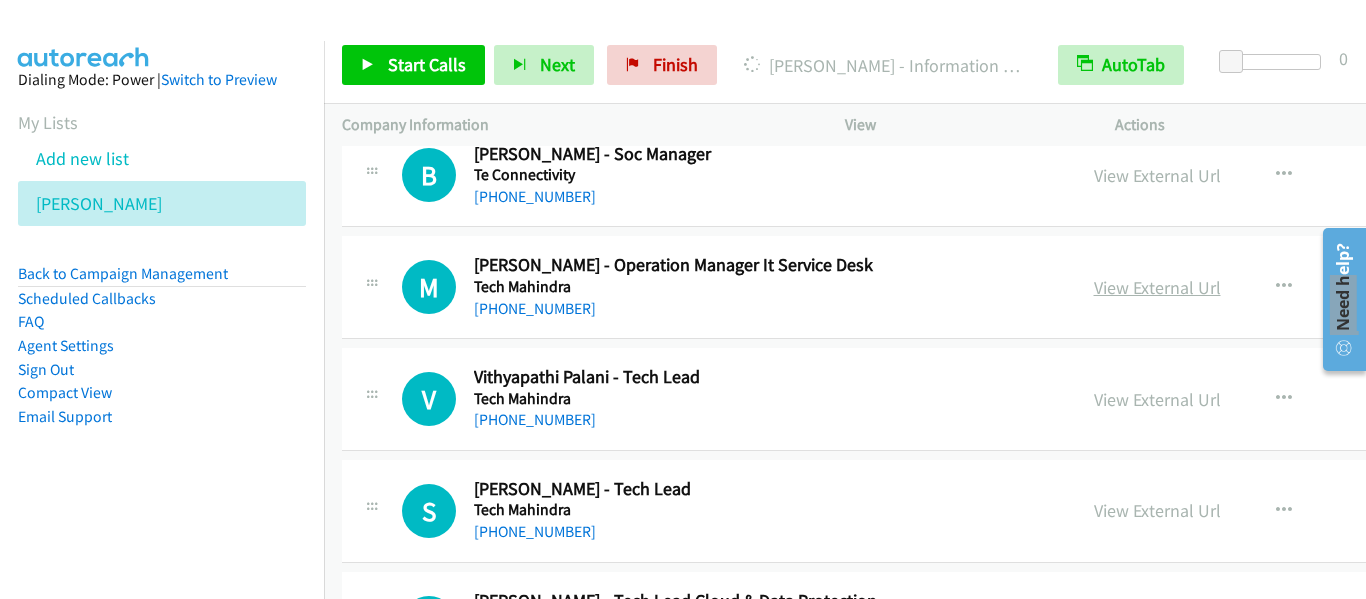 click on "View External Url" at bounding box center (1157, 287) 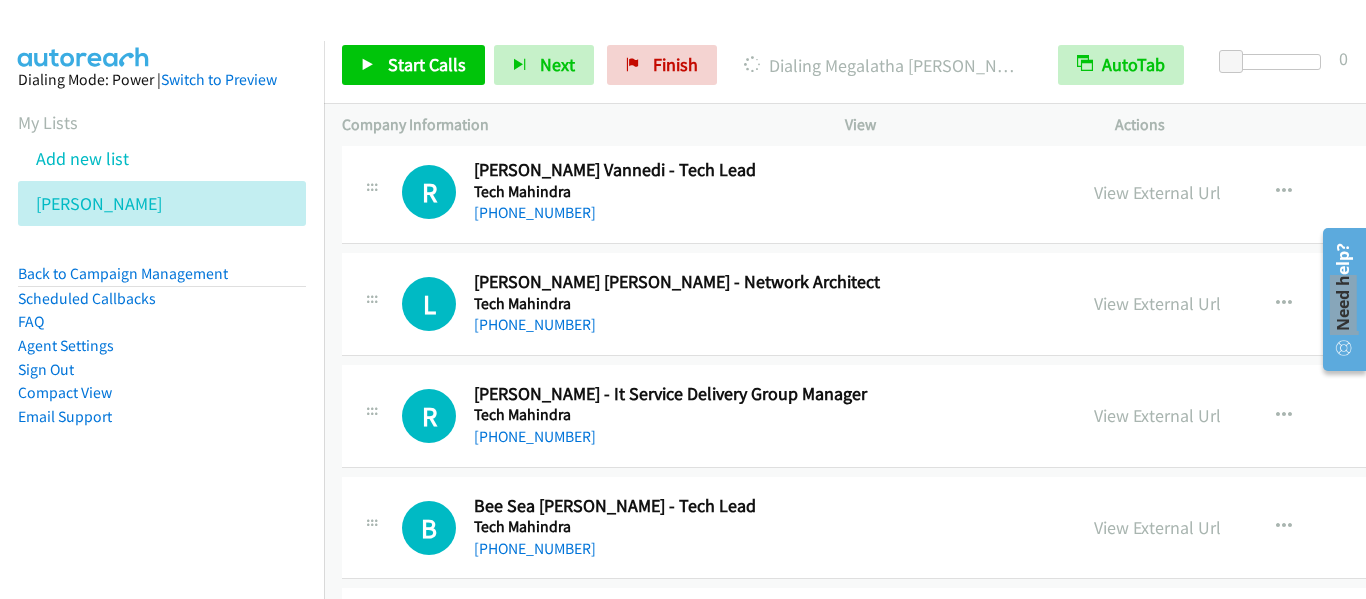 scroll, scrollTop: 18780, scrollLeft: 0, axis: vertical 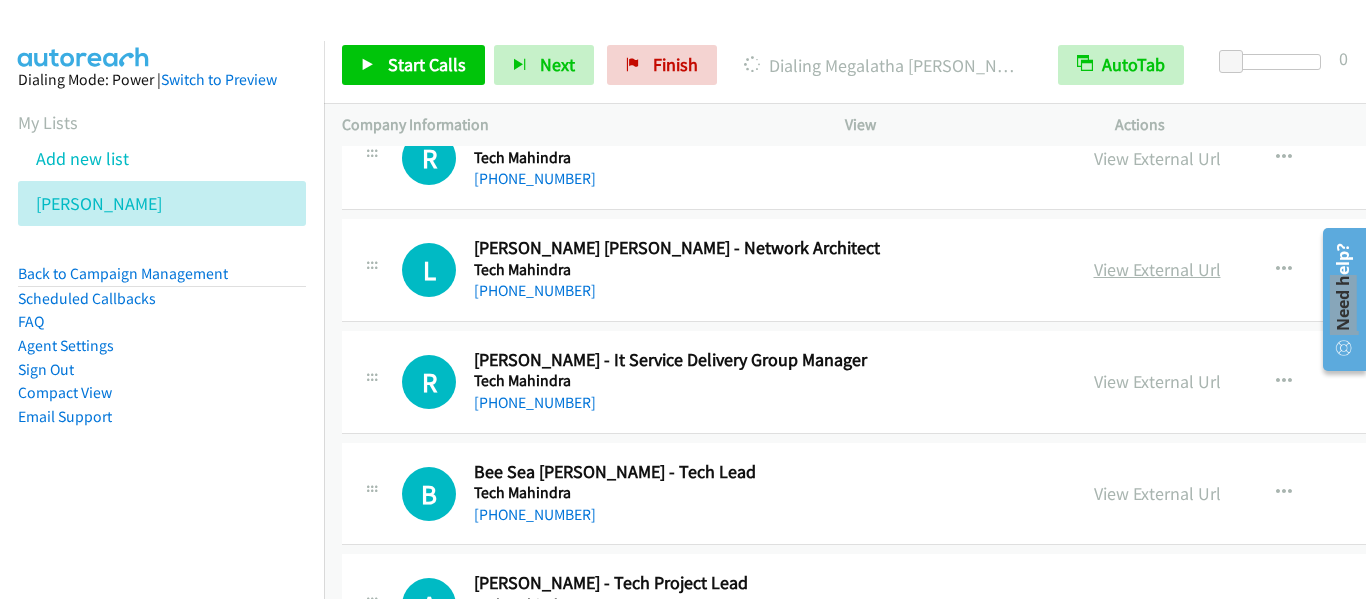 click on "View External Url" at bounding box center [1157, 269] 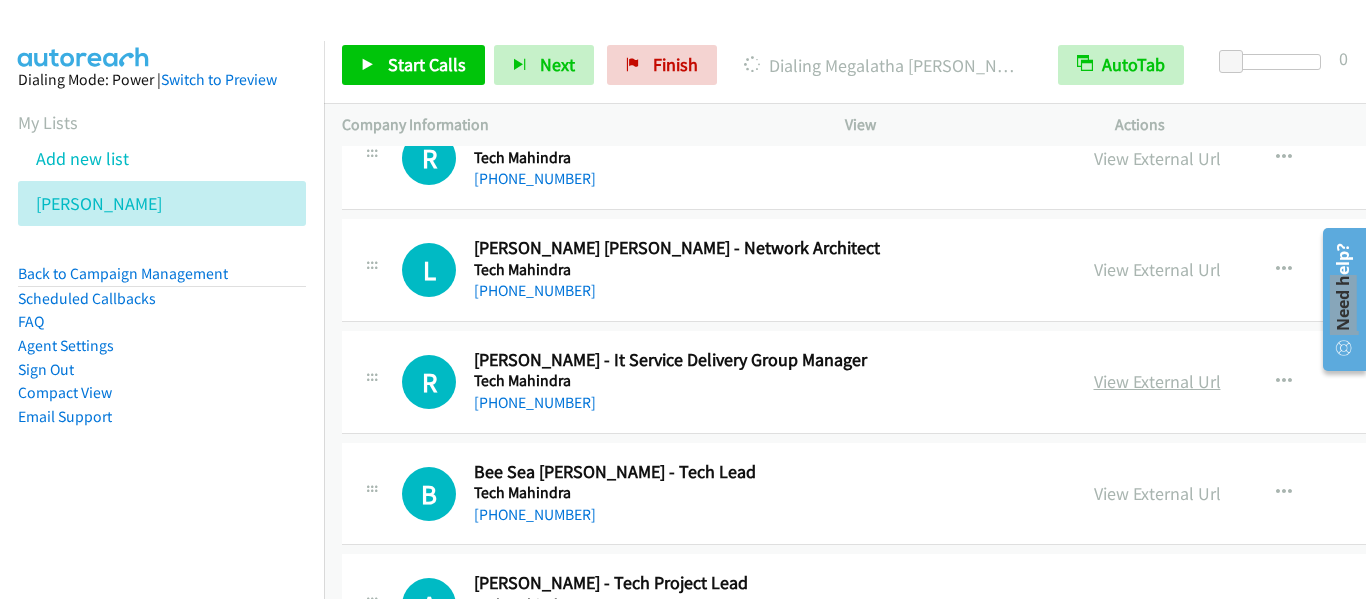 click on "View External Url" at bounding box center [1157, 381] 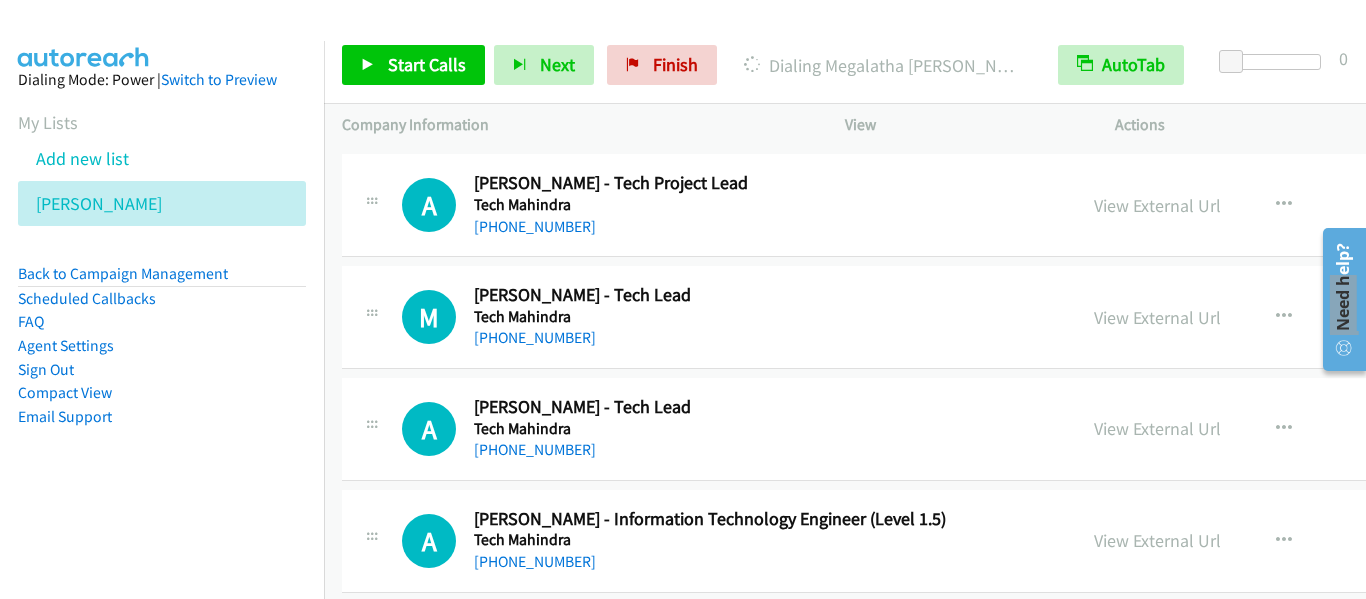scroll, scrollTop: 19380, scrollLeft: 0, axis: vertical 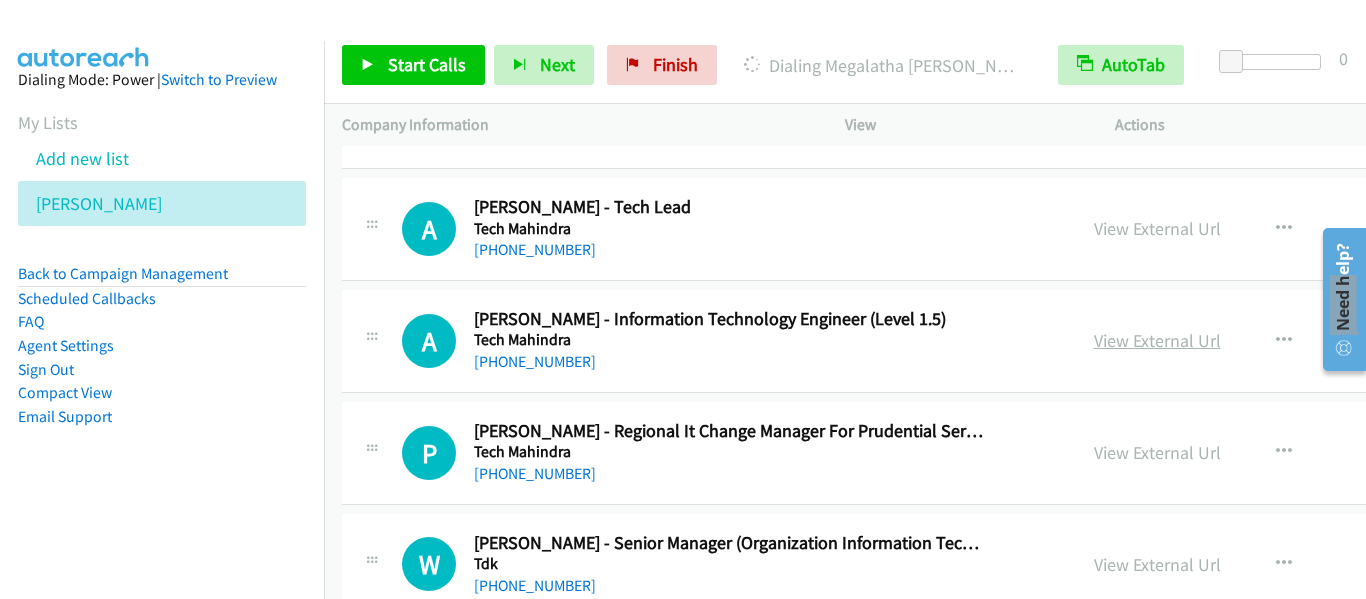 click on "View External Url" at bounding box center [1157, 340] 